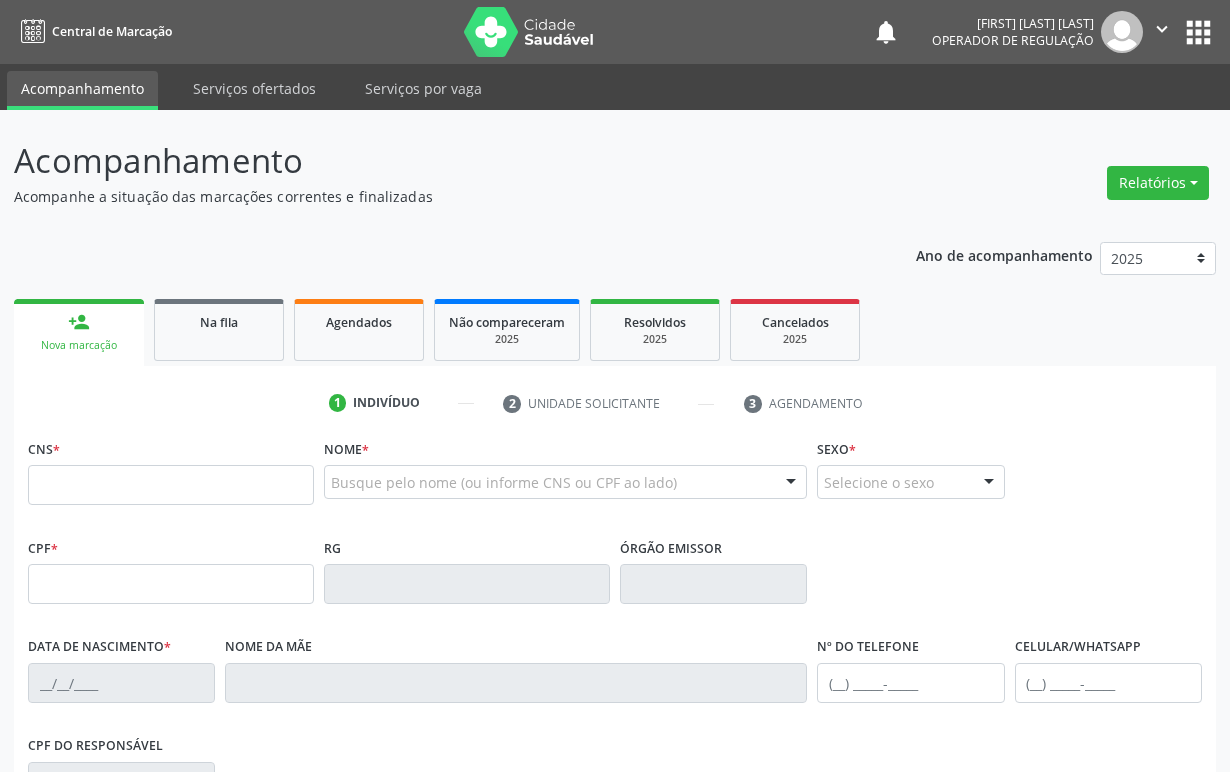 scroll, scrollTop: 0, scrollLeft: 0, axis: both 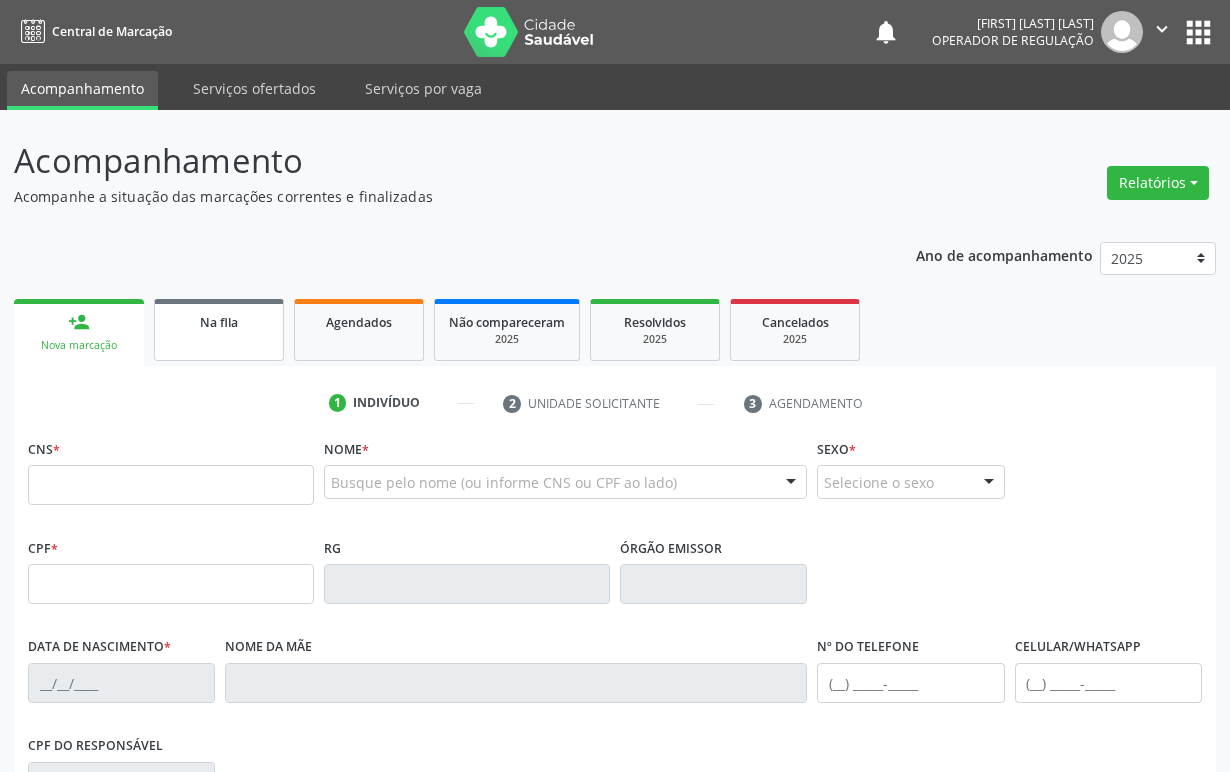 click on "Na fila" at bounding box center (219, 330) 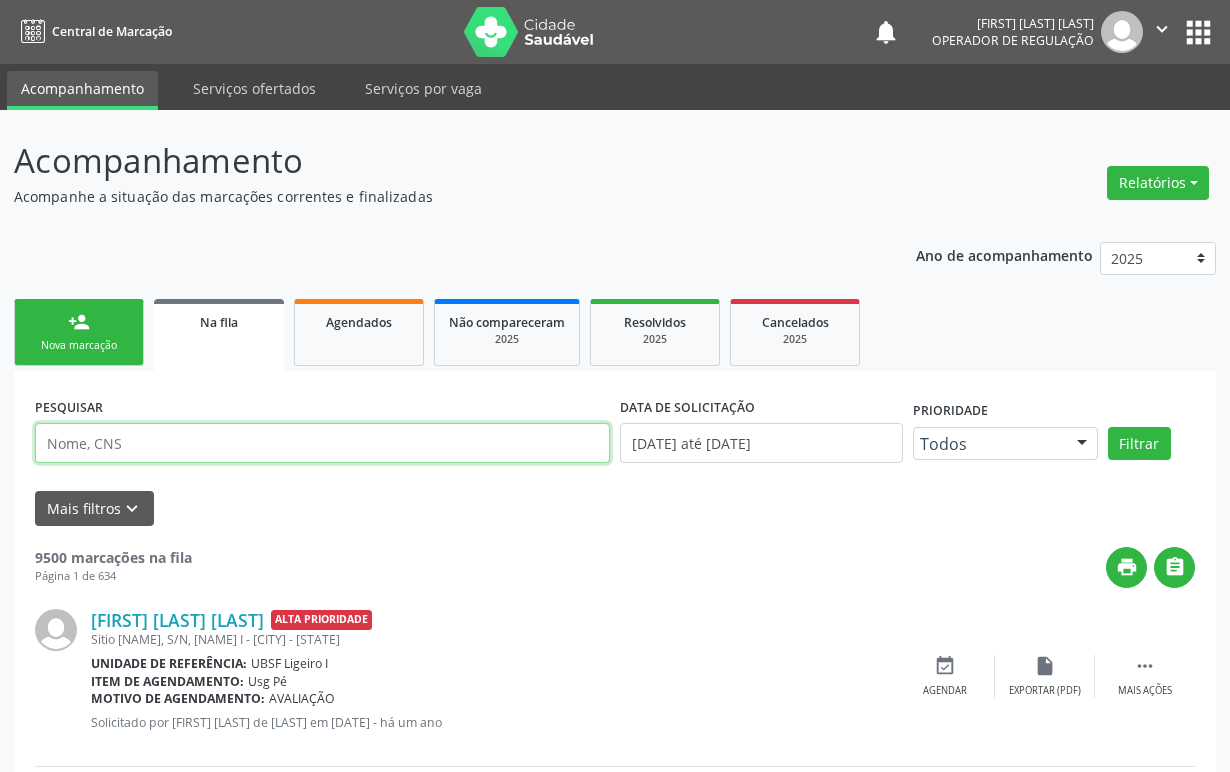 click at bounding box center (322, 443) 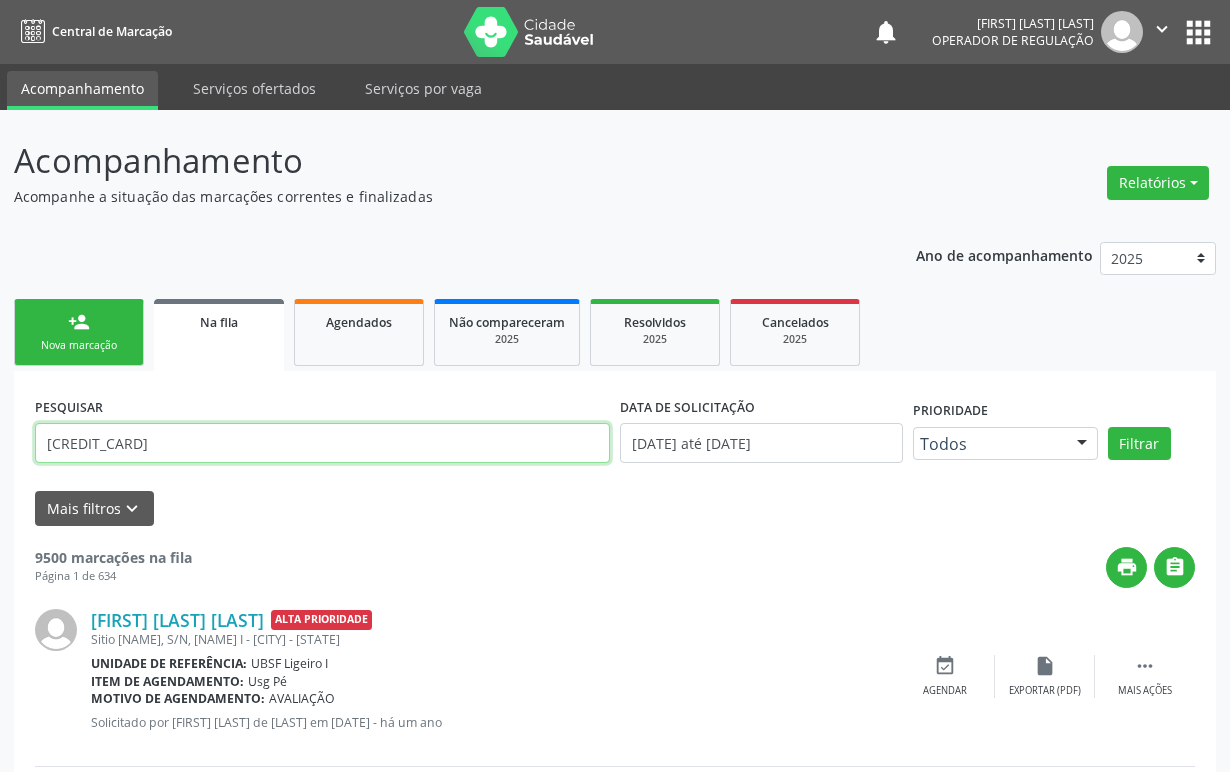 type on "[CREDIT_CARD]" 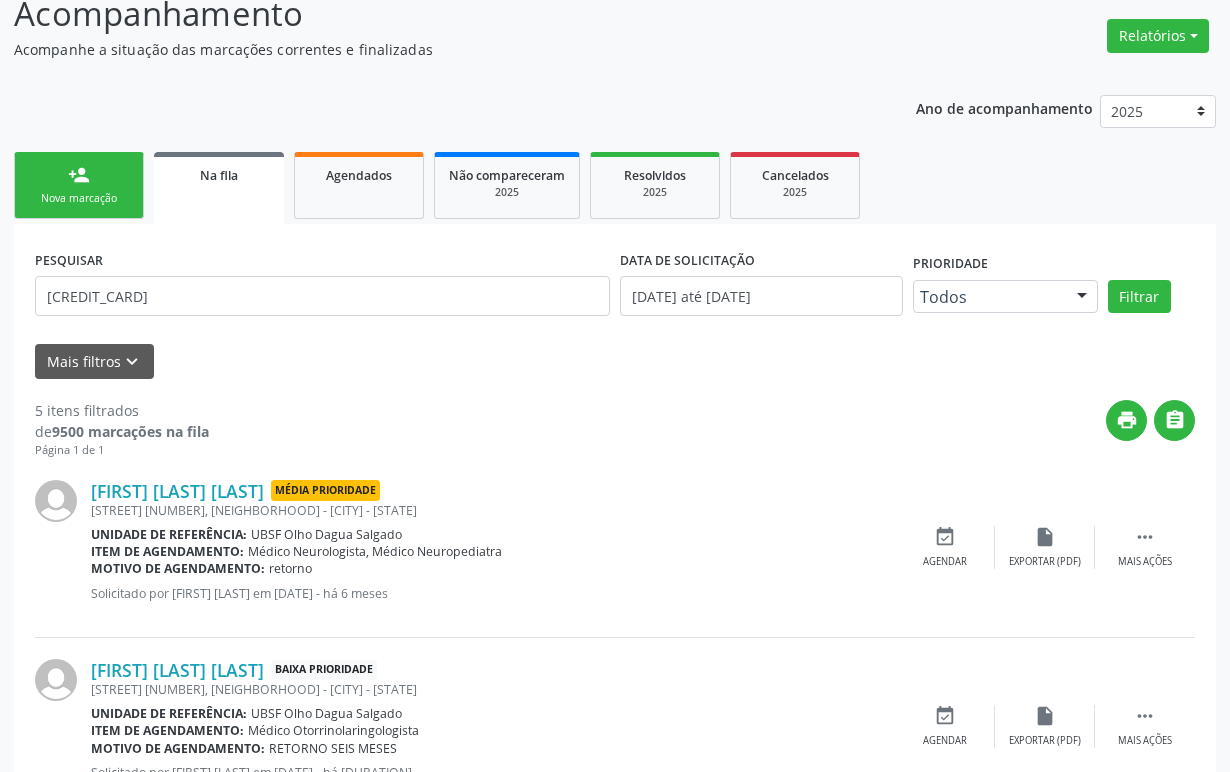 scroll, scrollTop: 0, scrollLeft: 0, axis: both 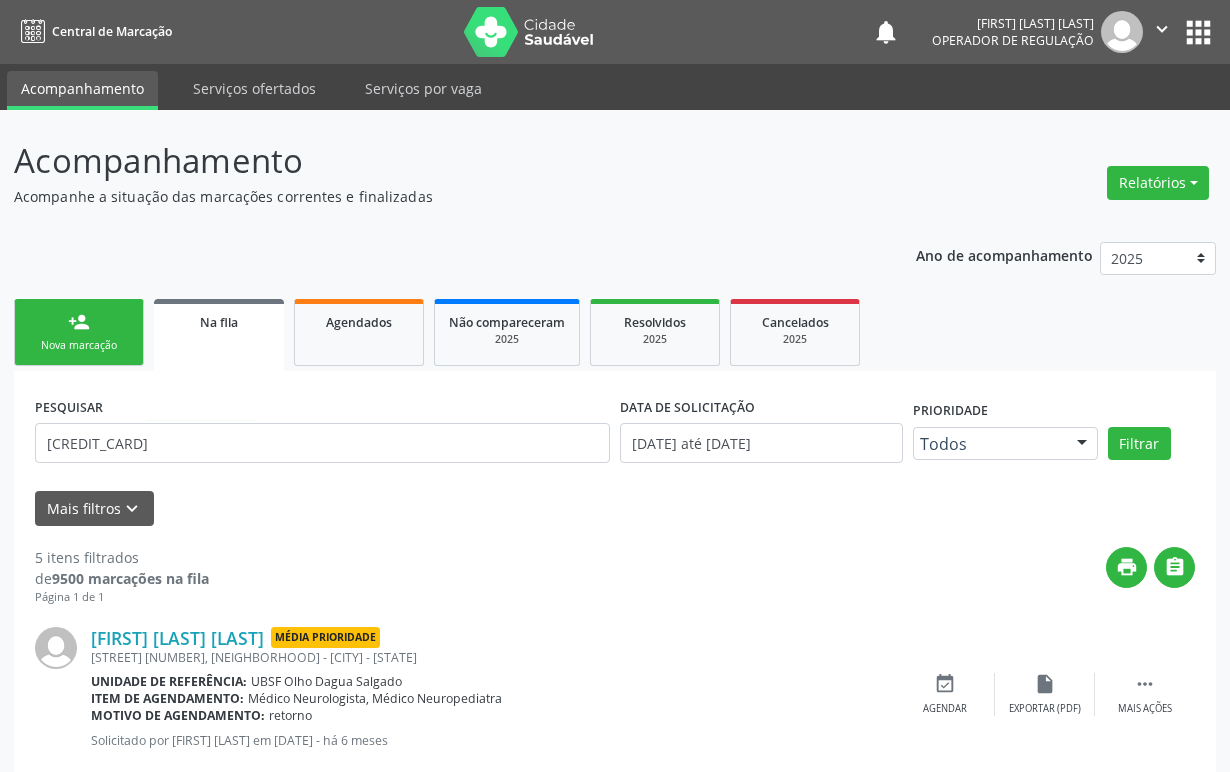 click on "person_add" at bounding box center [79, 322] 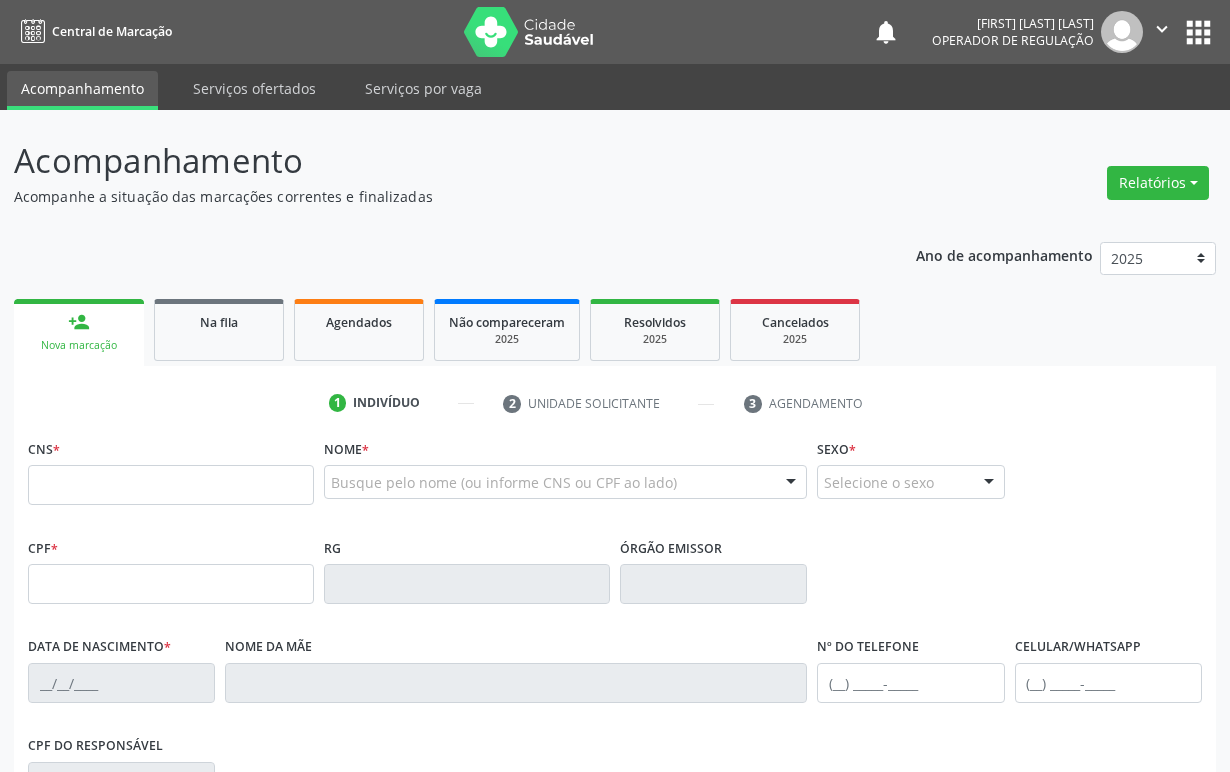 click on "CNS
*" at bounding box center (171, 476) 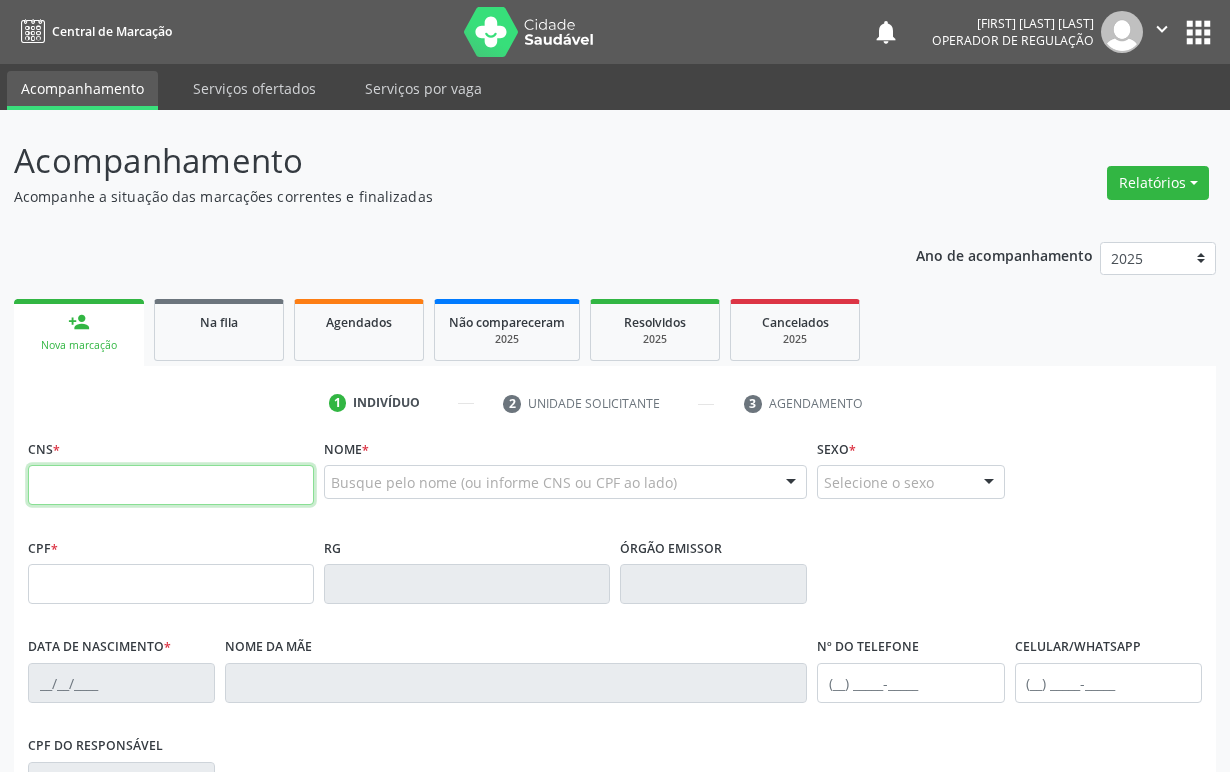 click at bounding box center (171, 485) 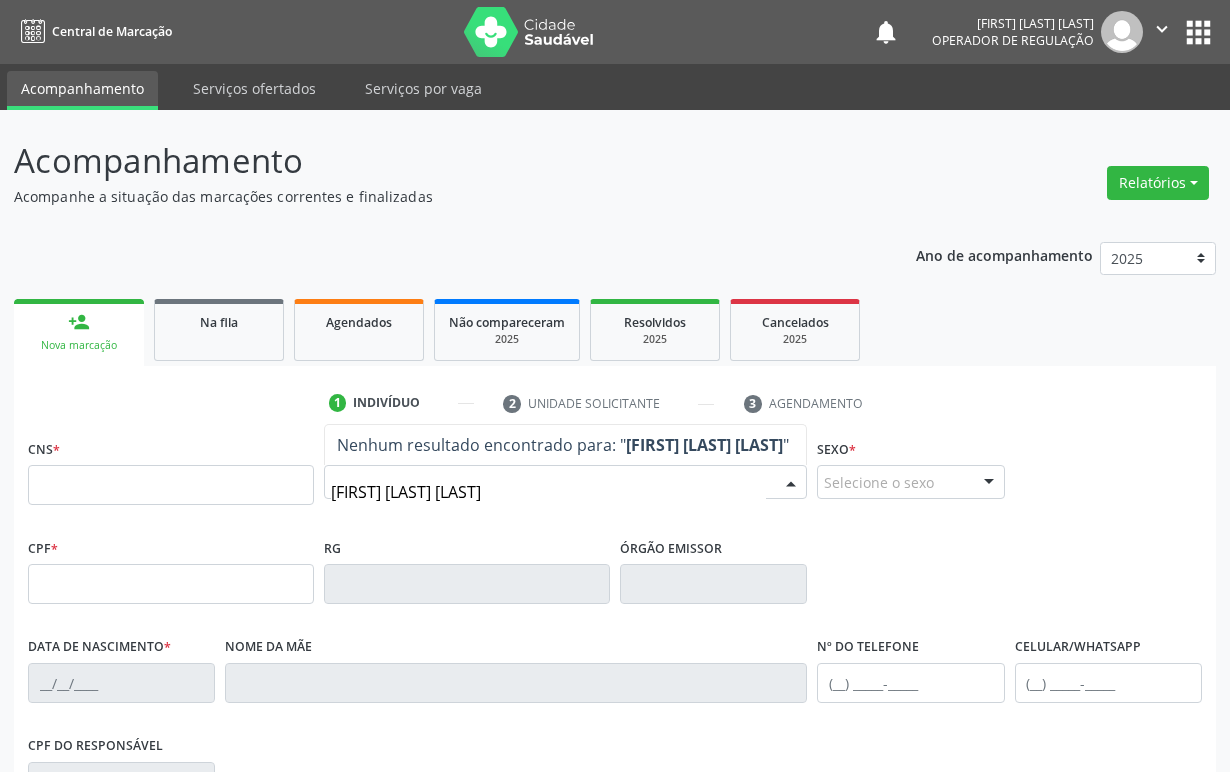 click on "[FIRST] [LAST] [LAST]" at bounding box center [548, 492] 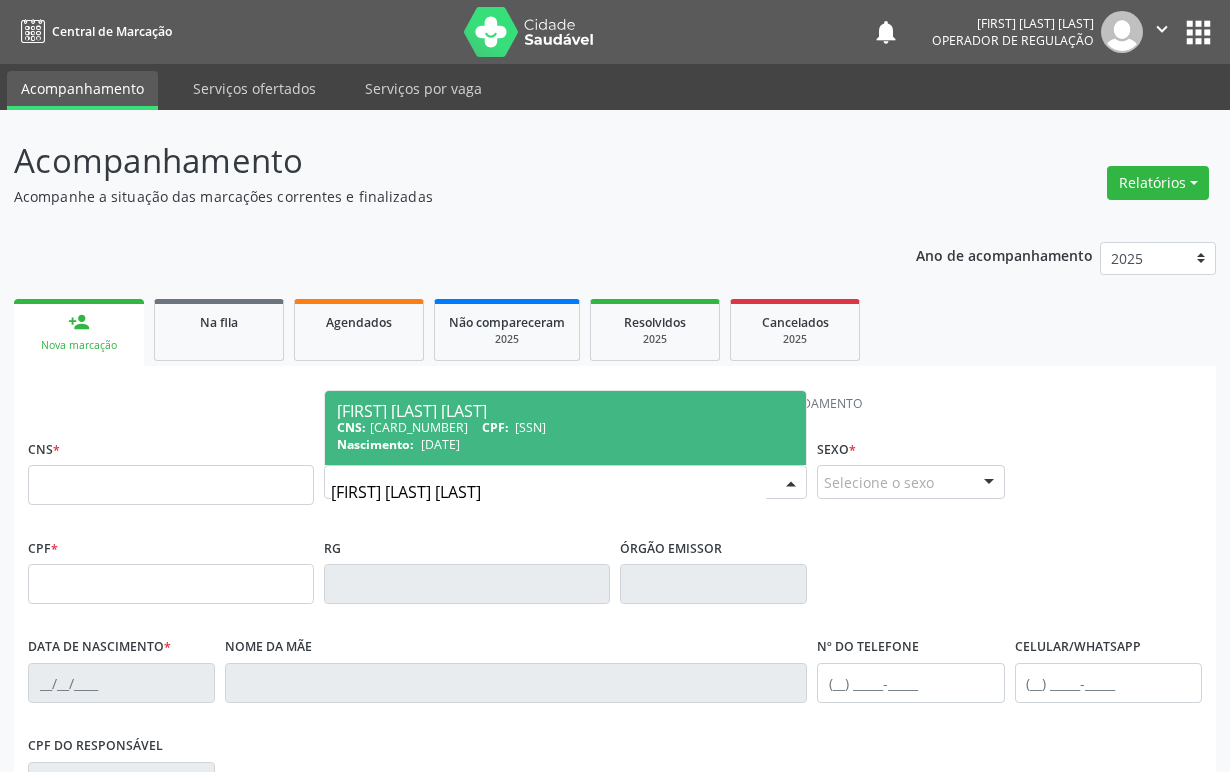 click on "Nascimento: [DATE]" at bounding box center [565, 444] 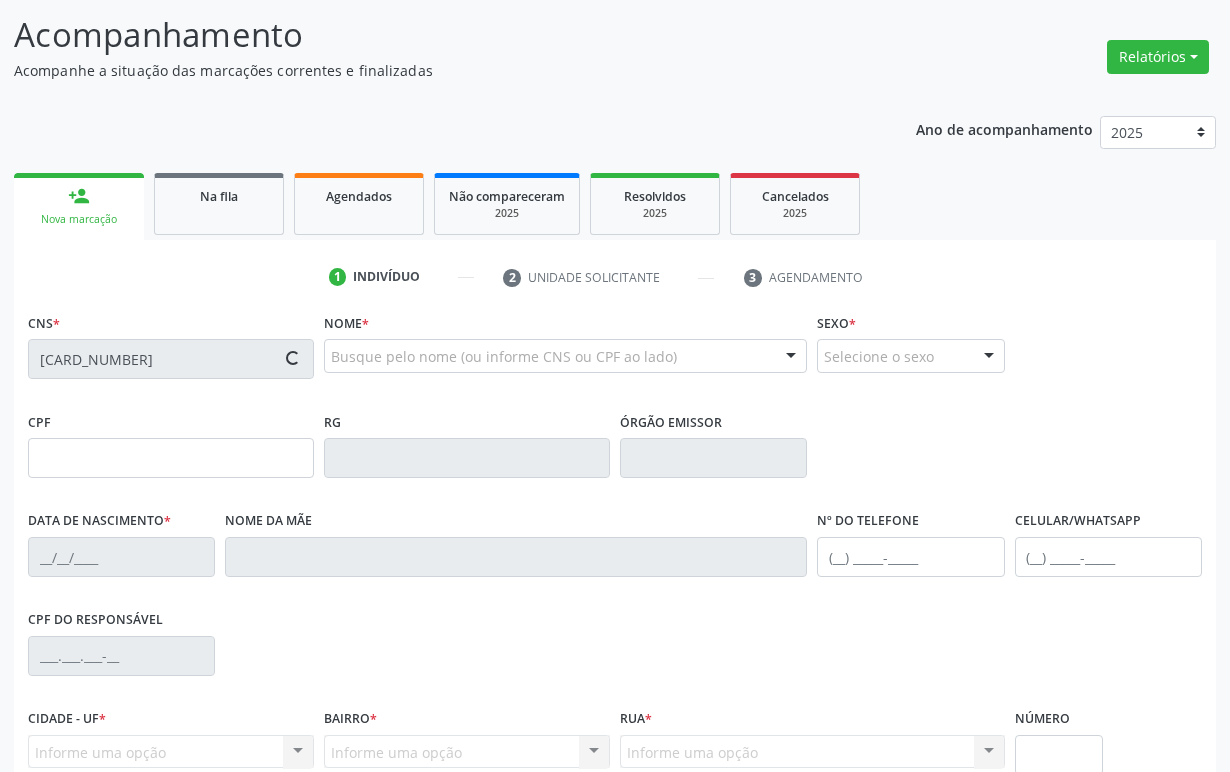 type on "[SSN]" 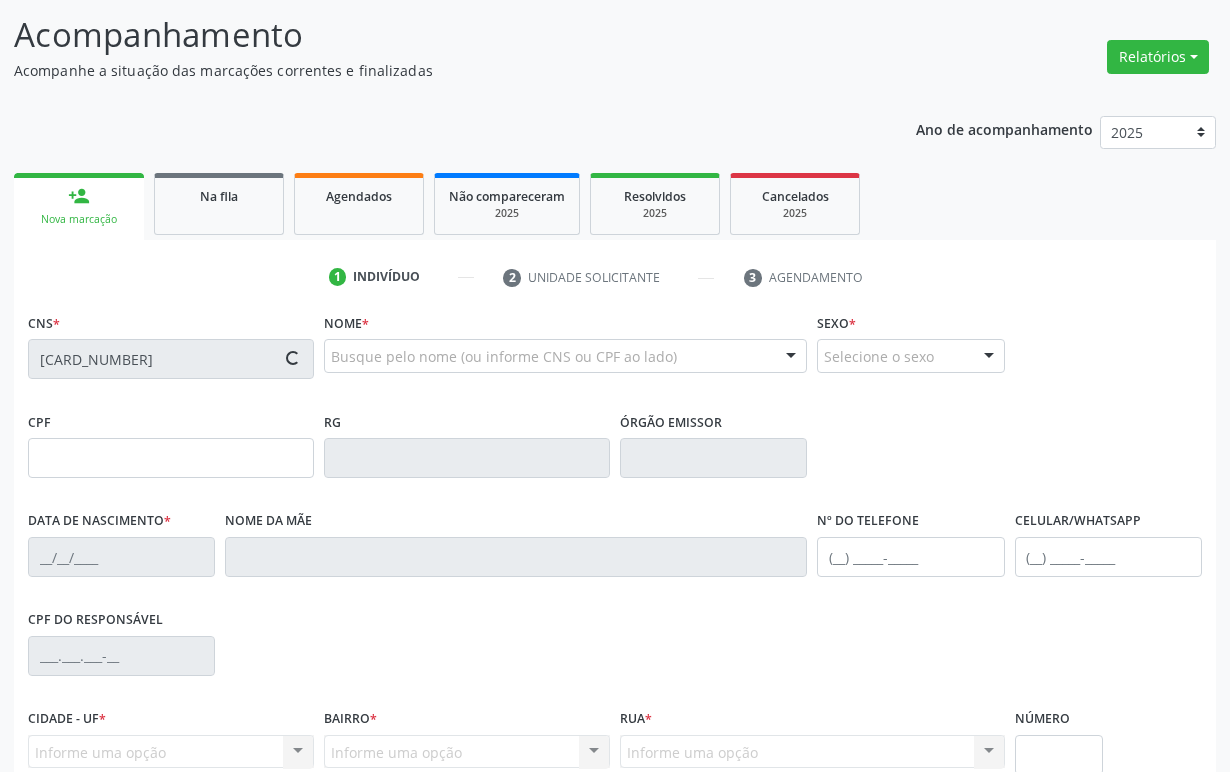 type on "[DATE]" 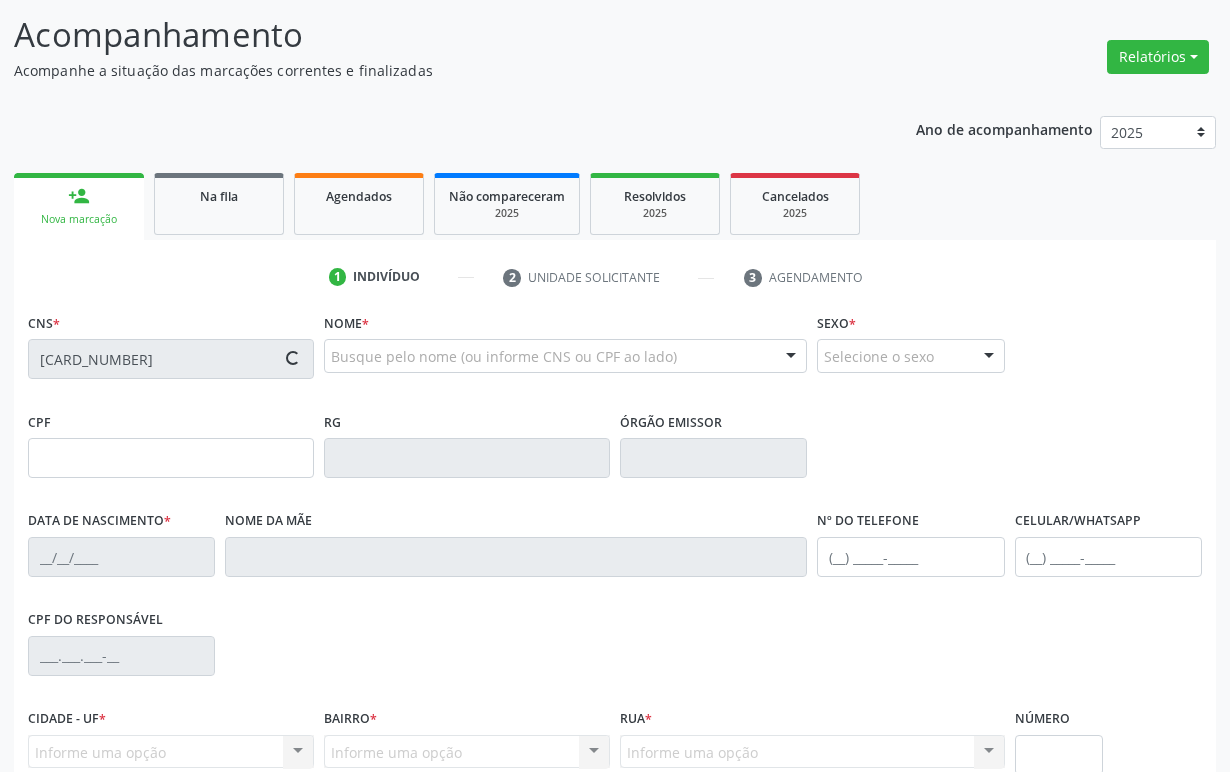 type on "([PHONE])" 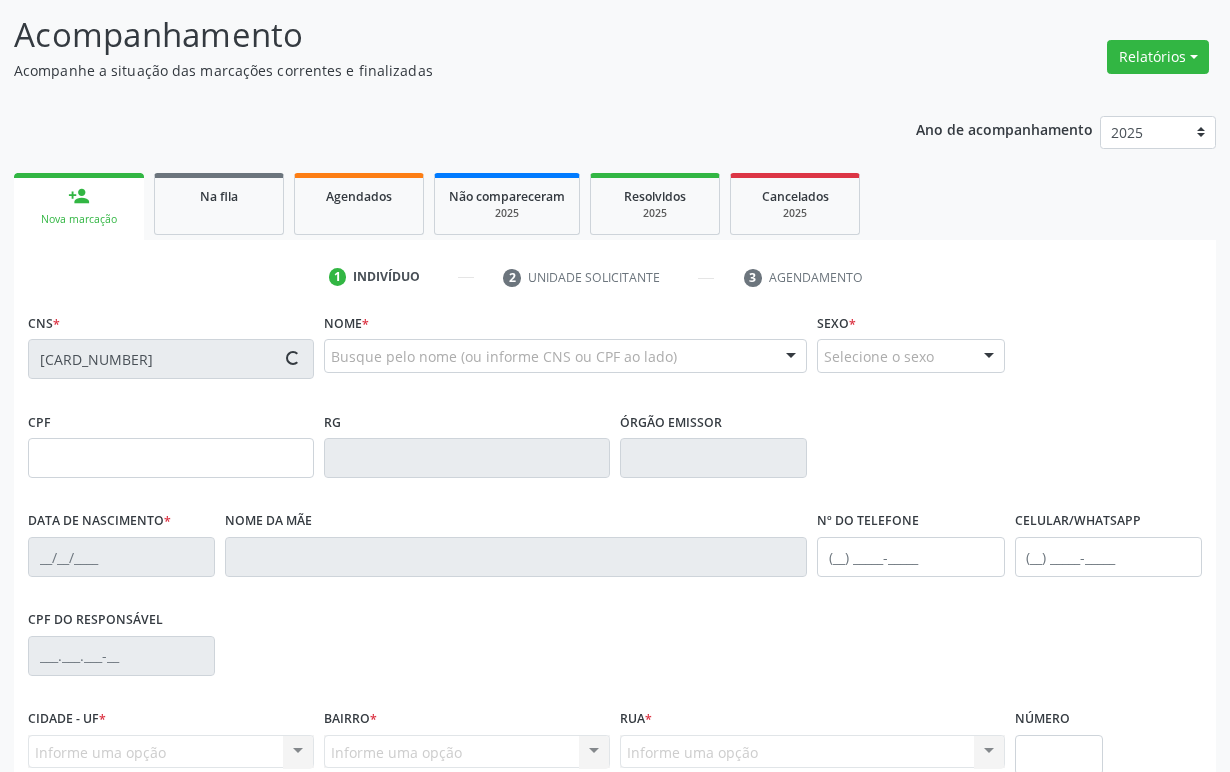 type on "([PHONE])" 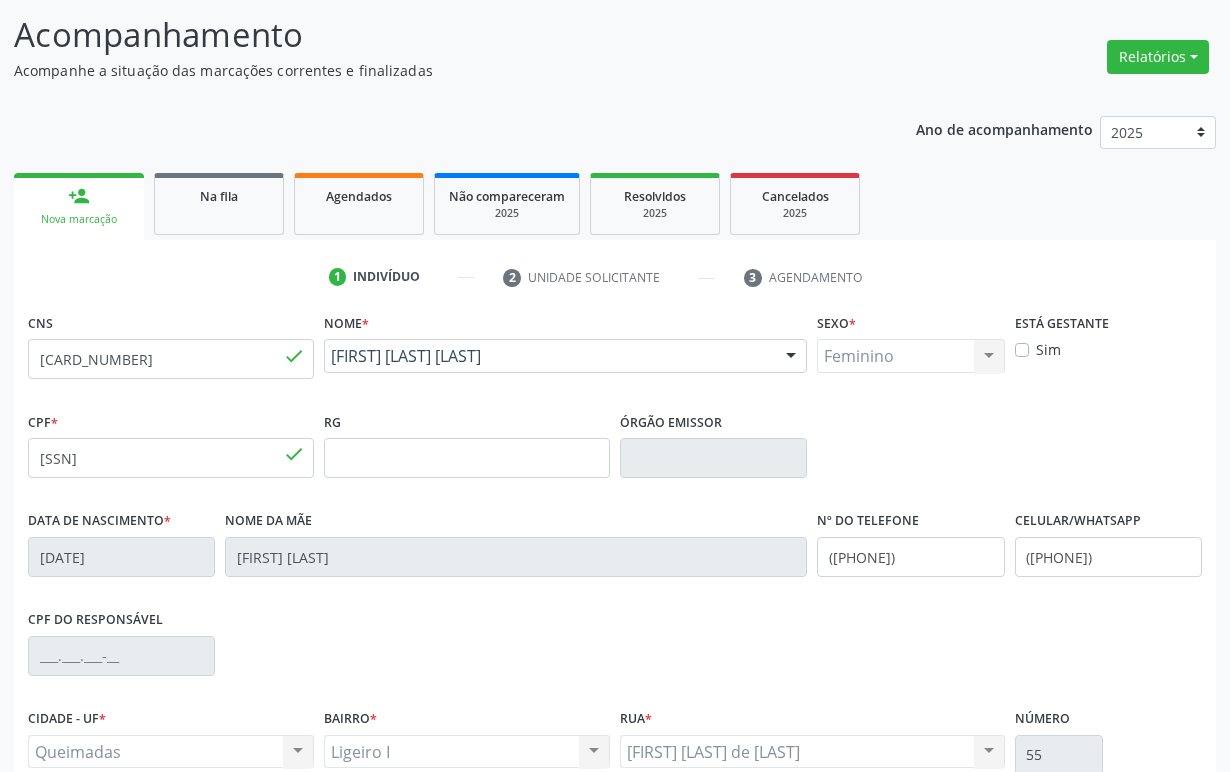 scroll, scrollTop: 312, scrollLeft: 0, axis: vertical 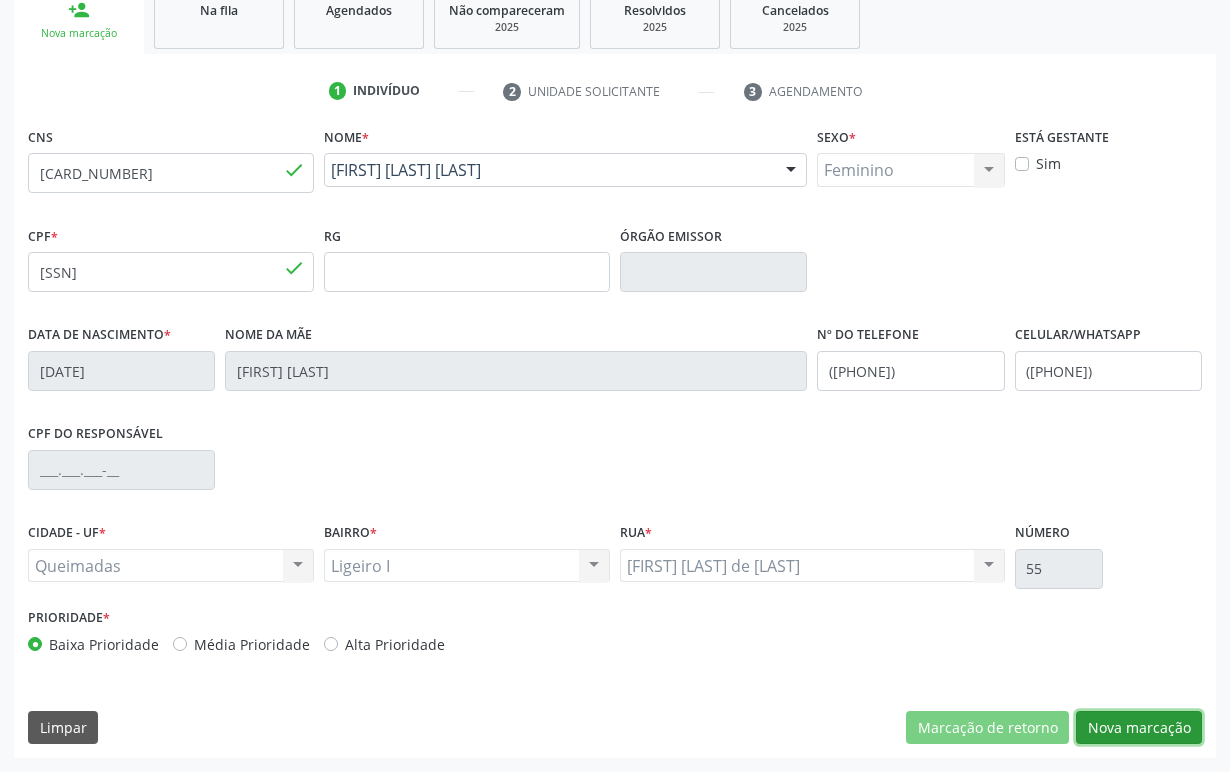 click on "Nova marcação" at bounding box center (1139, 728) 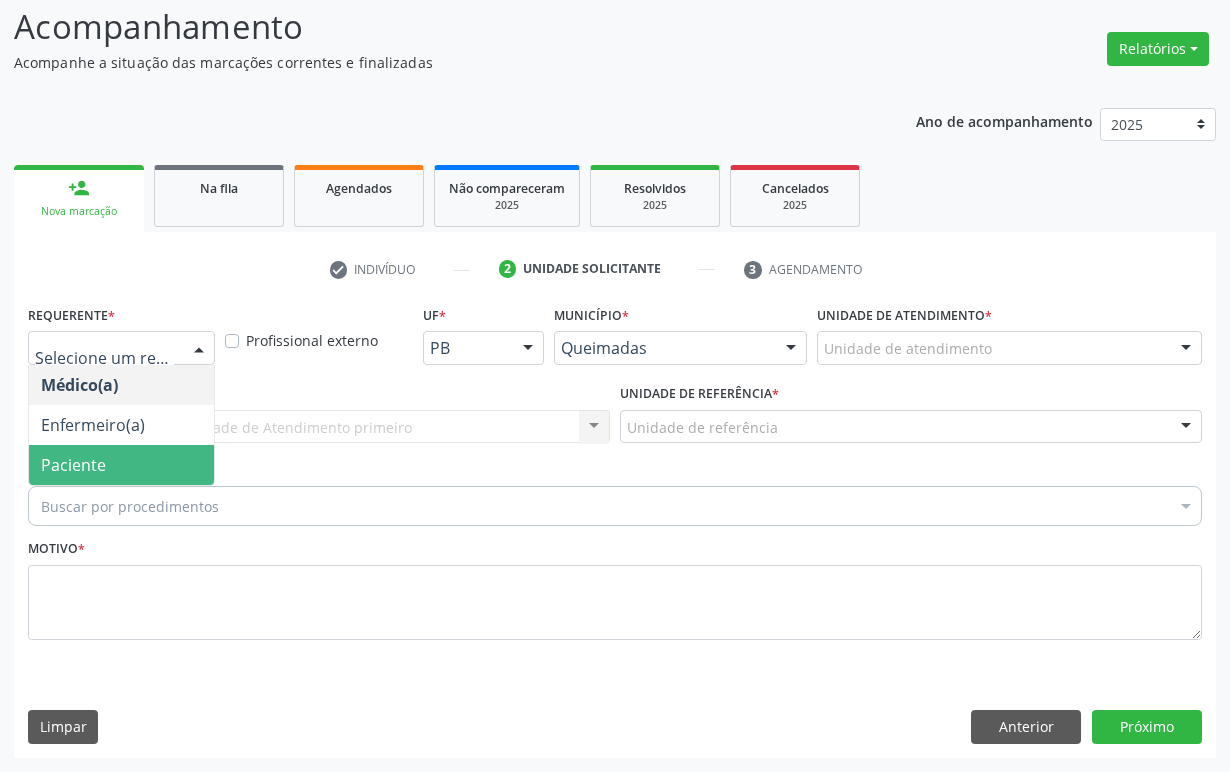 click on "Paciente" at bounding box center [121, 465] 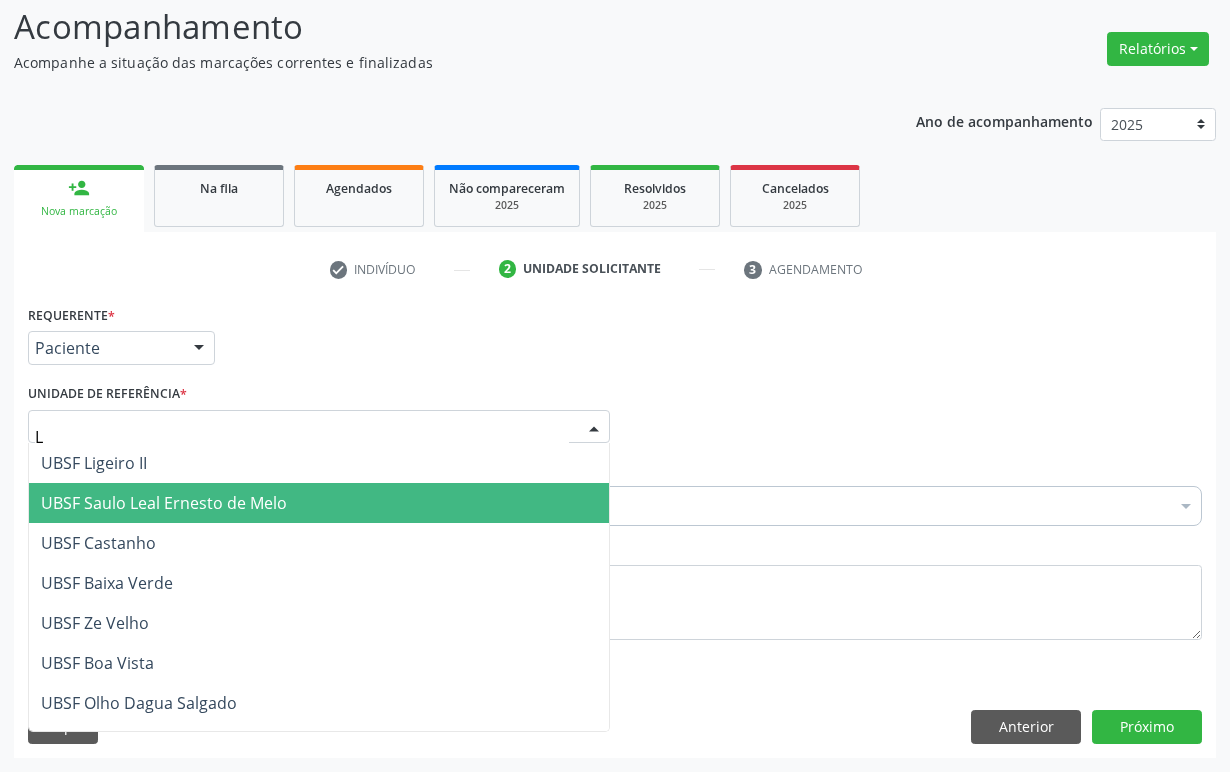 type on "[NAME]" 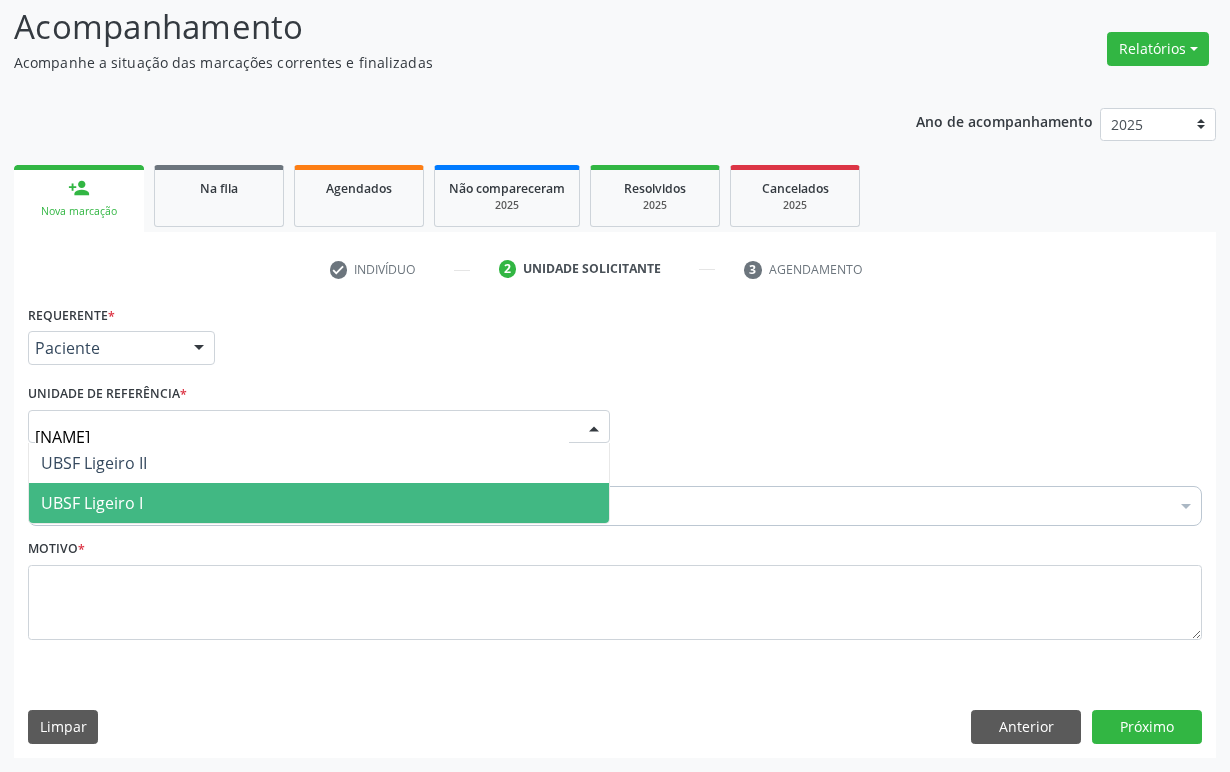 click on "UBSF Ligeiro I" at bounding box center [319, 503] 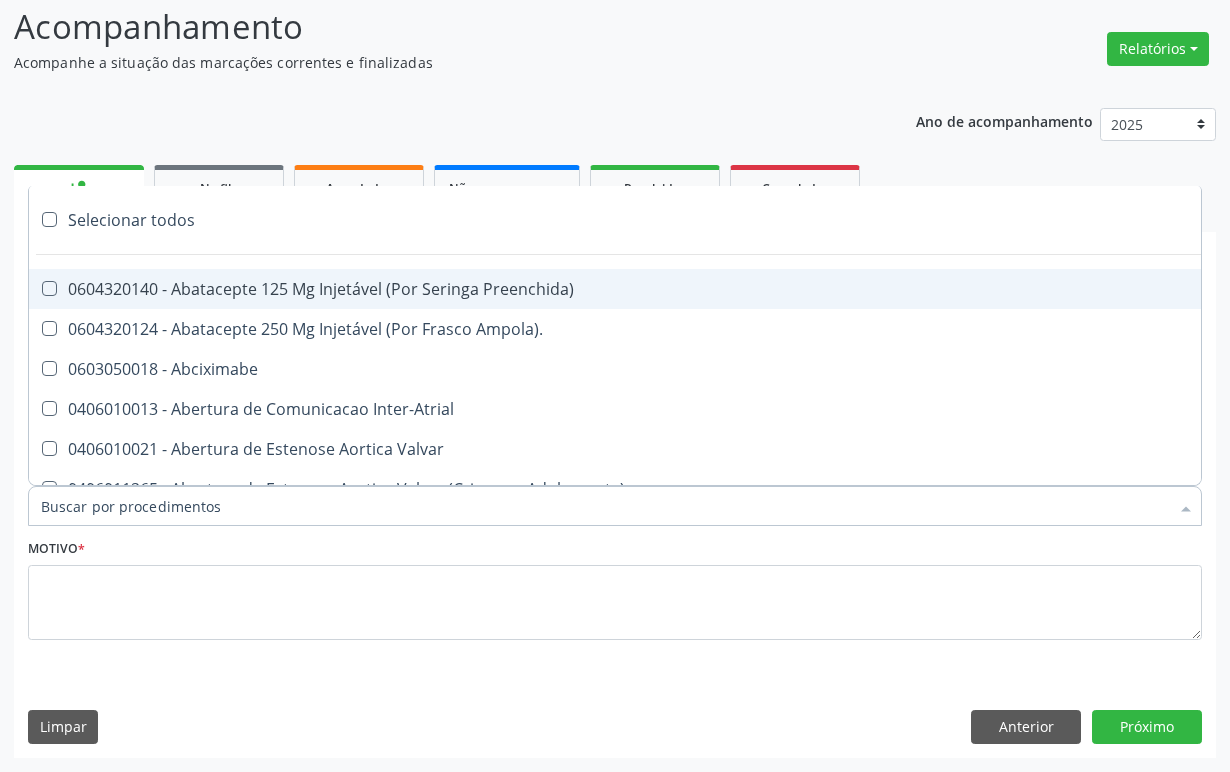 paste on "[CREDIT_CARD]" 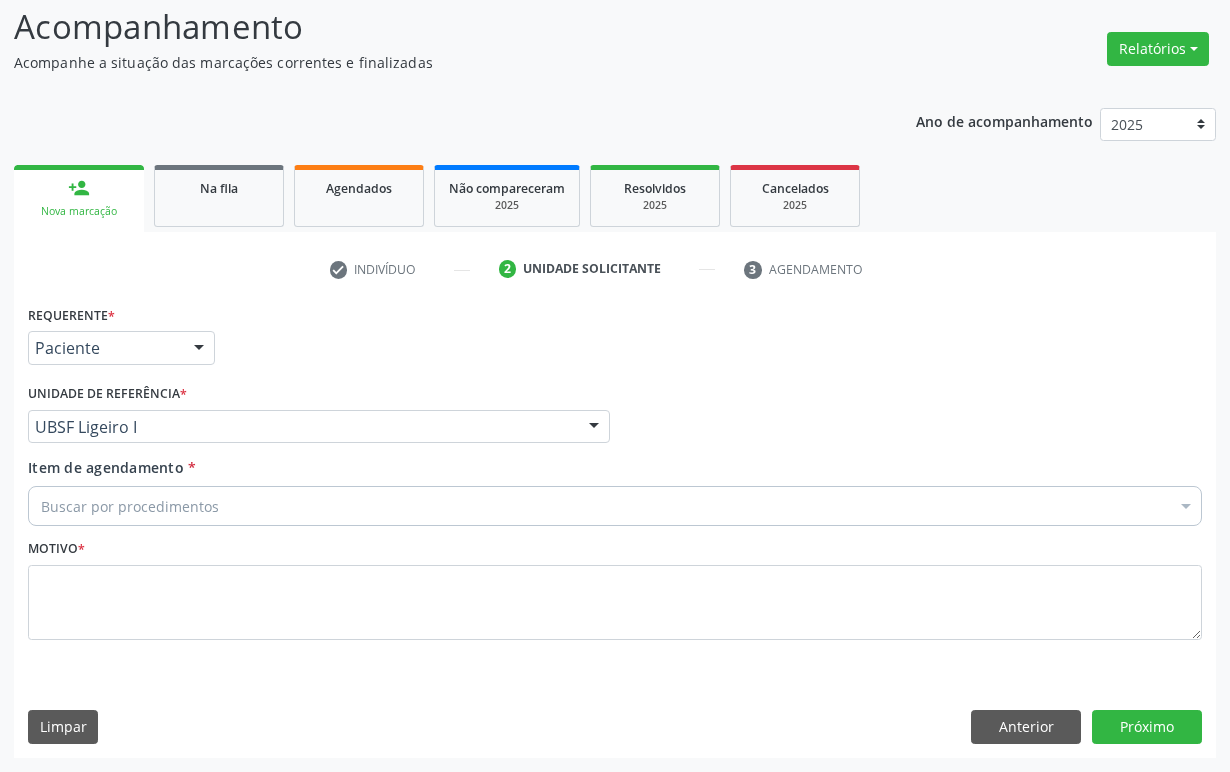click on "Buscar por procedimentos" at bounding box center (615, 506) 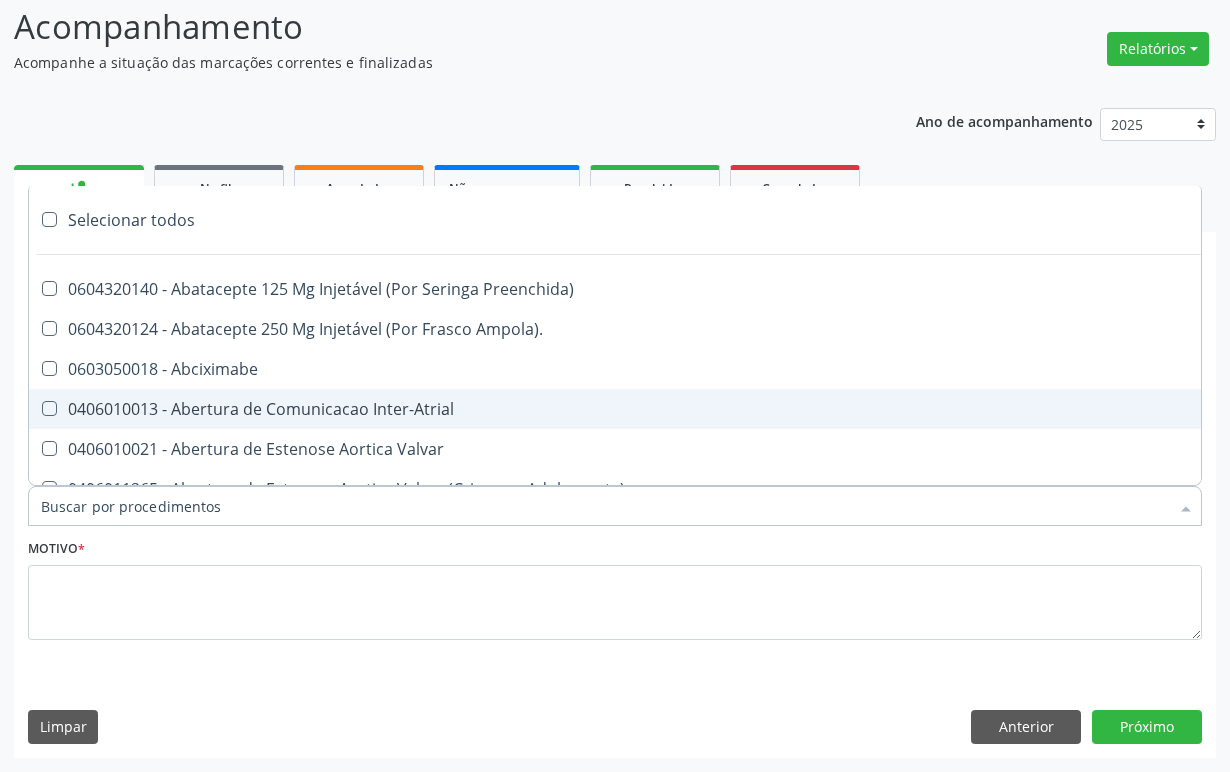 paste on "ENDOCRINOLOGISTA" 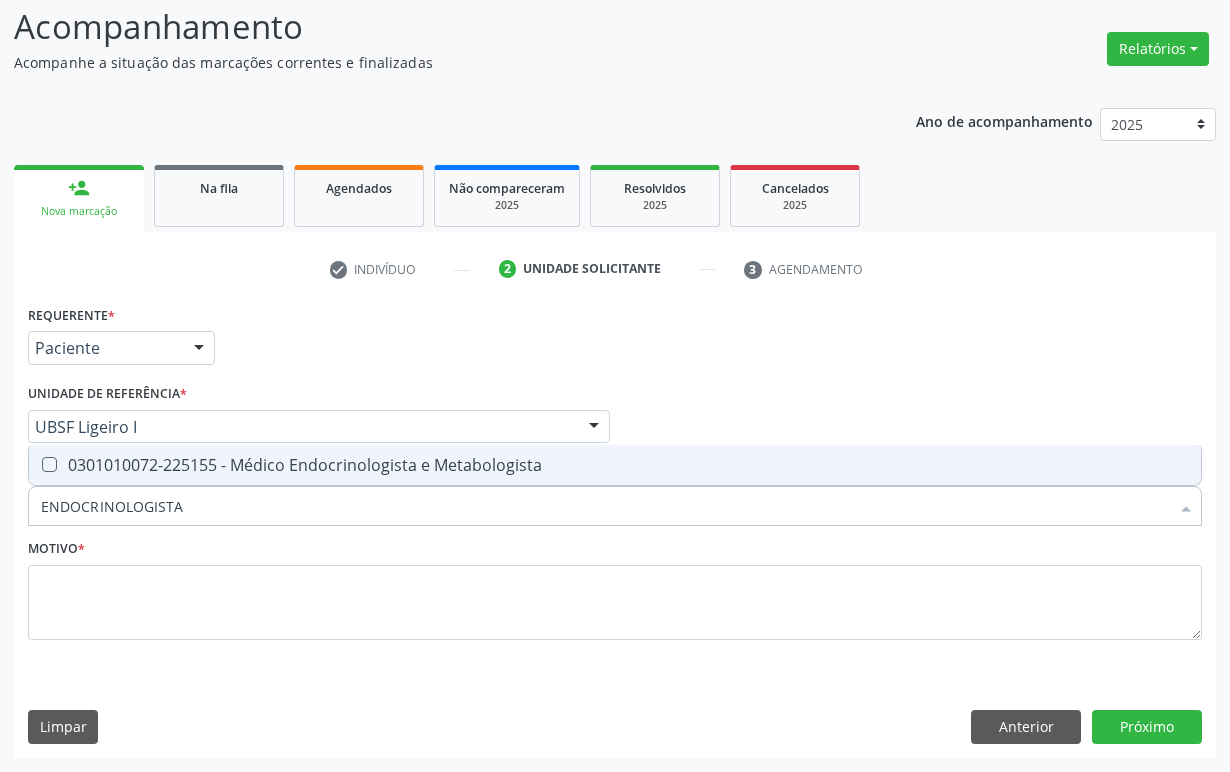 click on "0301010072-225155 - Médico Endocrinologista e Metabologista" at bounding box center [615, 465] 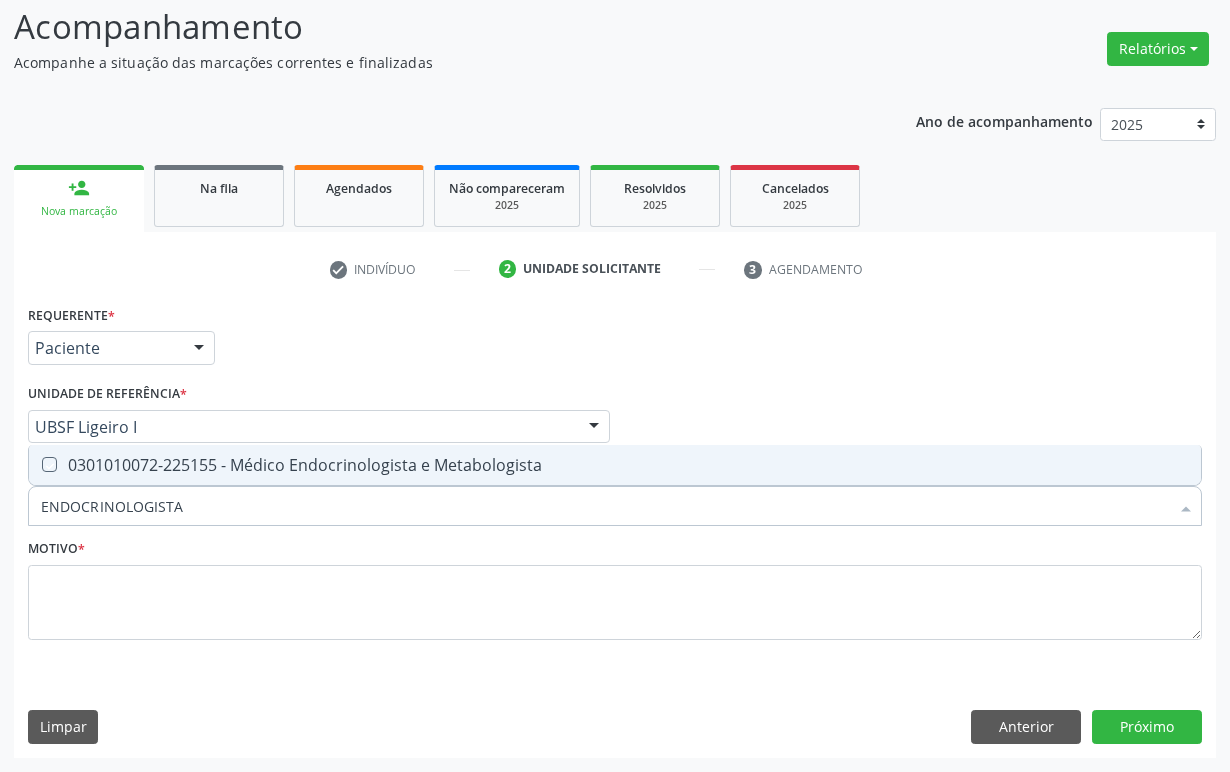 checkbox on "true" 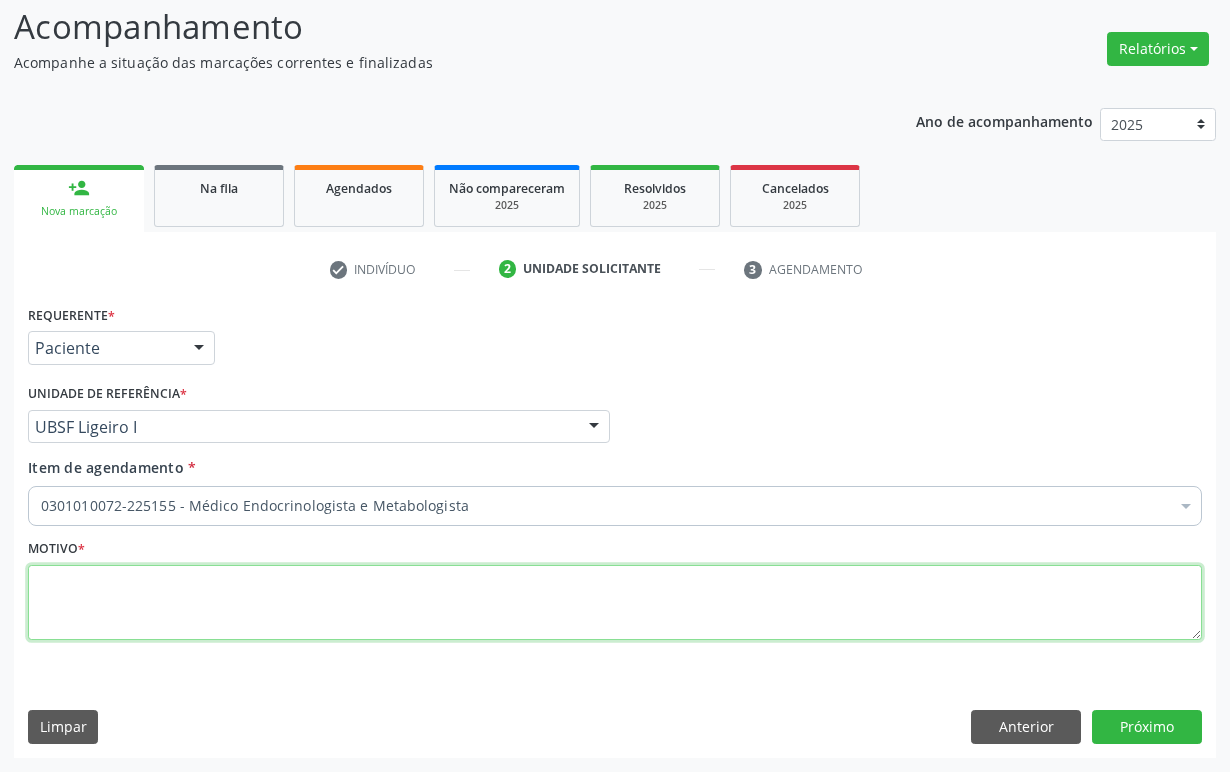 click at bounding box center [615, 603] 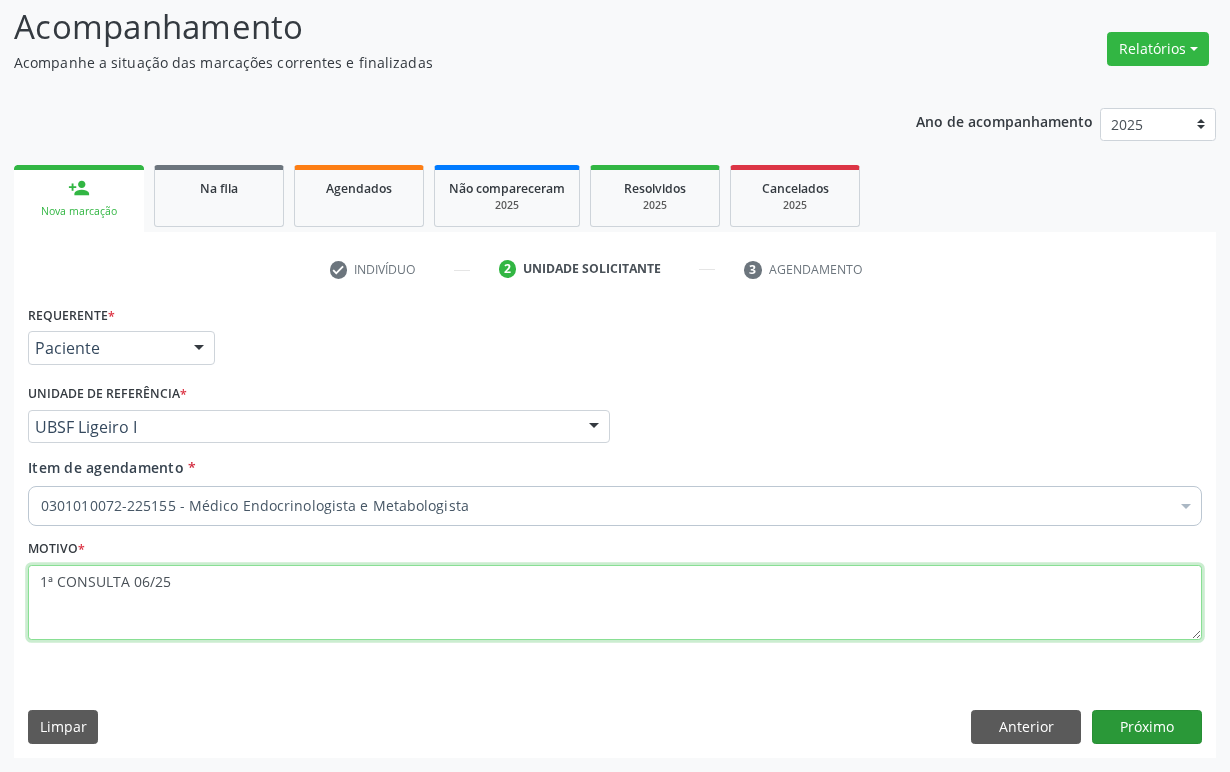 type on "1ª CONSULTA 06/25" 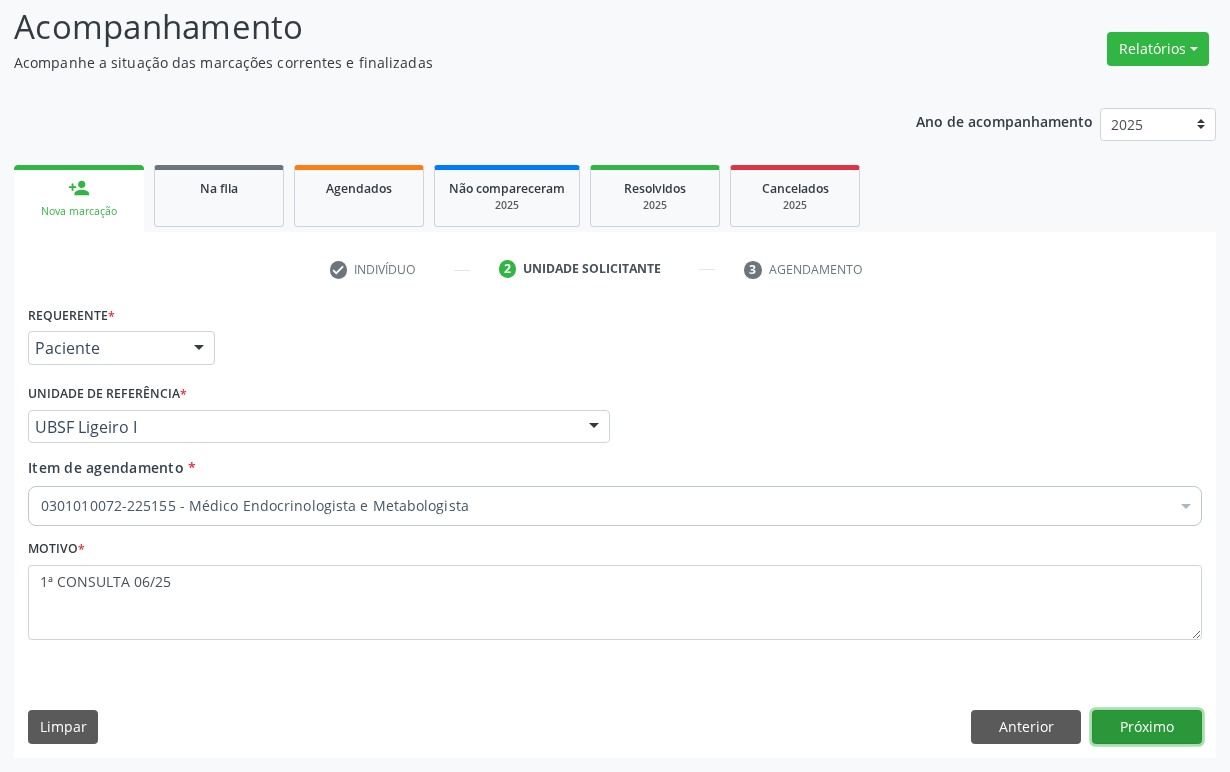 click on "Próximo" at bounding box center (1147, 727) 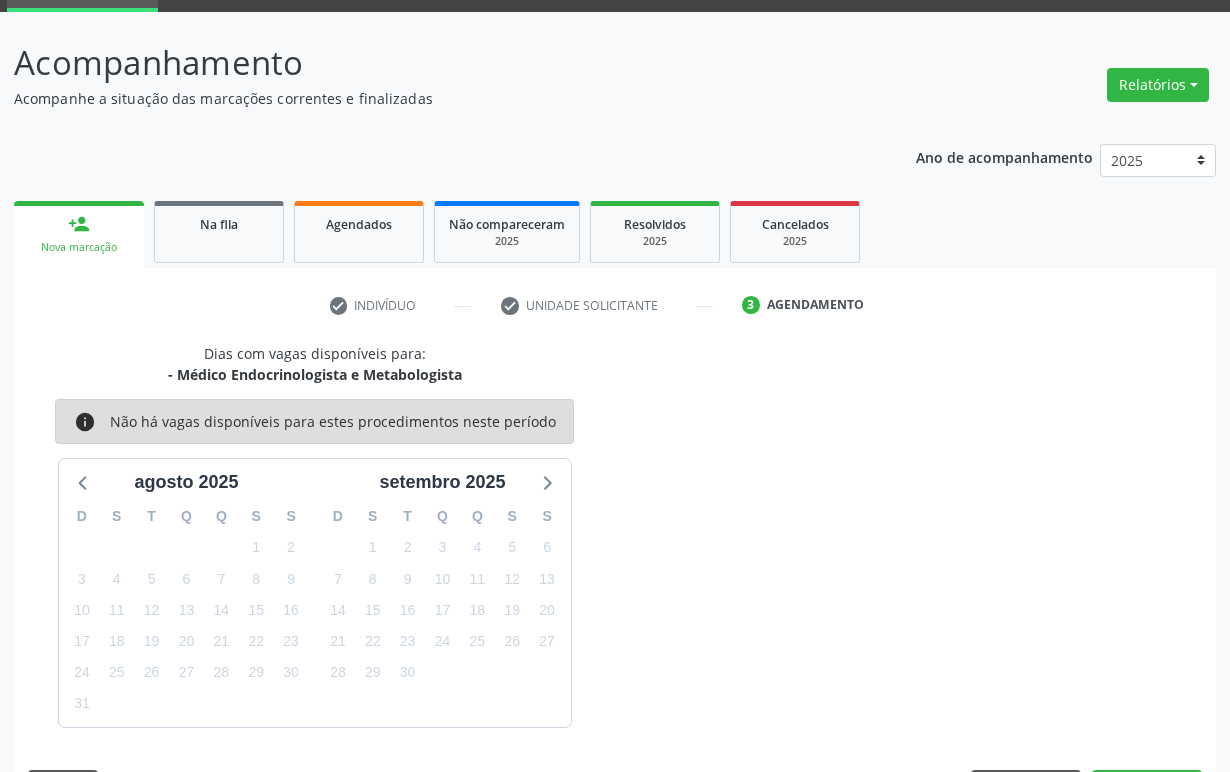 scroll, scrollTop: 134, scrollLeft: 0, axis: vertical 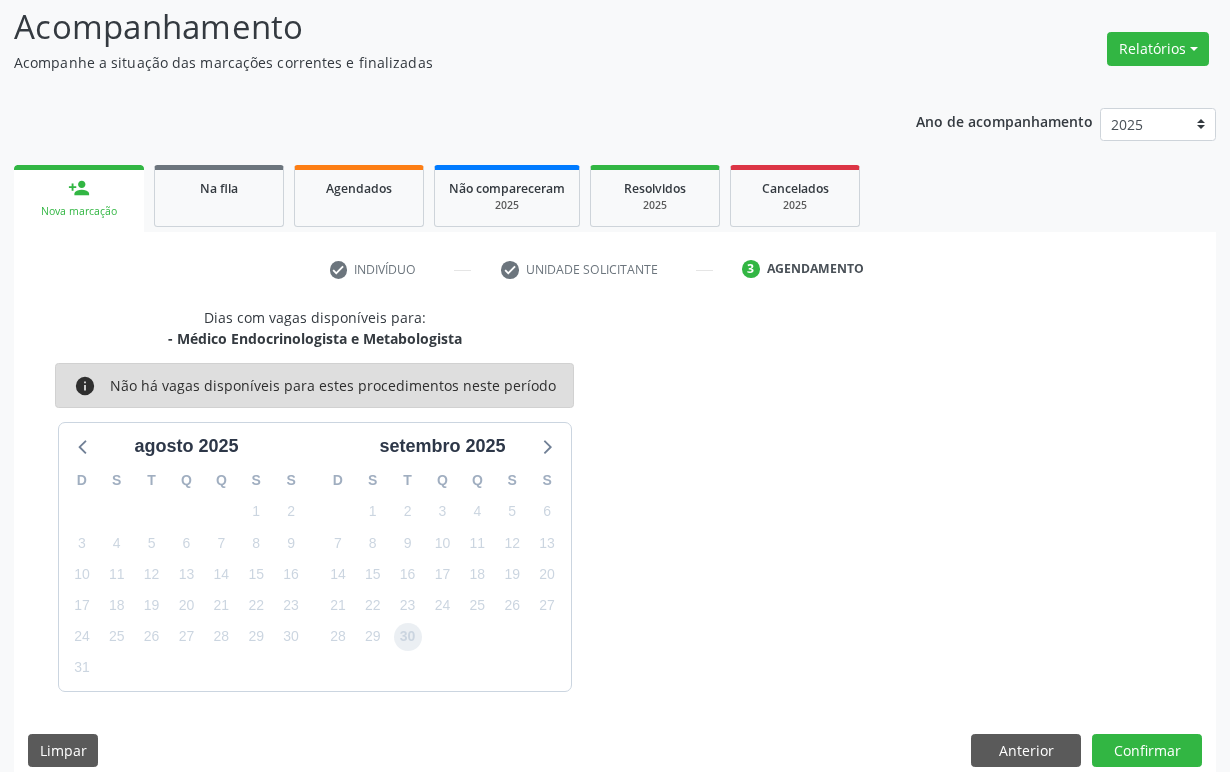 click on "30" at bounding box center (408, 637) 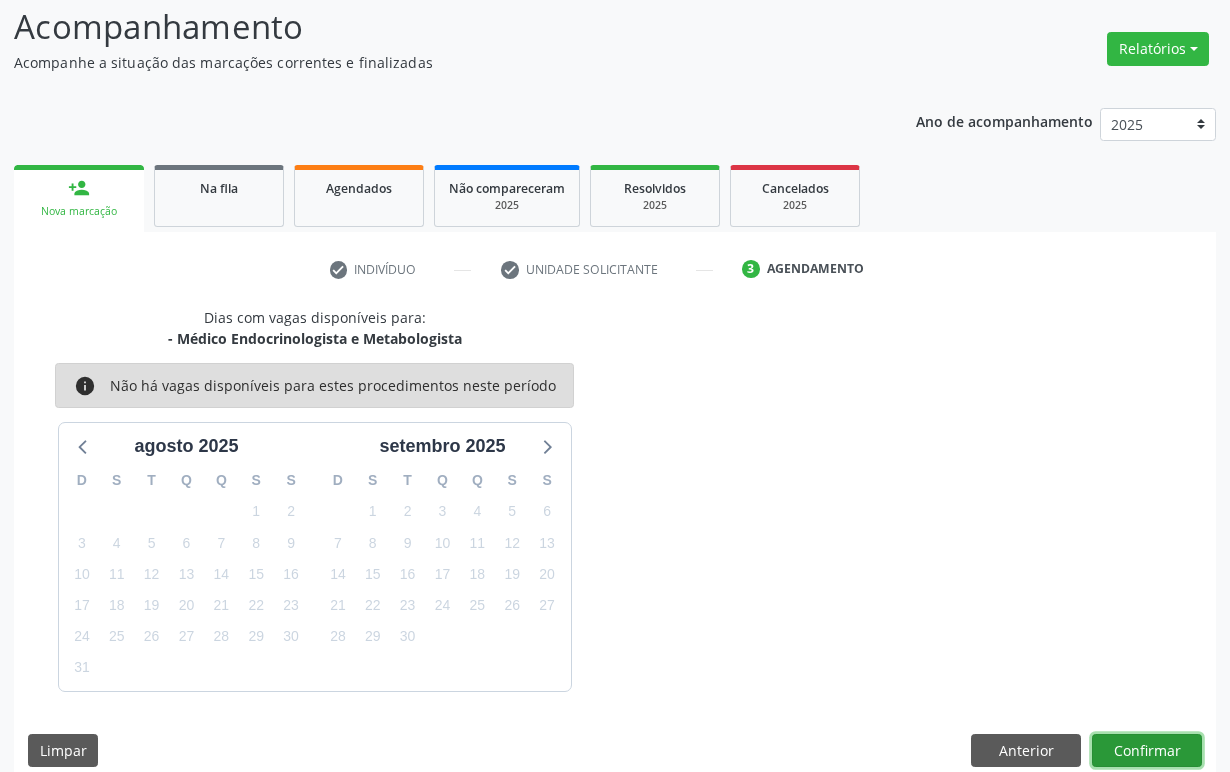 click on "Confirmar" at bounding box center (1147, 751) 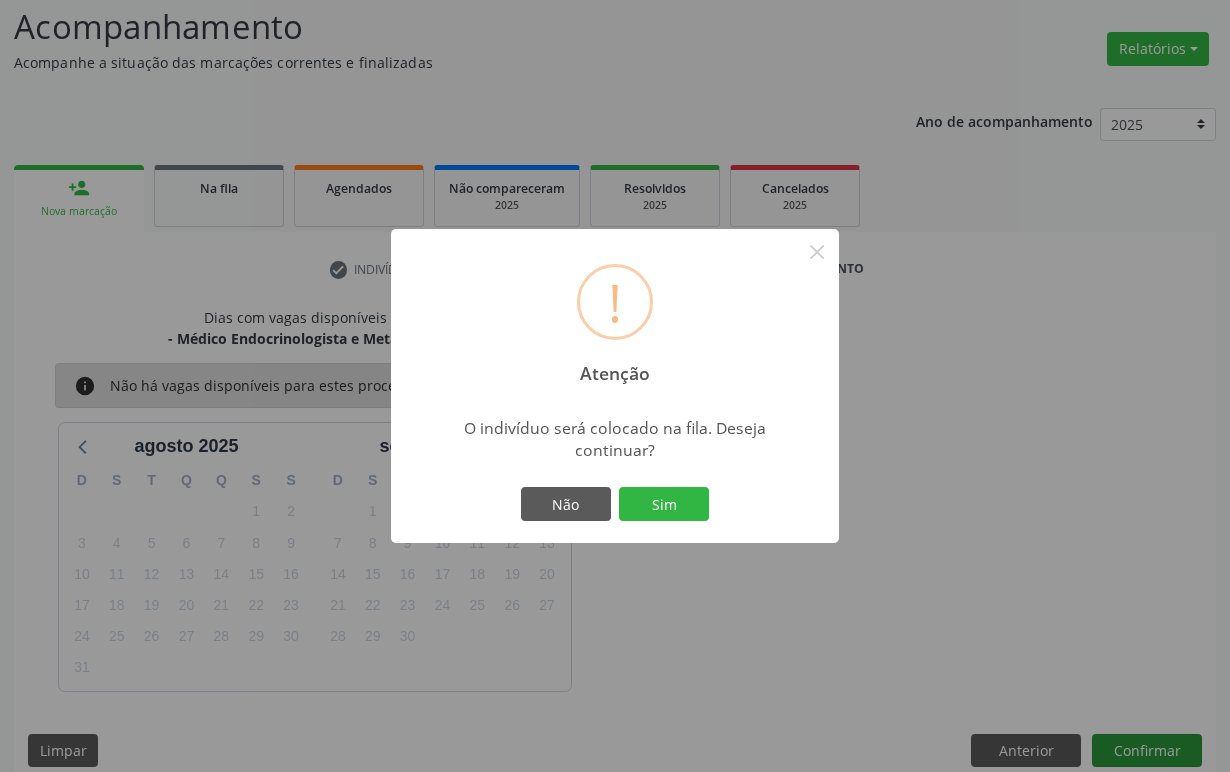 type 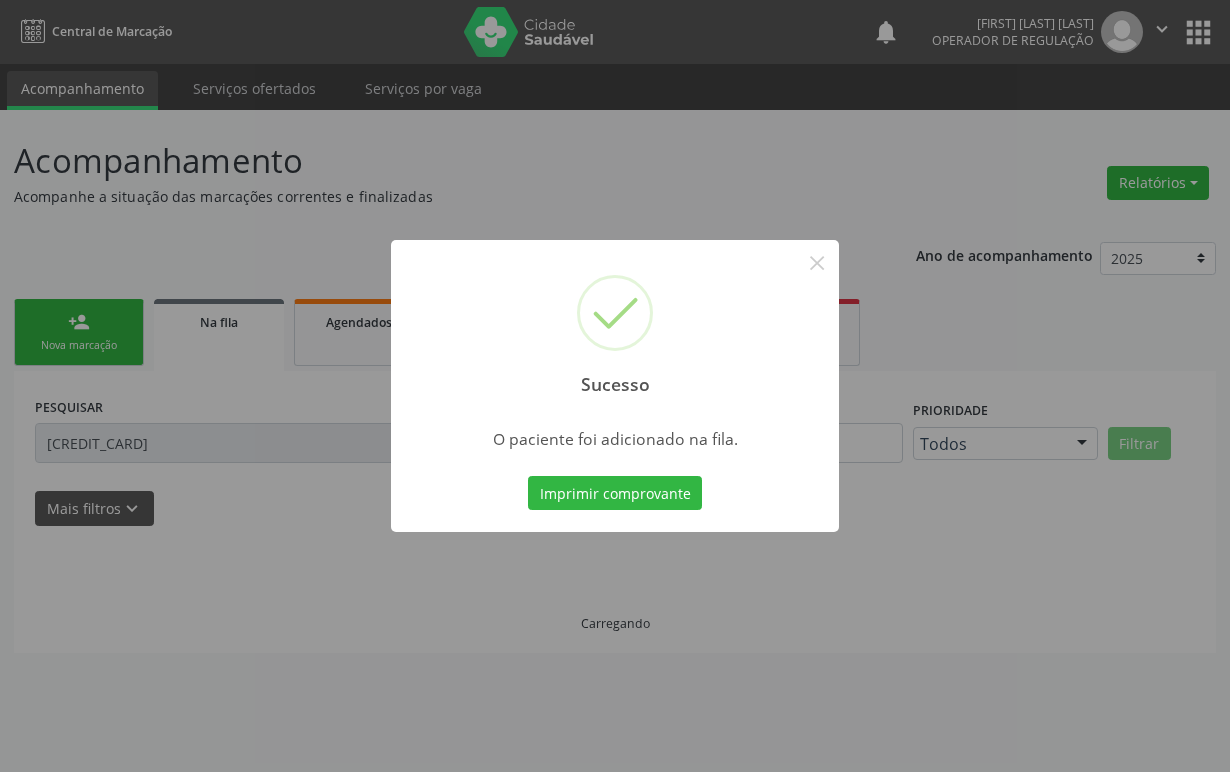 scroll, scrollTop: 0, scrollLeft: 0, axis: both 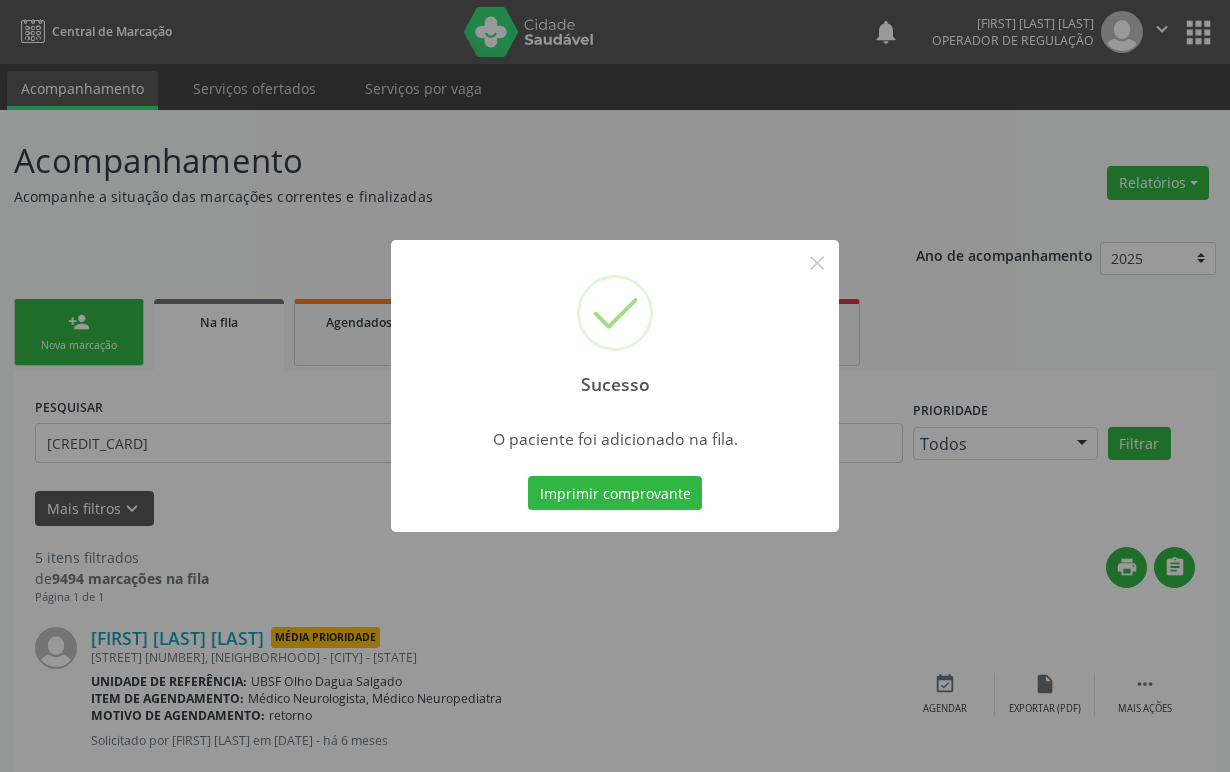 type 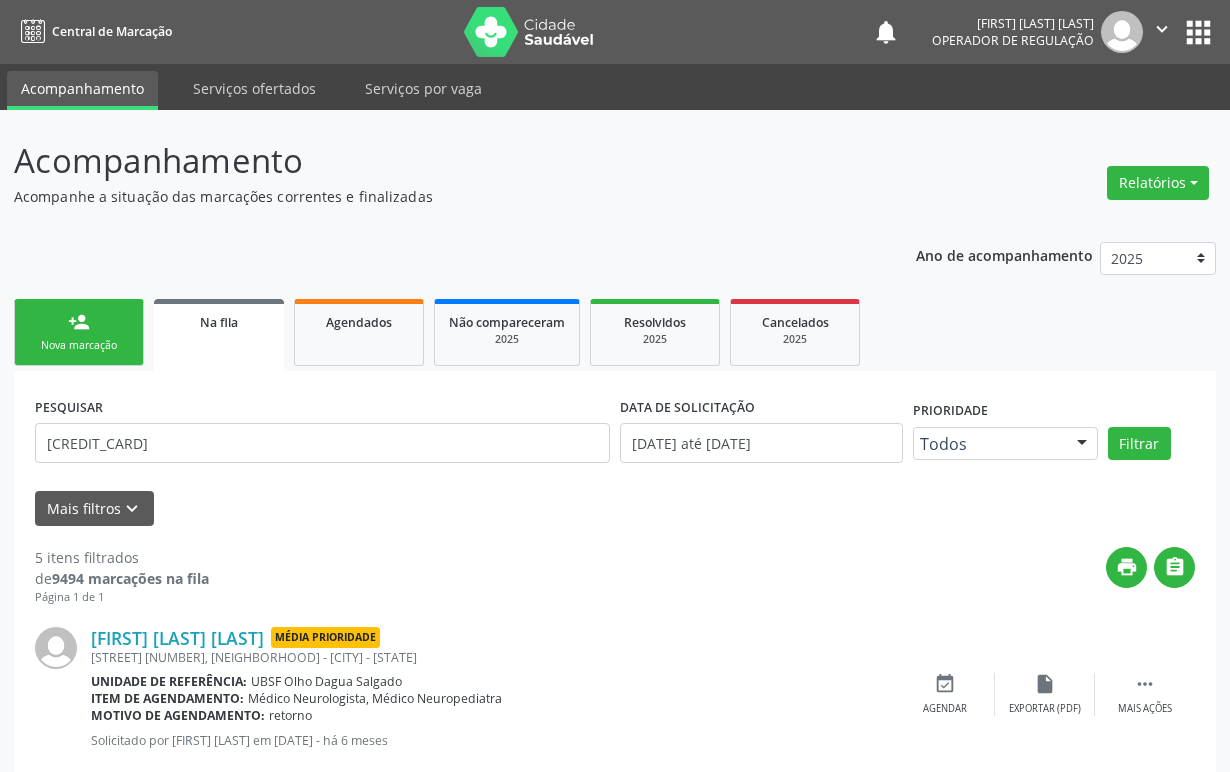 click on "Nova marcação" at bounding box center (79, 345) 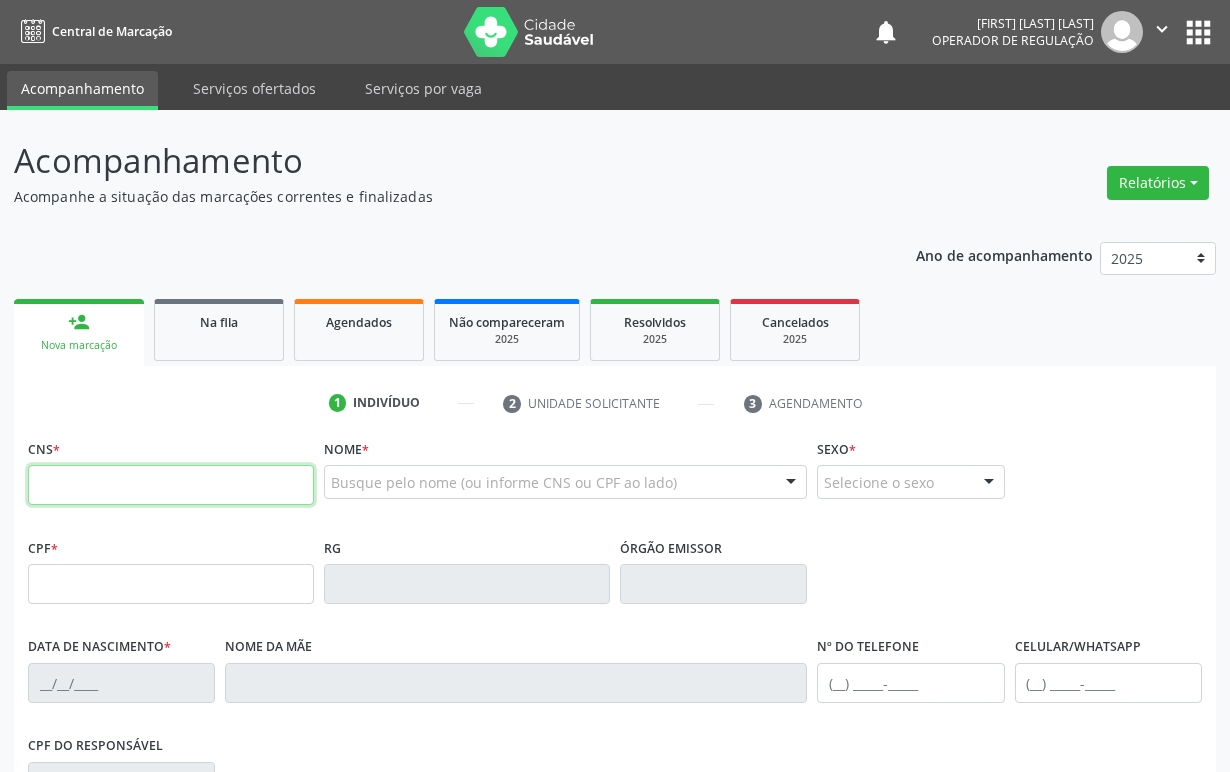 click at bounding box center (171, 485) 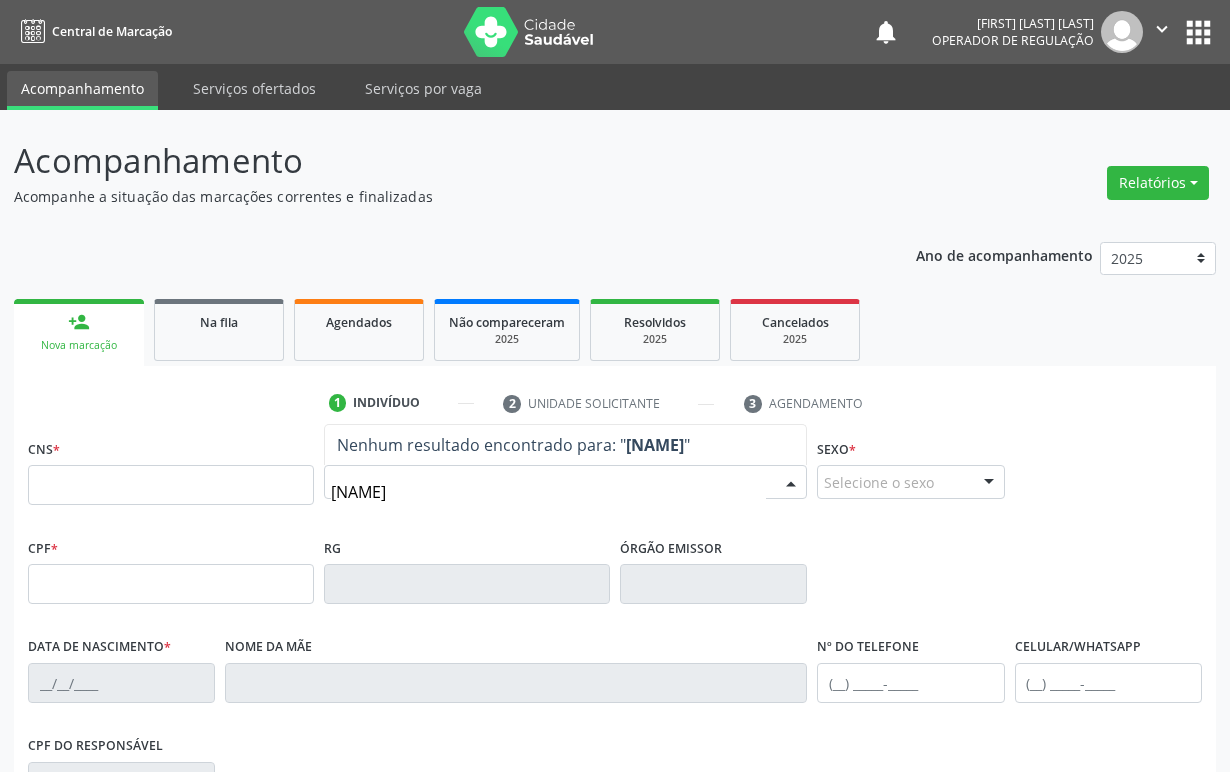 type on "[FIRST] [LAST]" 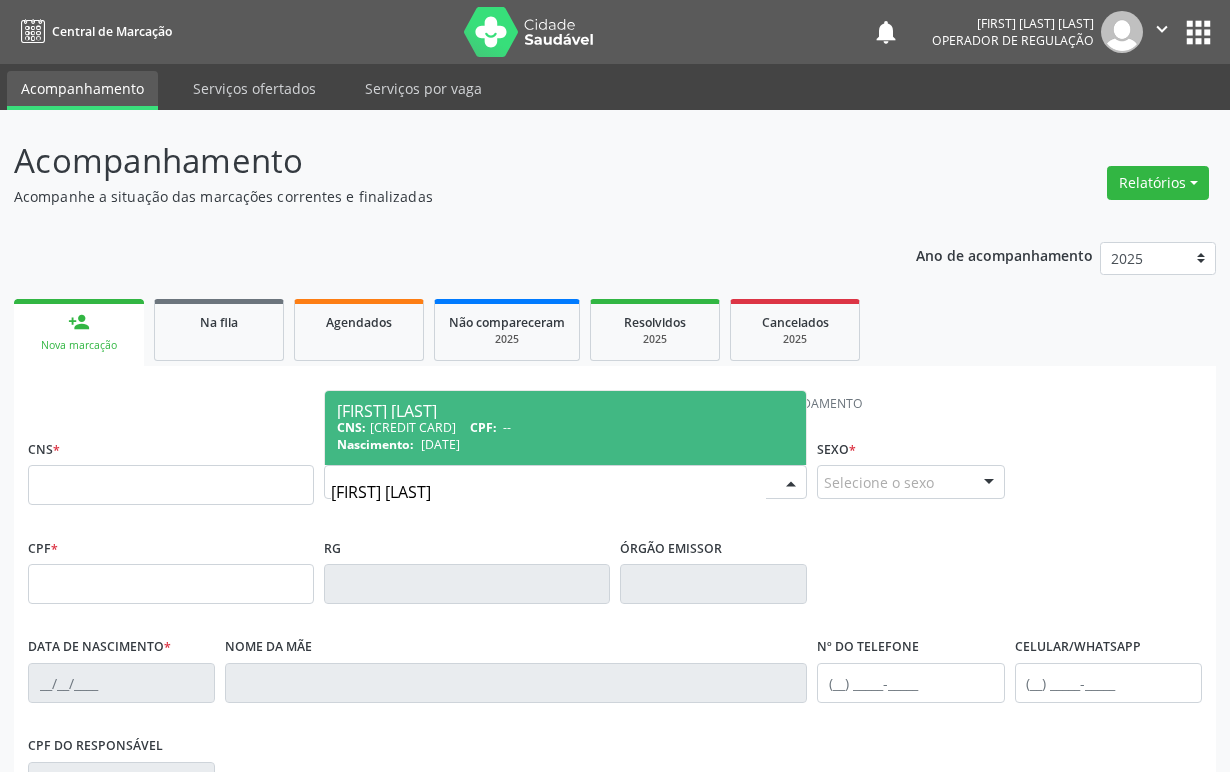 click on "[FIRST] [LAST]" at bounding box center [565, 411] 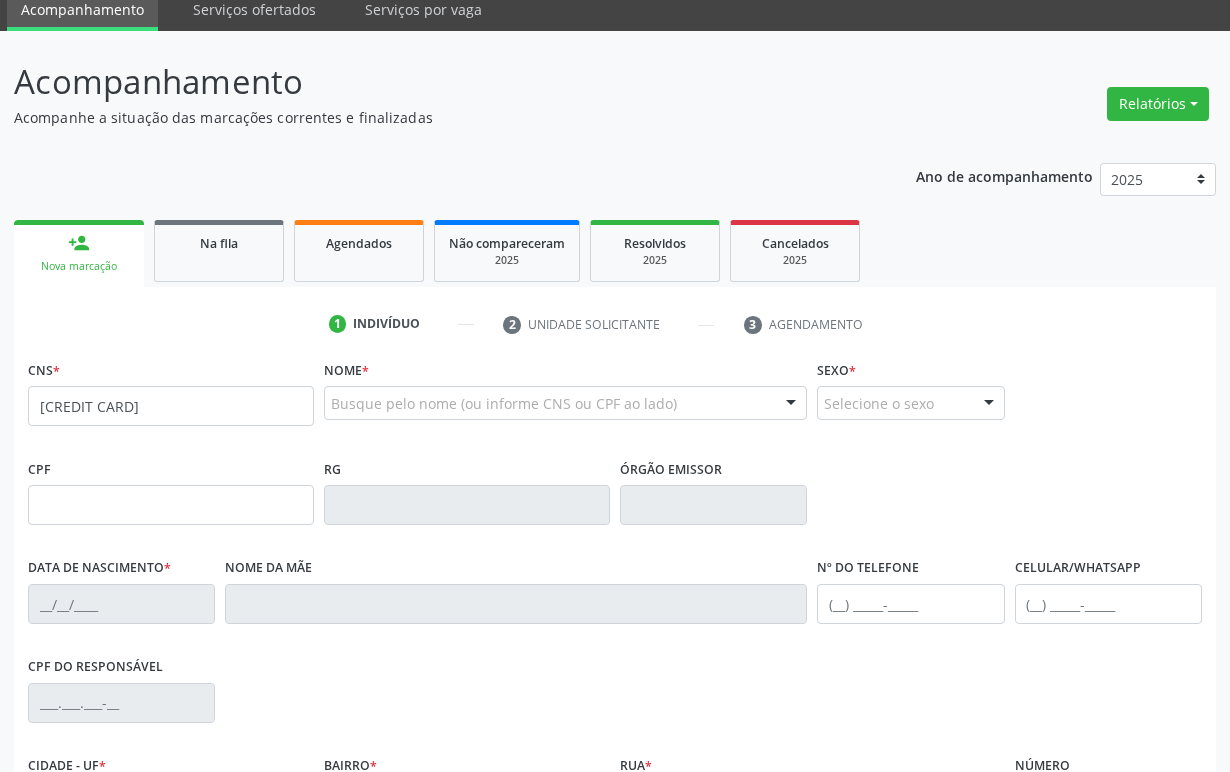 scroll, scrollTop: 312, scrollLeft: 0, axis: vertical 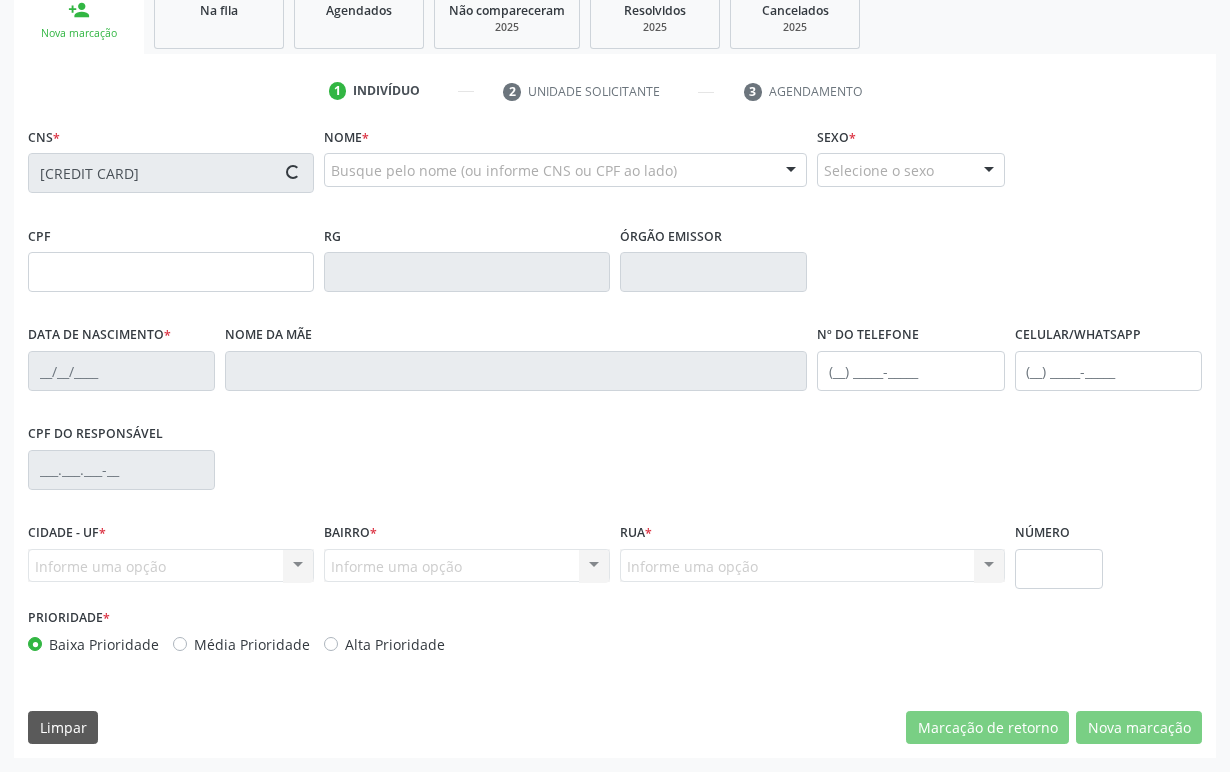 type on "[DATE]" 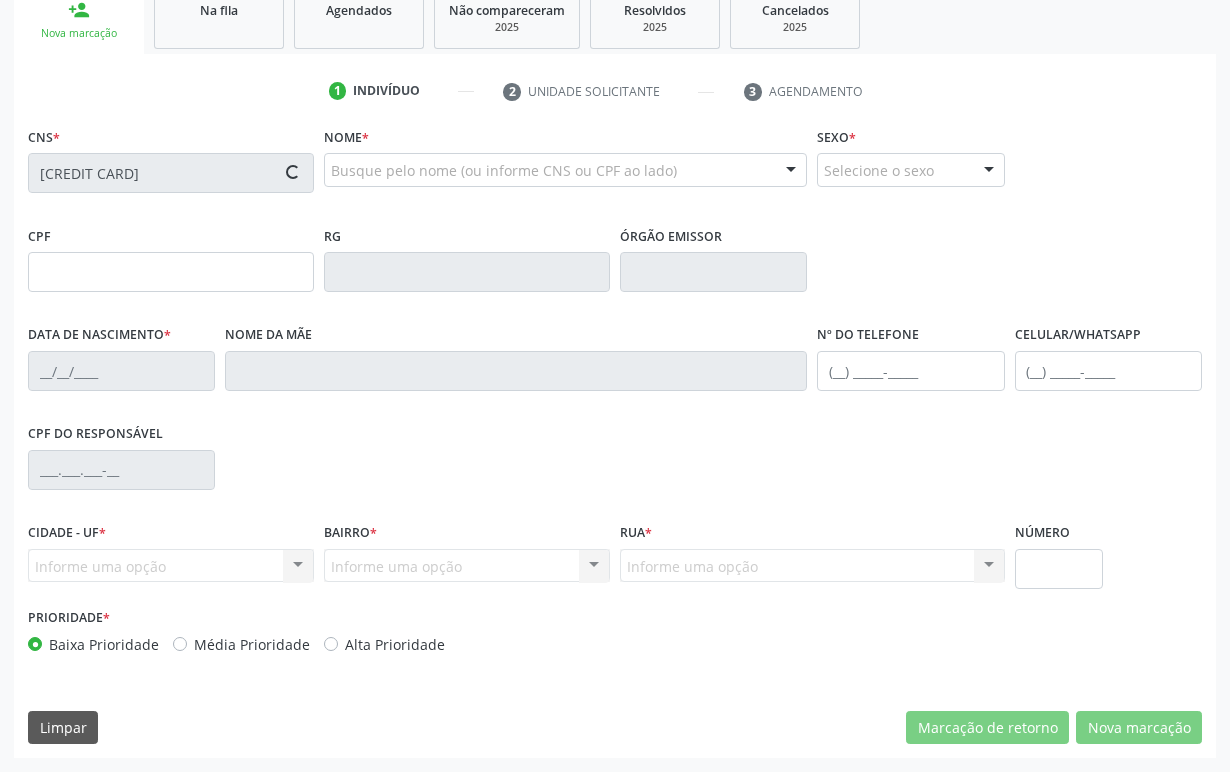 type on "[FIRST] [LAST]" 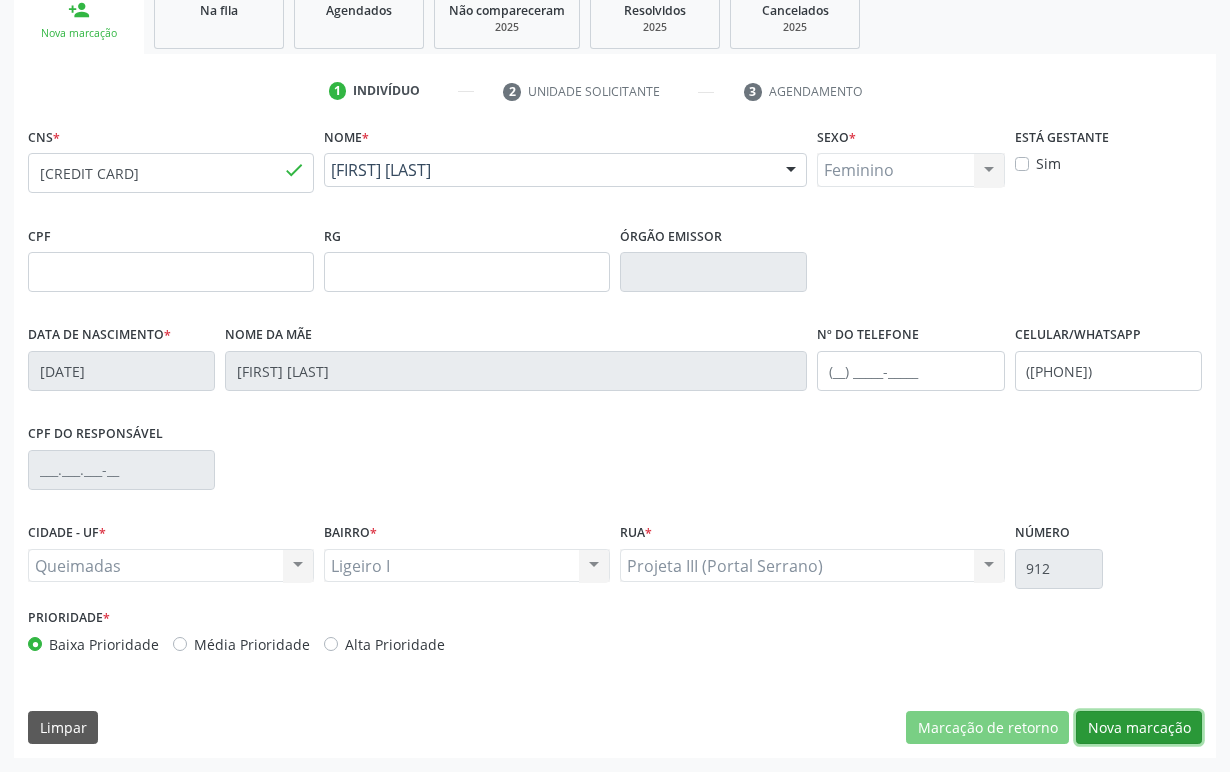 click on "Nova marcação" at bounding box center [1139, 728] 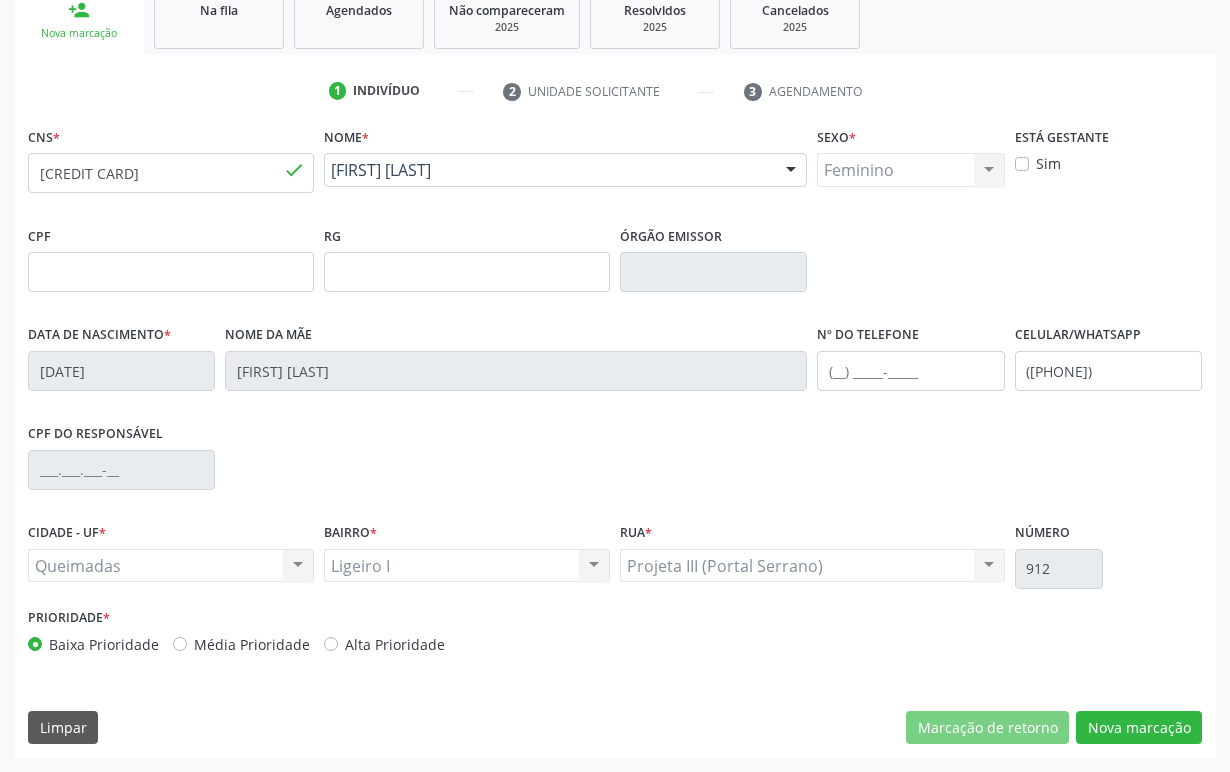 scroll, scrollTop: 134, scrollLeft: 0, axis: vertical 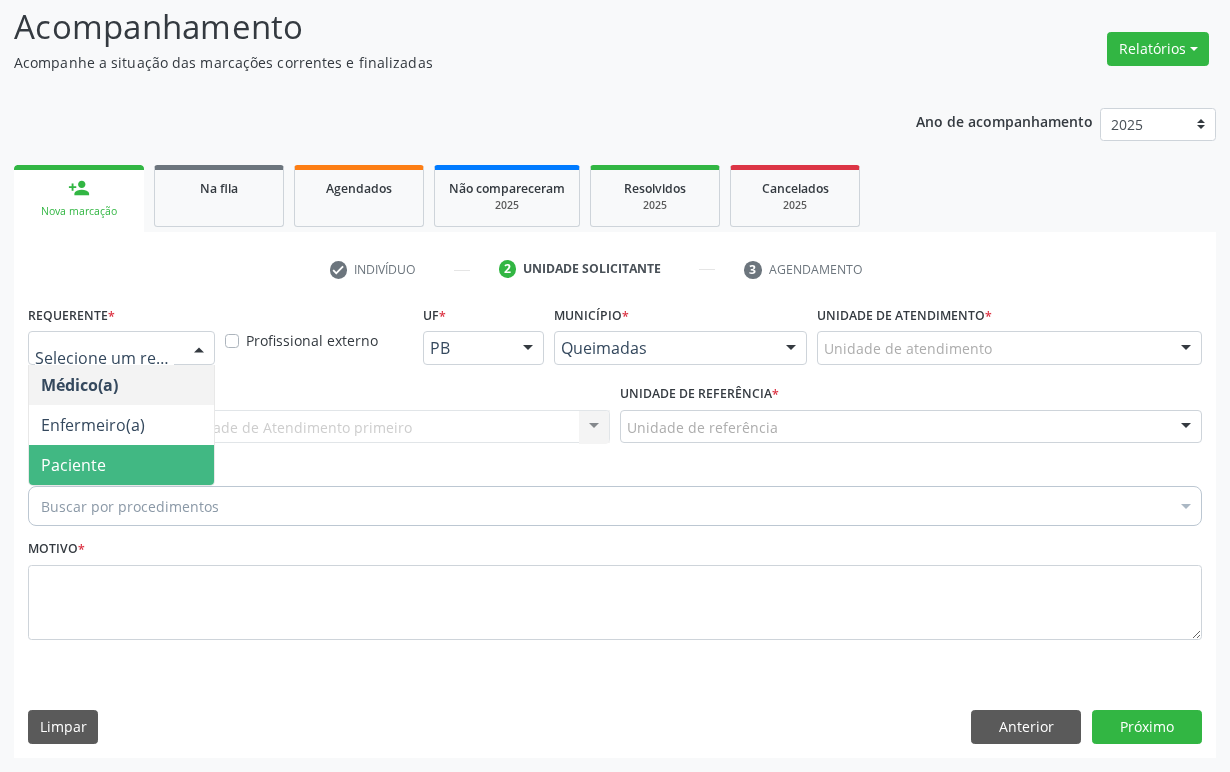 click on "Paciente" at bounding box center [73, 465] 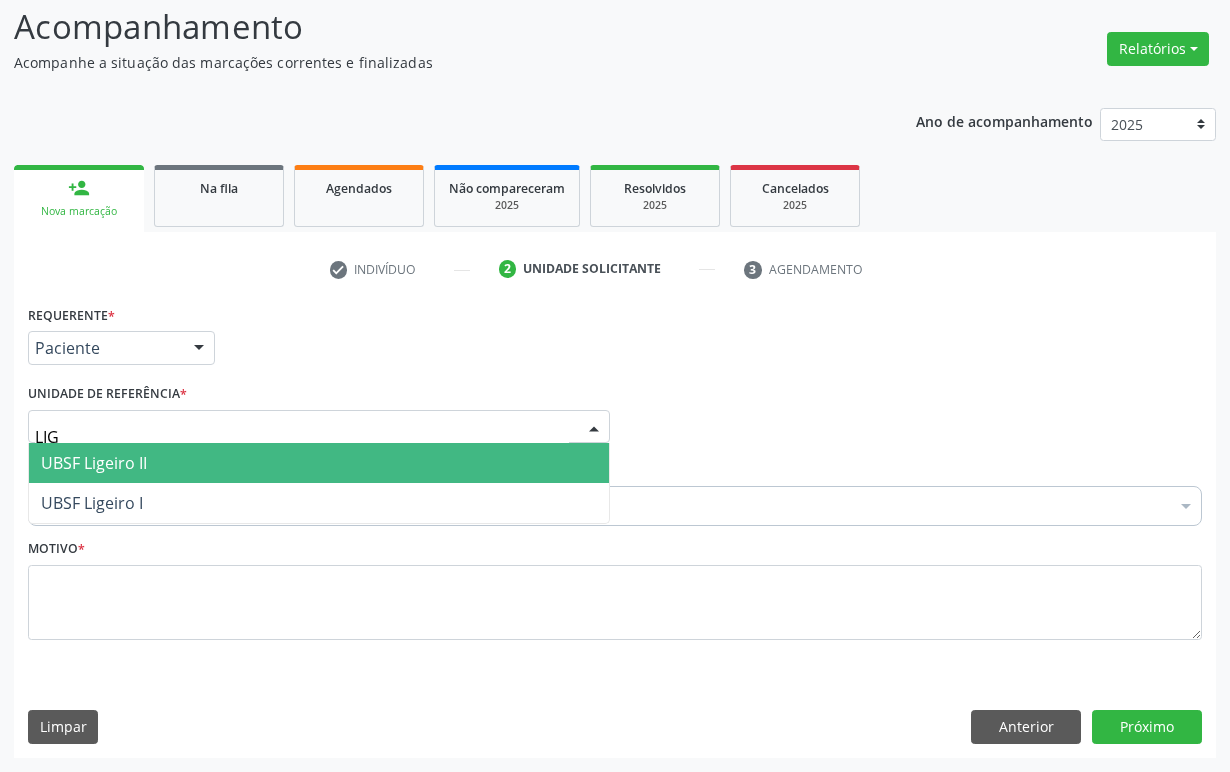 type on "LIG" 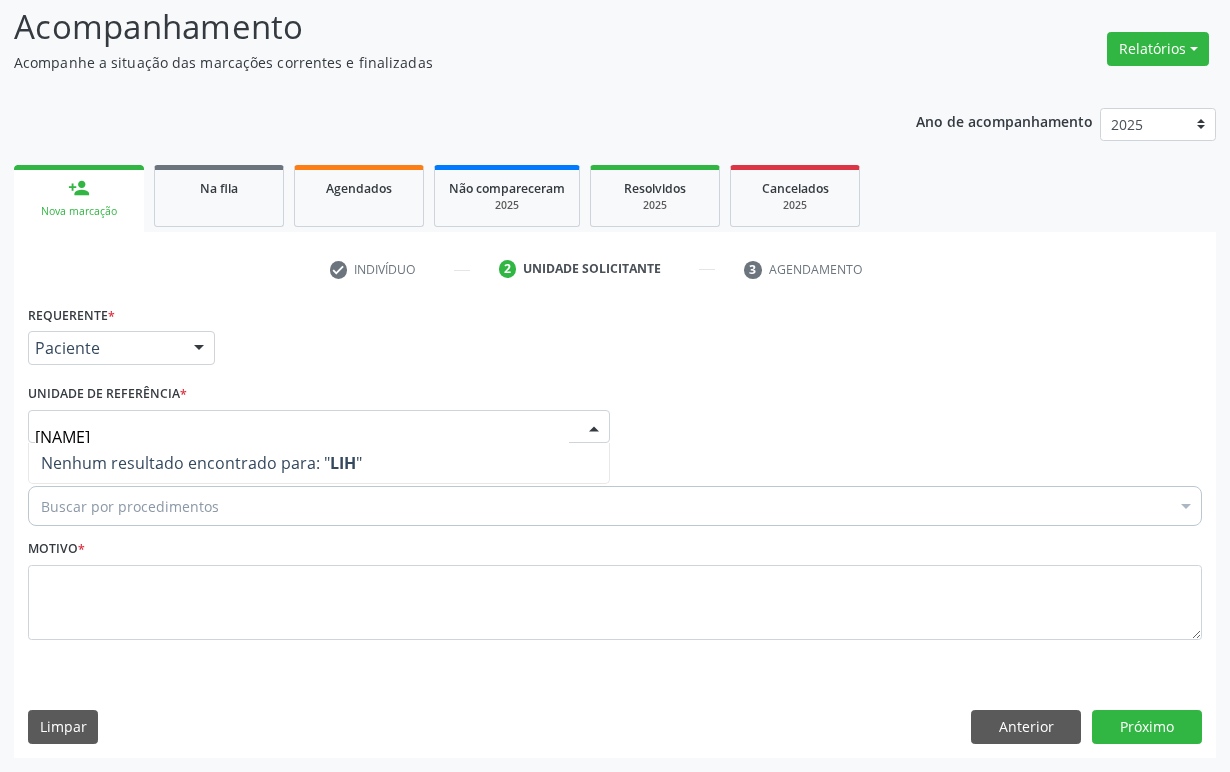 type on "LIG" 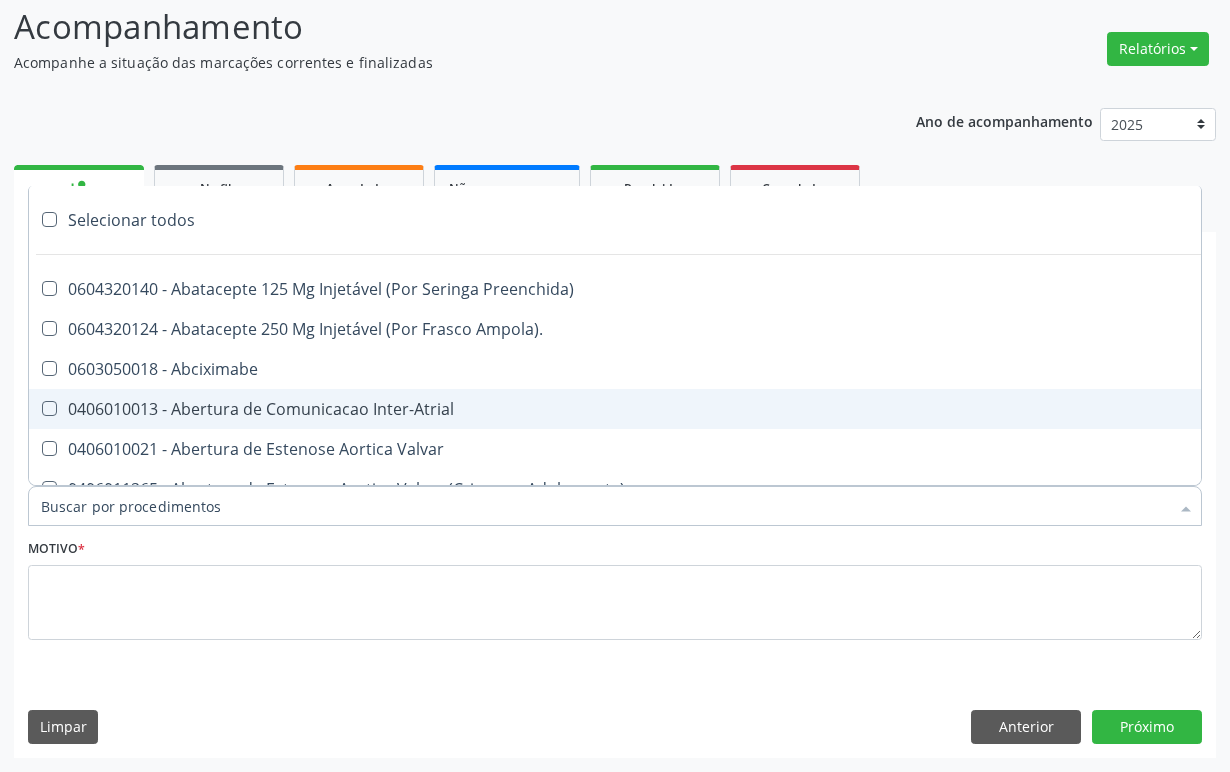 paste on "1ª CONSULTA 06/25" 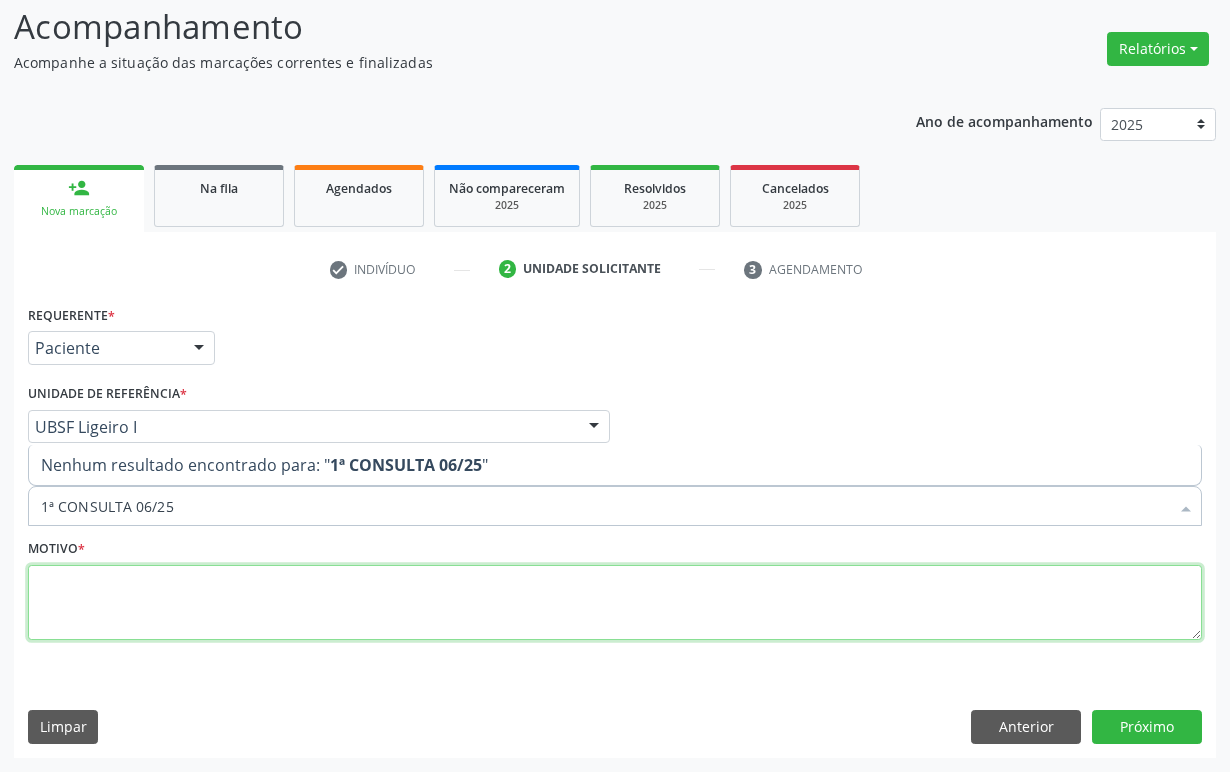 drag, startPoint x: 929, startPoint y: 598, endPoint x: 1192, endPoint y: 330, distance: 375.49036 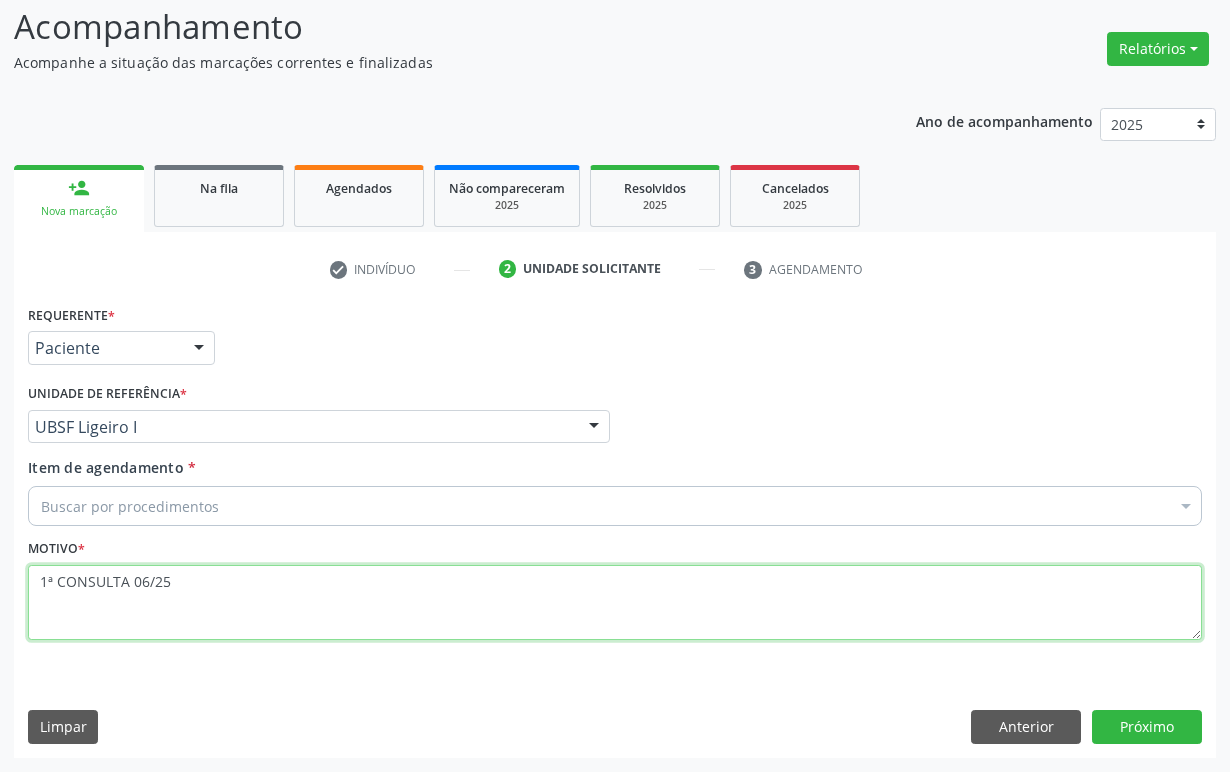 type on "1ª CONSULTA 06/25" 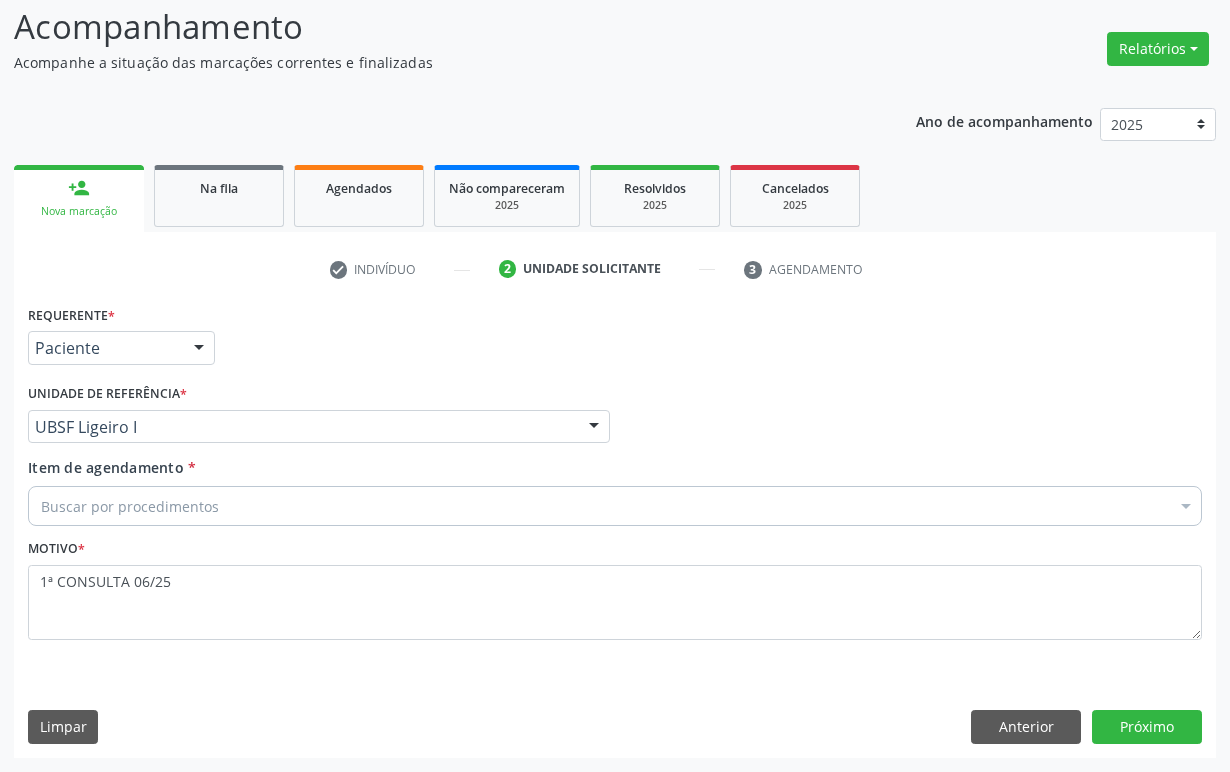paste on "ENDOCRINOLOGISTA" 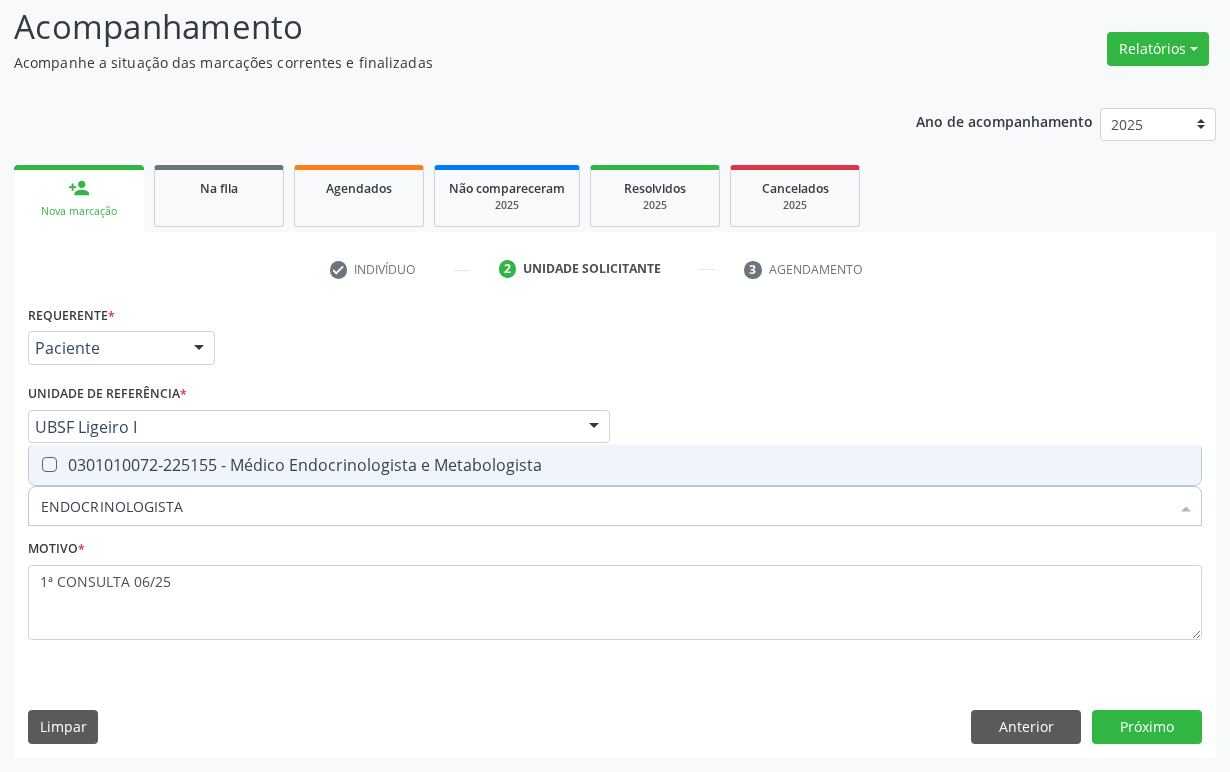 click on "0301010072-225155 - Médico Endocrinologista e Metabologista" at bounding box center [615, 465] 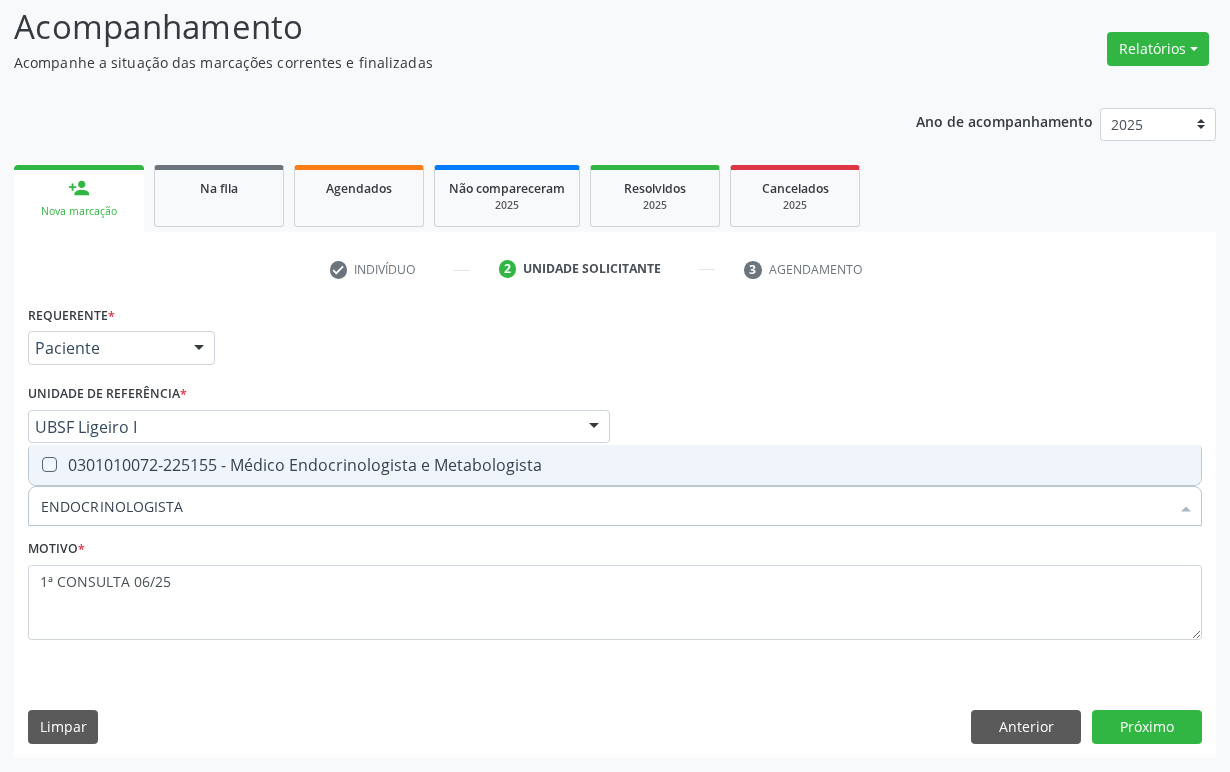 checkbox on "true" 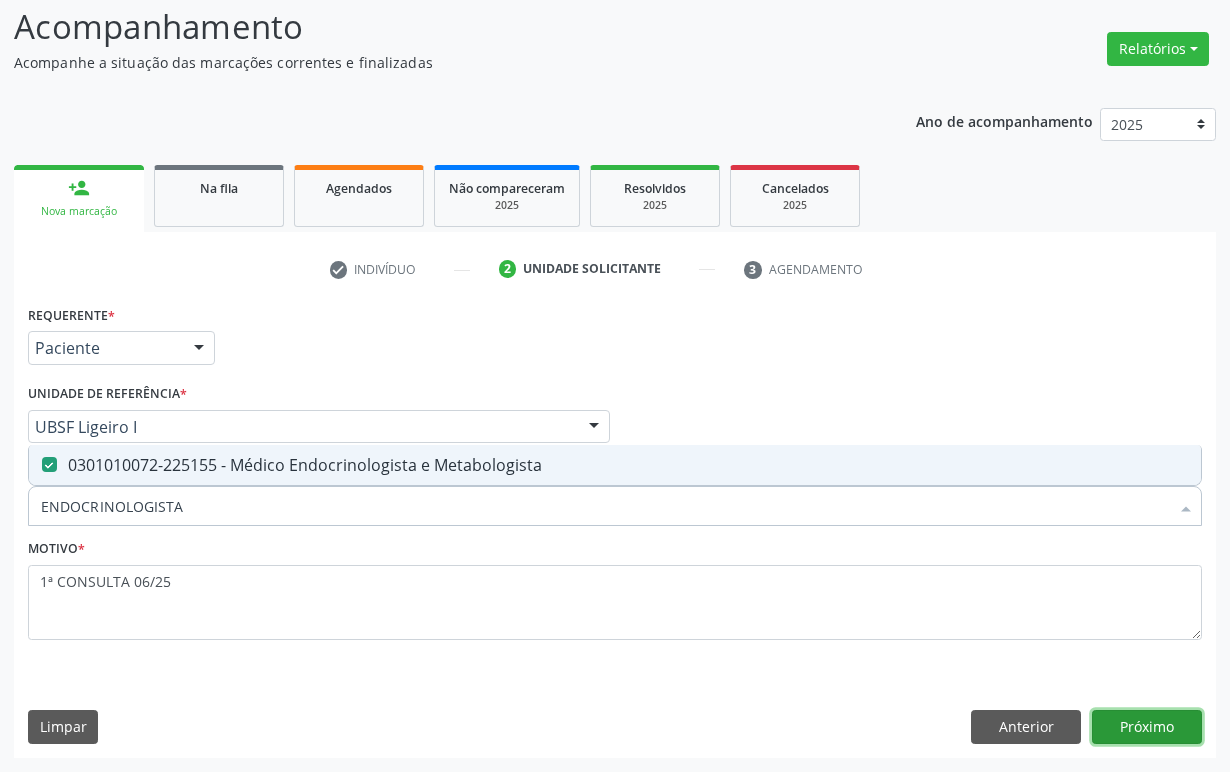 click on "Próximo" at bounding box center (1147, 727) 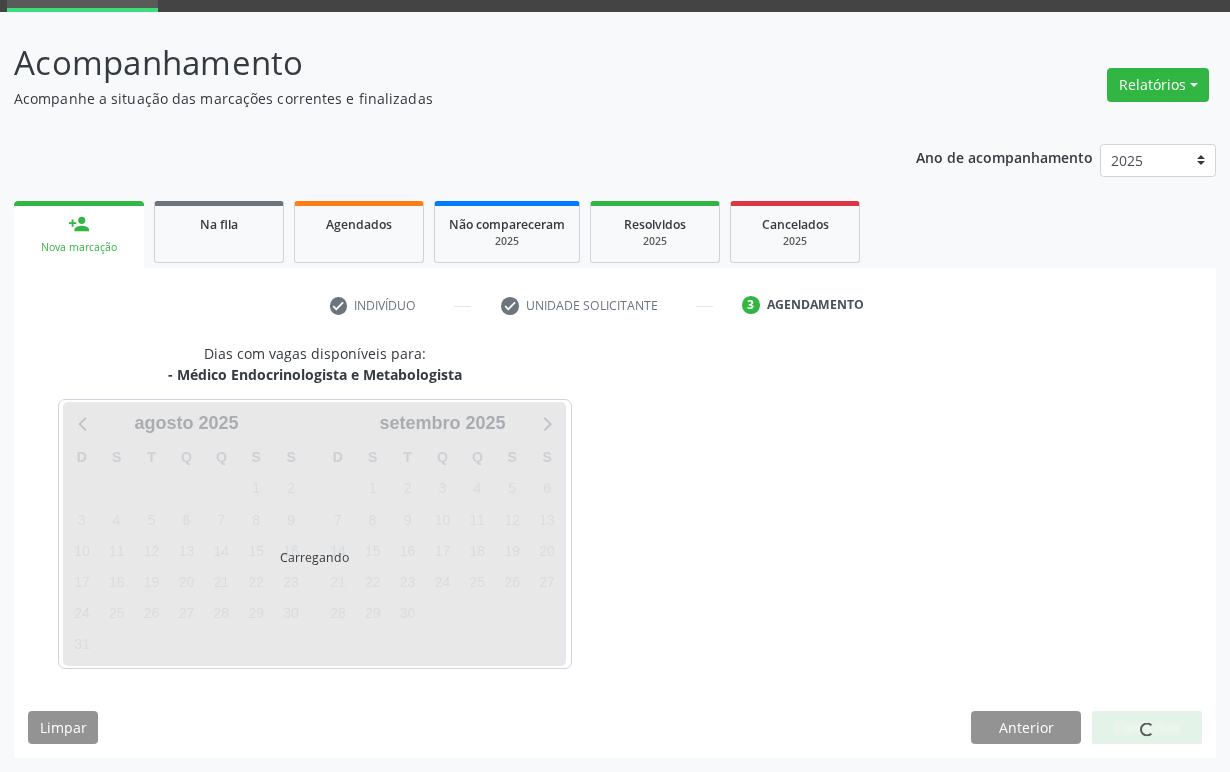scroll, scrollTop: 134, scrollLeft: 0, axis: vertical 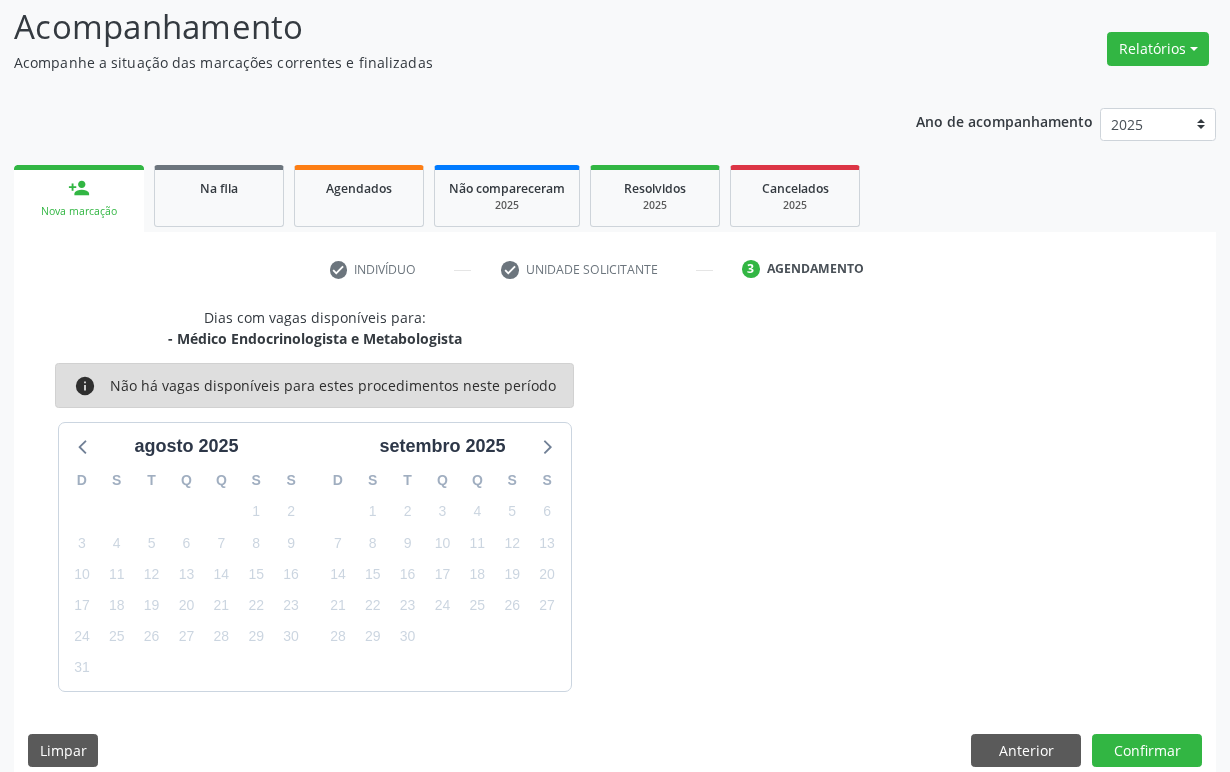 click on "26" at bounding box center [512, 605] 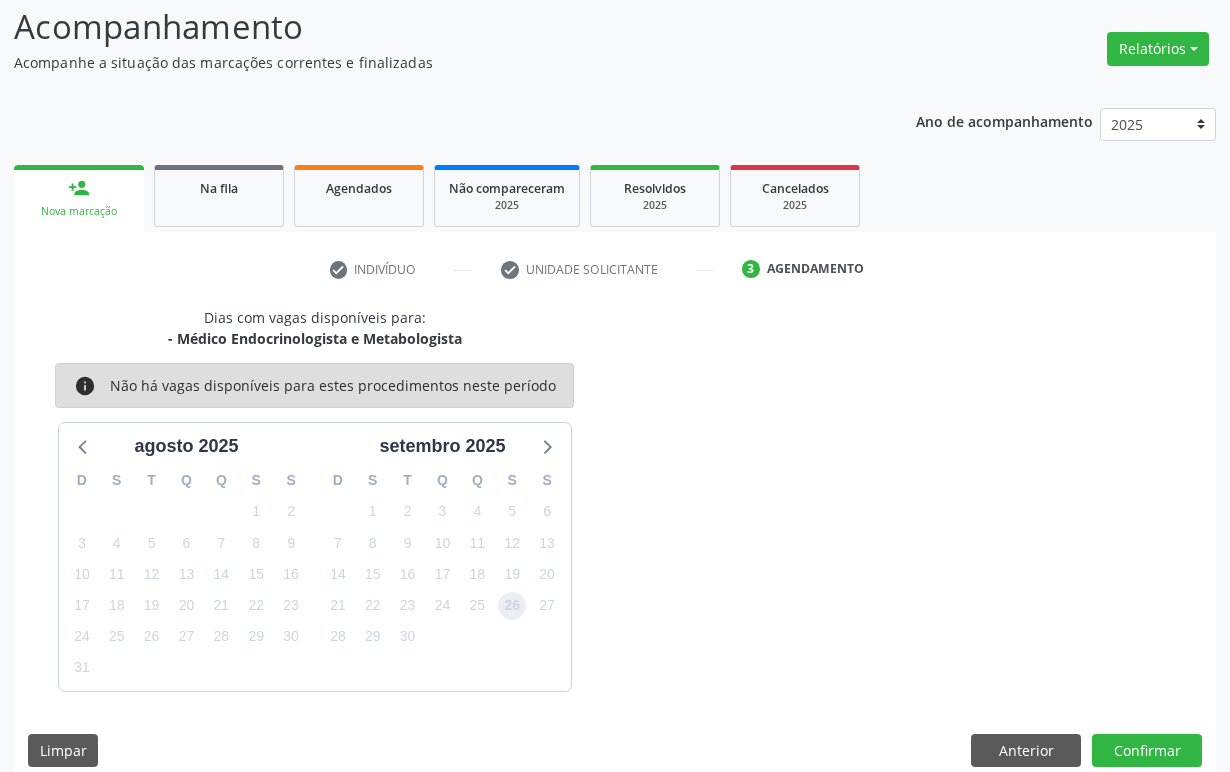 click on "26" at bounding box center (512, 606) 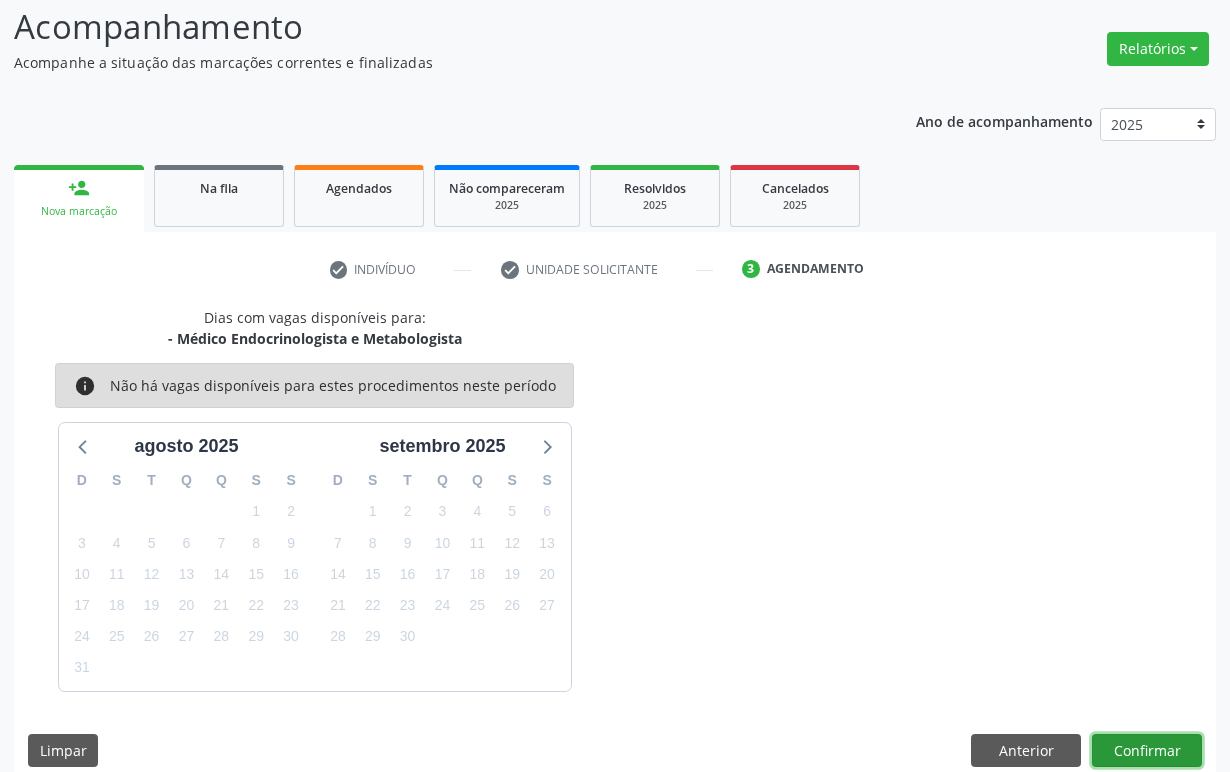 click on "Confirmar" at bounding box center (1147, 751) 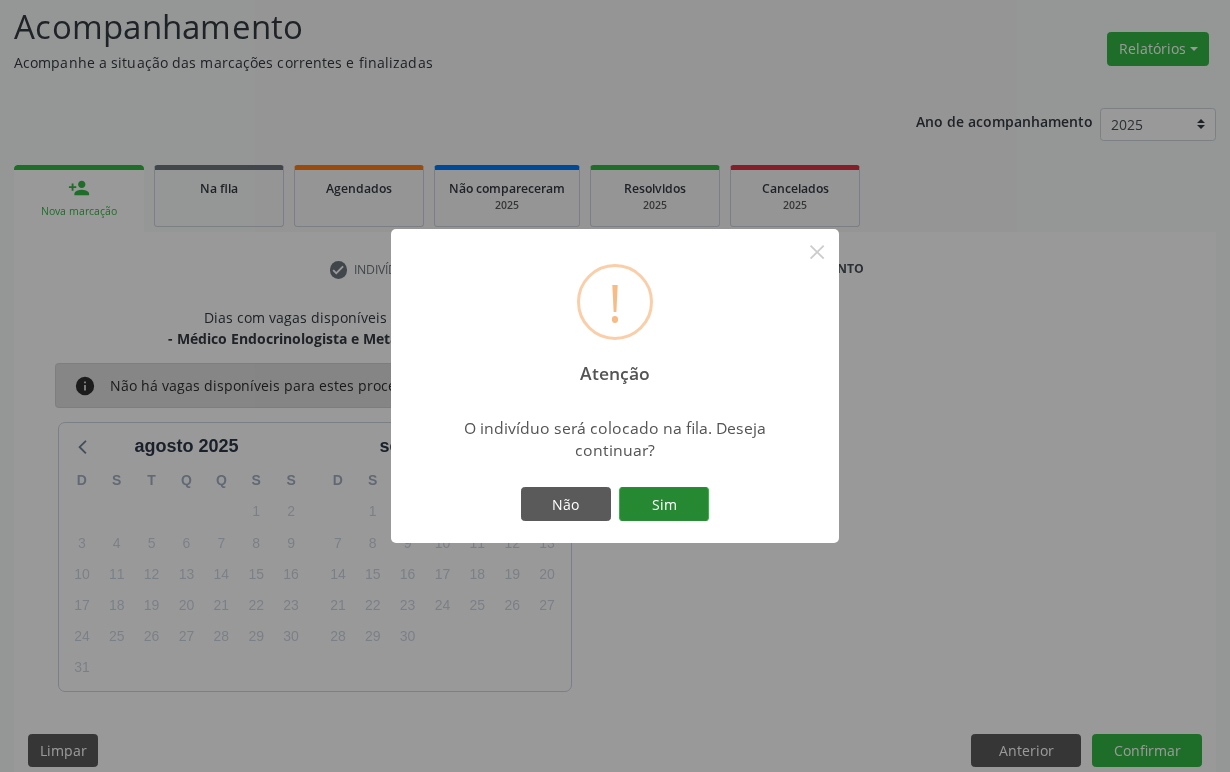 click on "Sim" at bounding box center (664, 504) 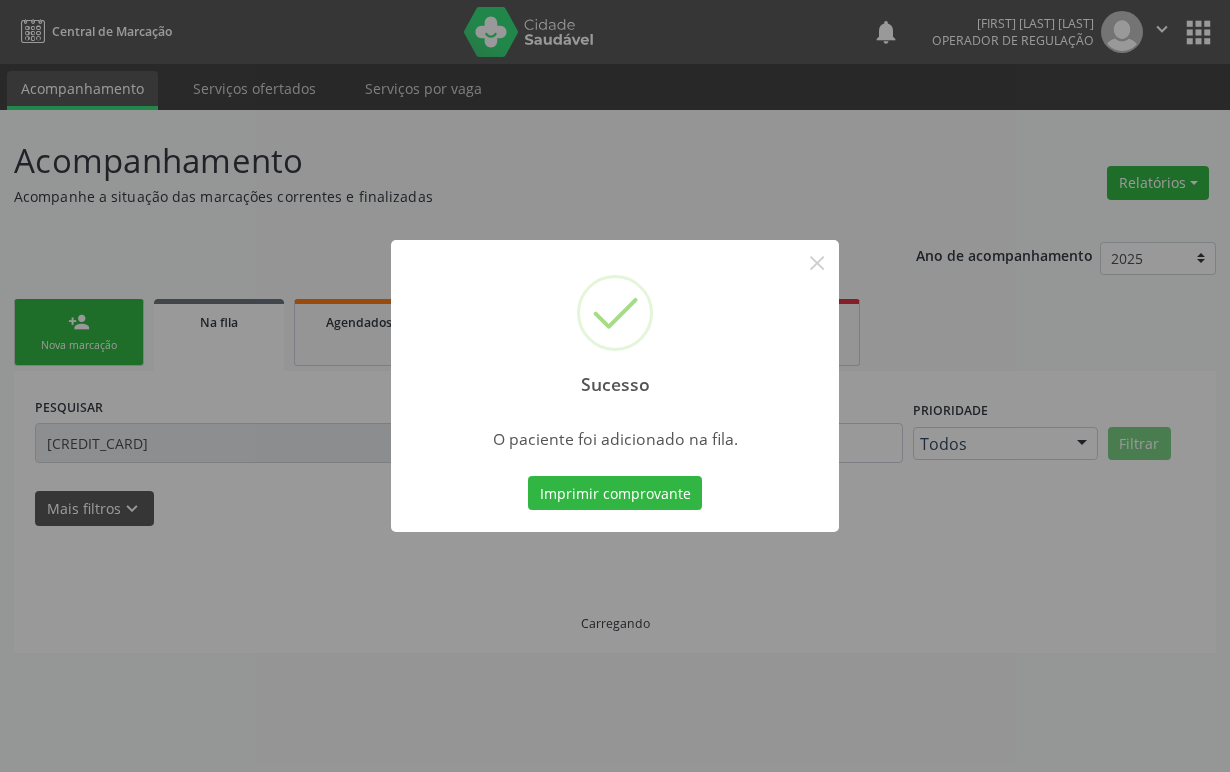 scroll, scrollTop: 0, scrollLeft: 0, axis: both 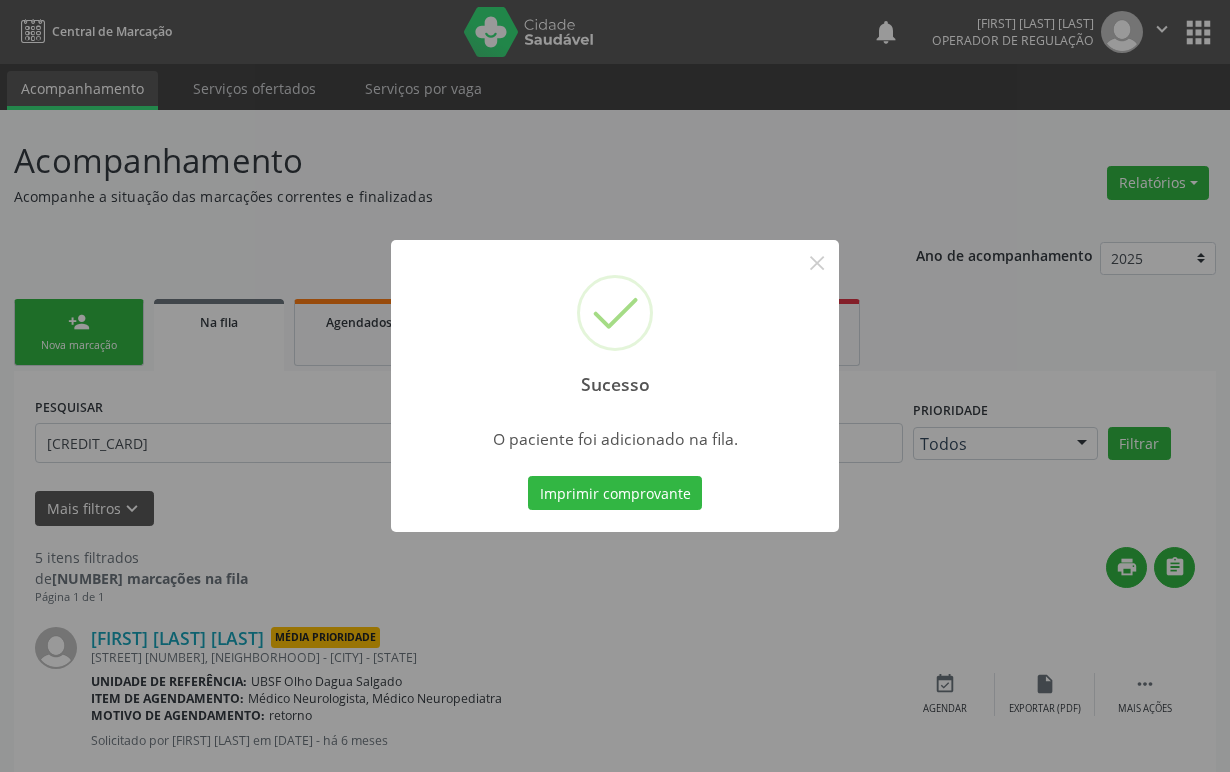 type 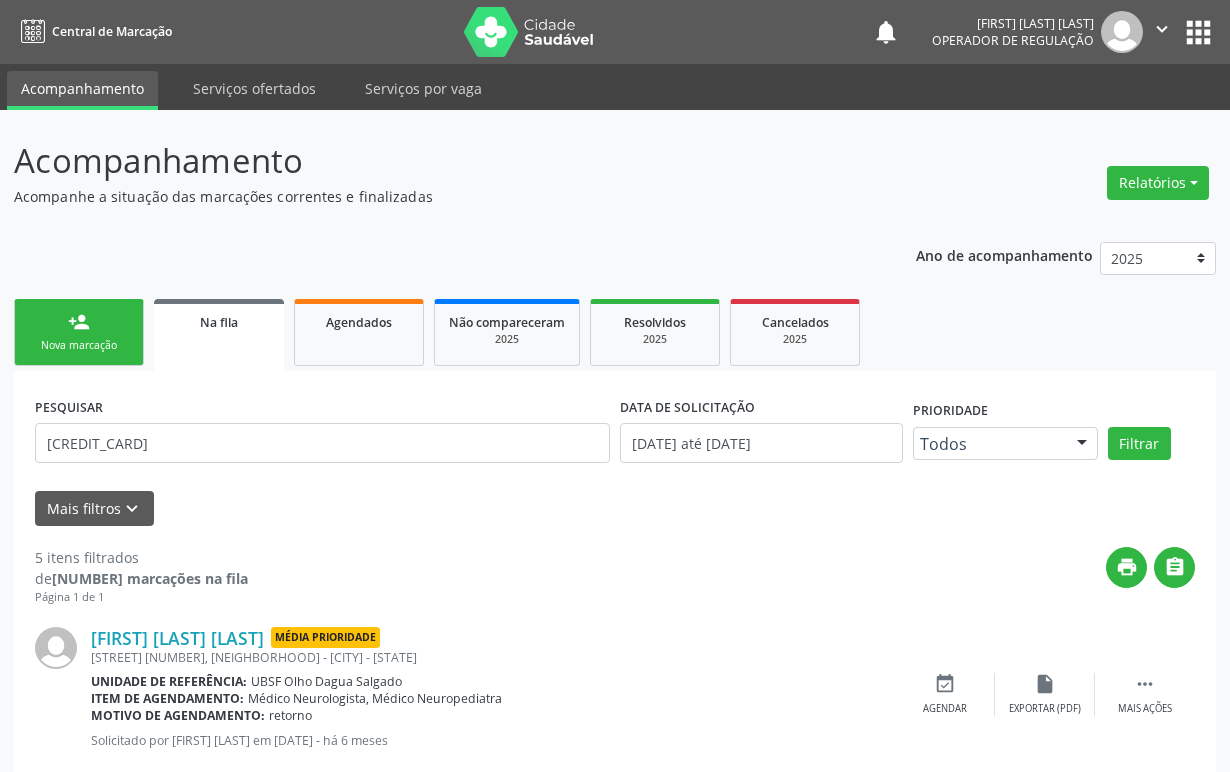 click on "person_add
Nova marcação" at bounding box center (79, 332) 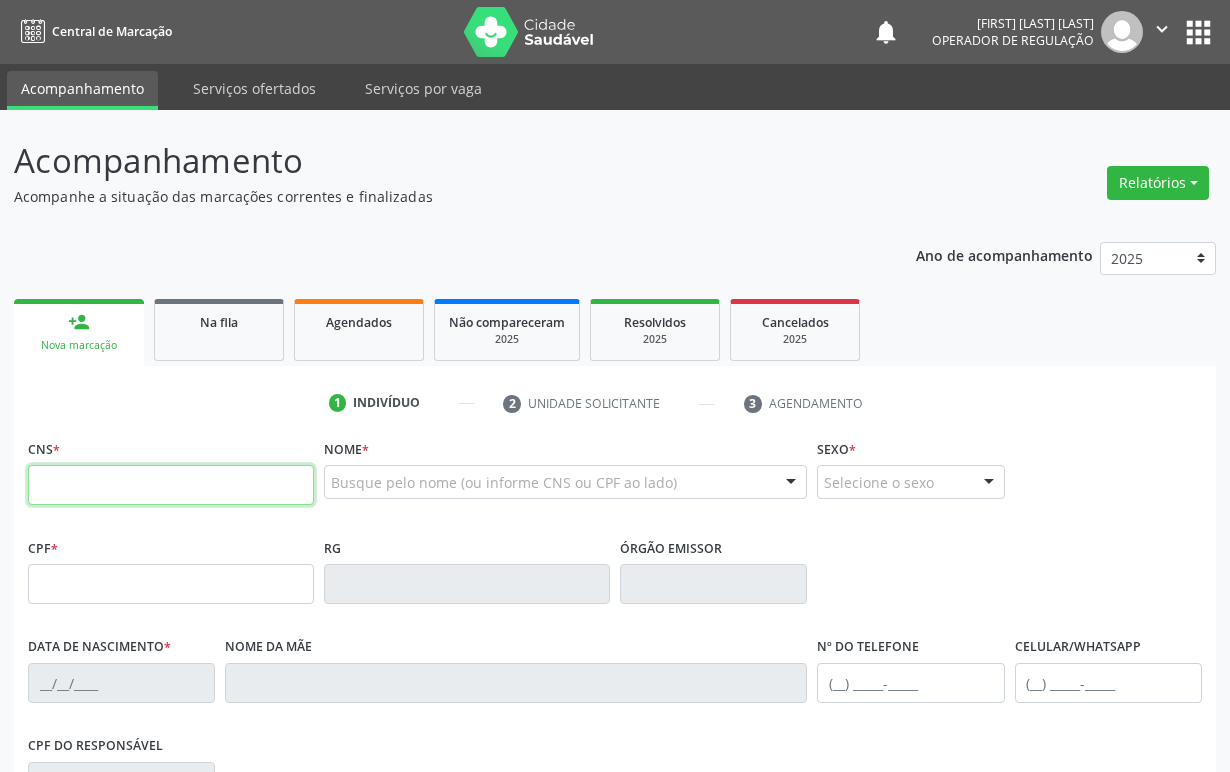 click at bounding box center [171, 485] 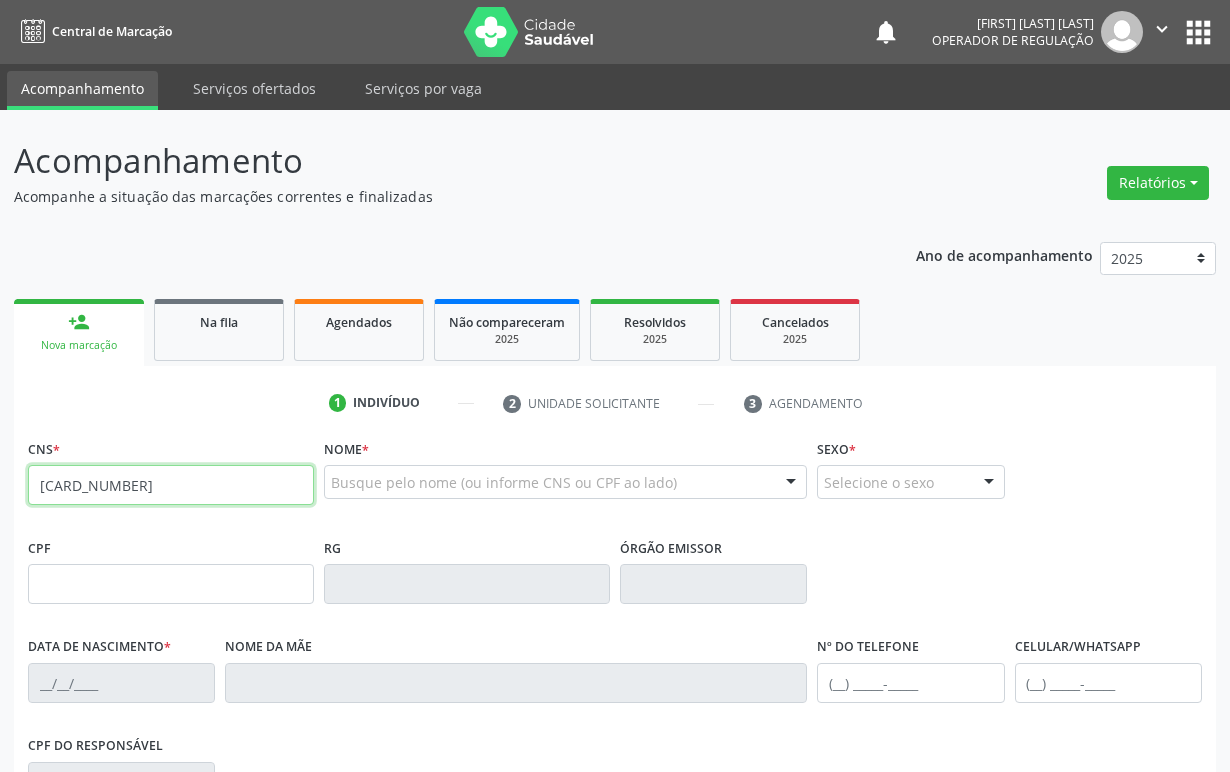 type on "[CARD_NUMBER]" 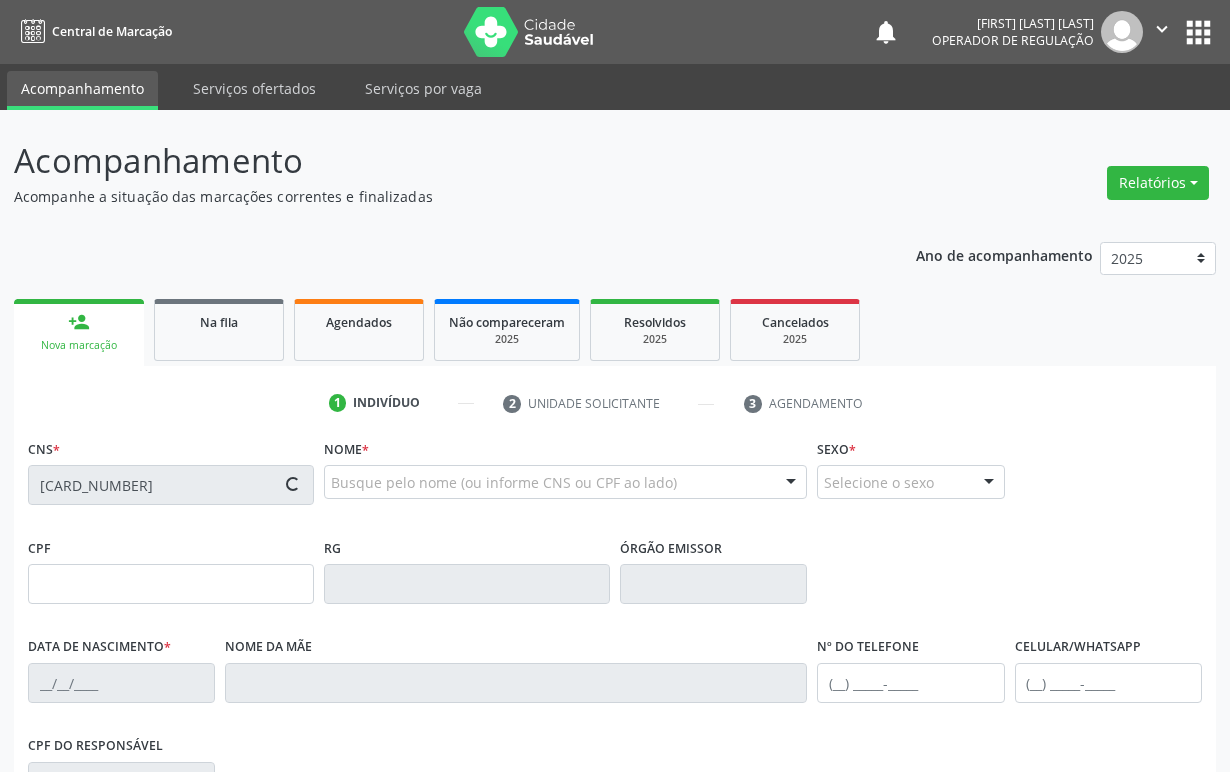 type on "[SSN]" 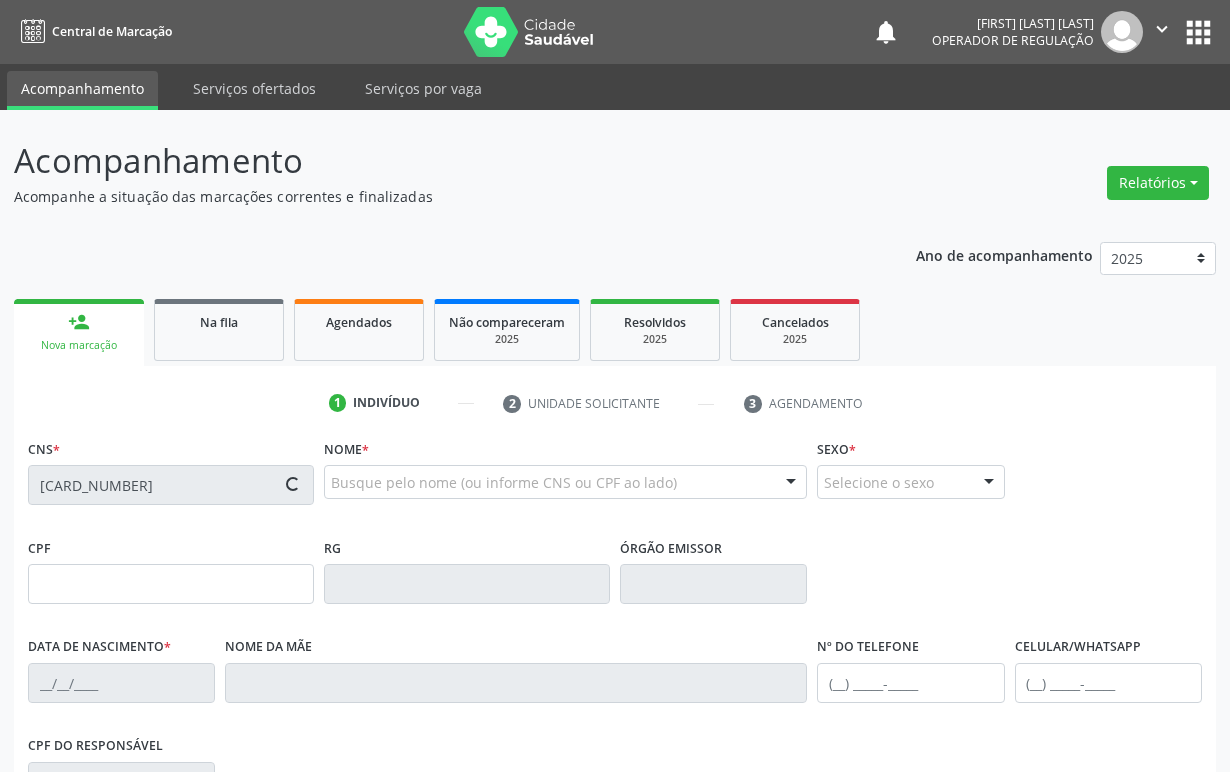 type on "[DATE]" 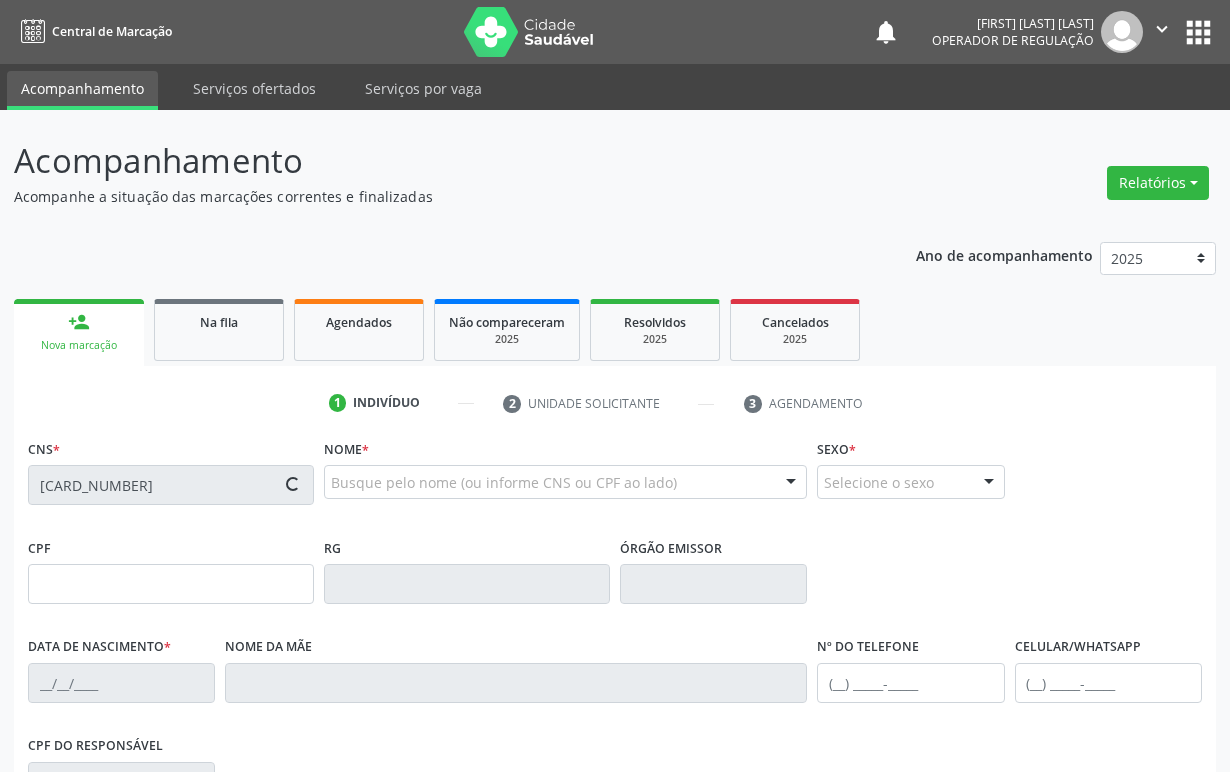 type on "[FIRST] [LAST] [LAST]" 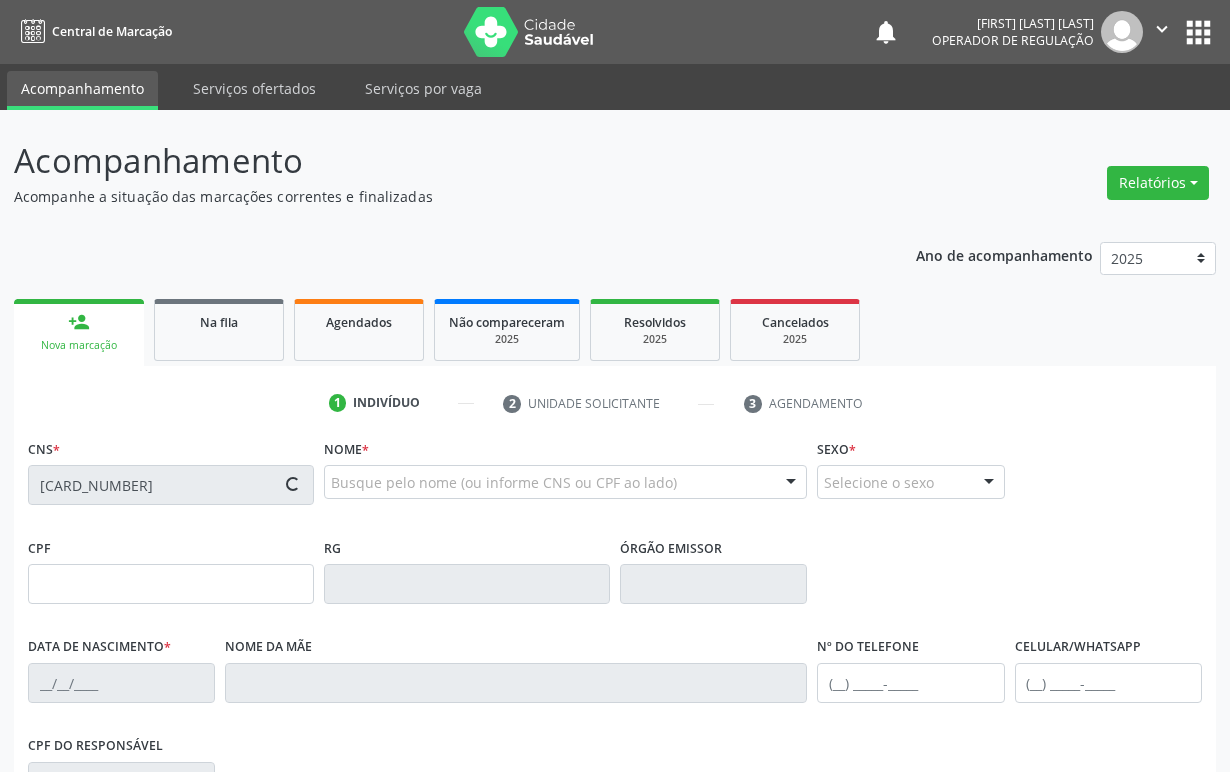 type on "([PHONE])" 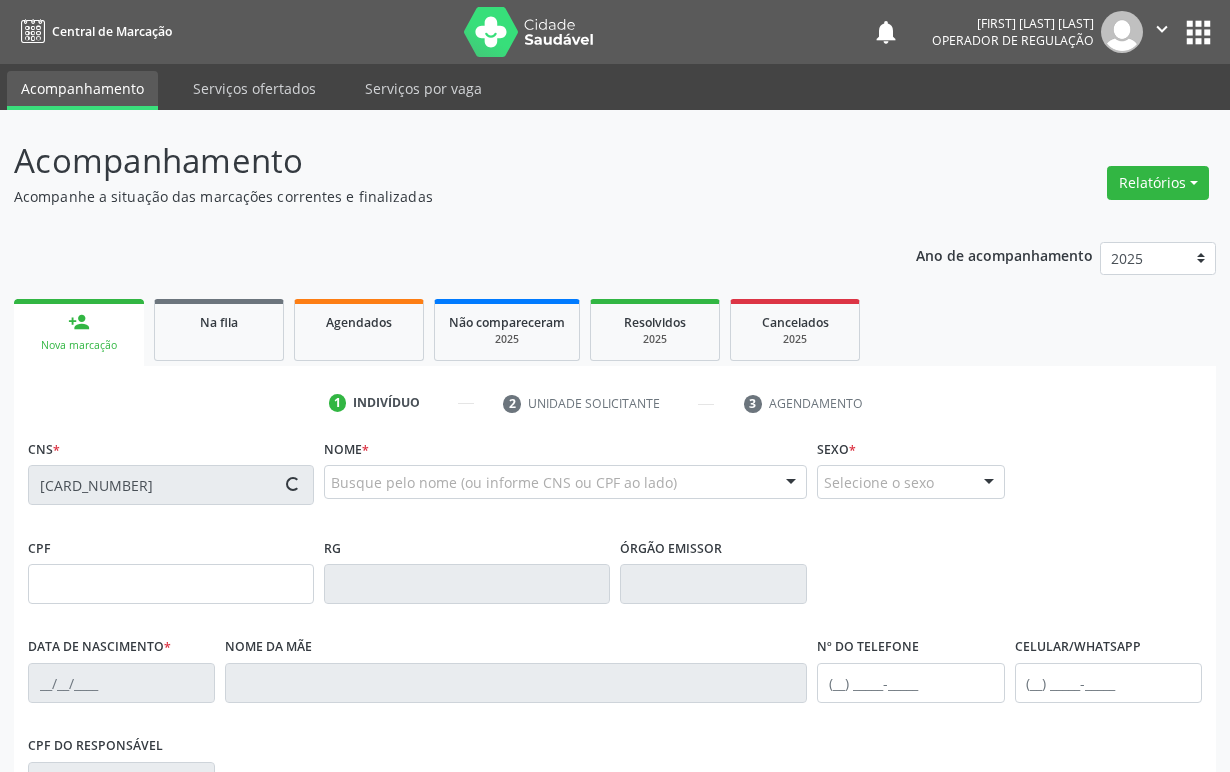 type on "158" 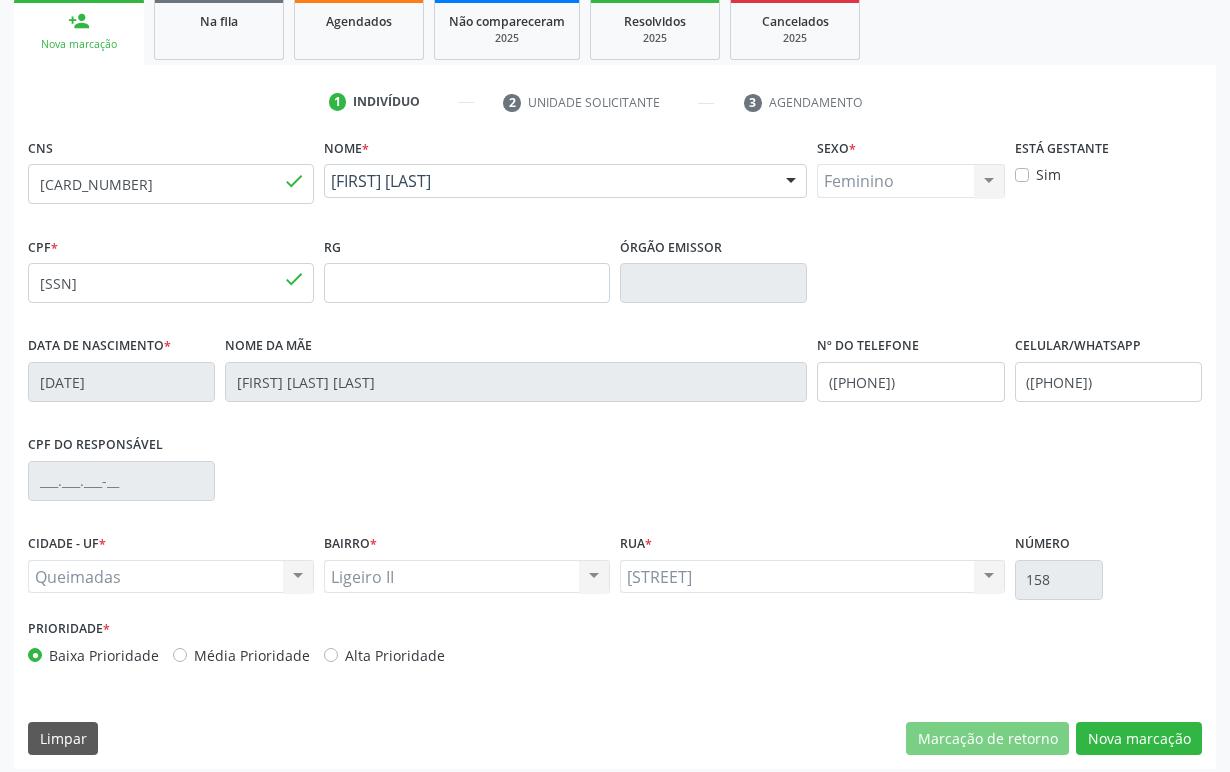 scroll, scrollTop: 312, scrollLeft: 0, axis: vertical 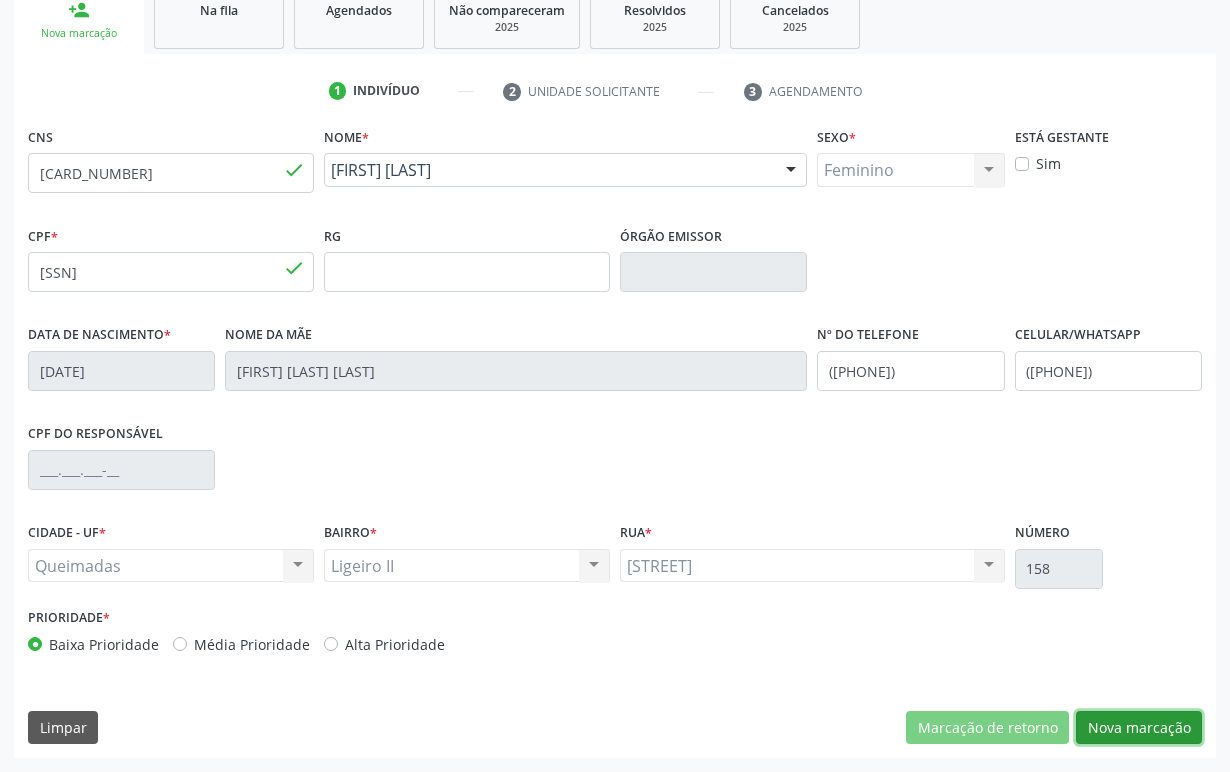 click on "Nova marcação" at bounding box center (1139, 728) 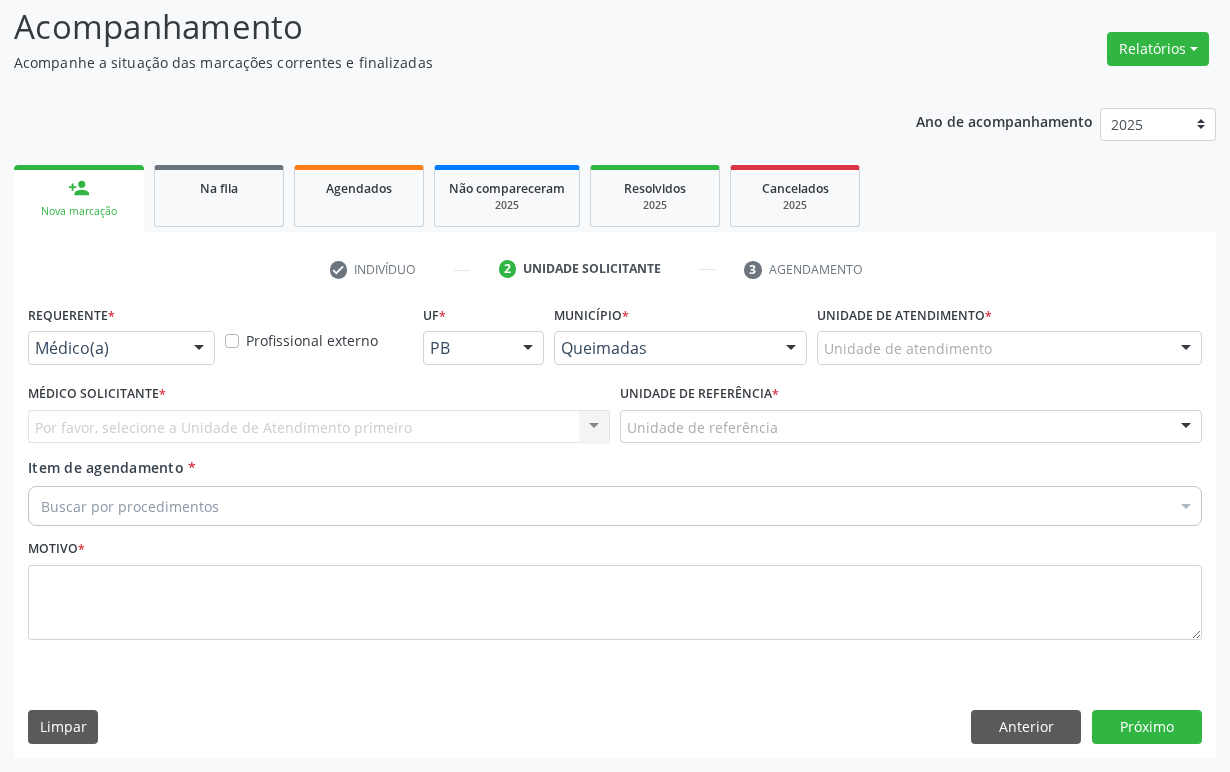 scroll, scrollTop: 134, scrollLeft: 0, axis: vertical 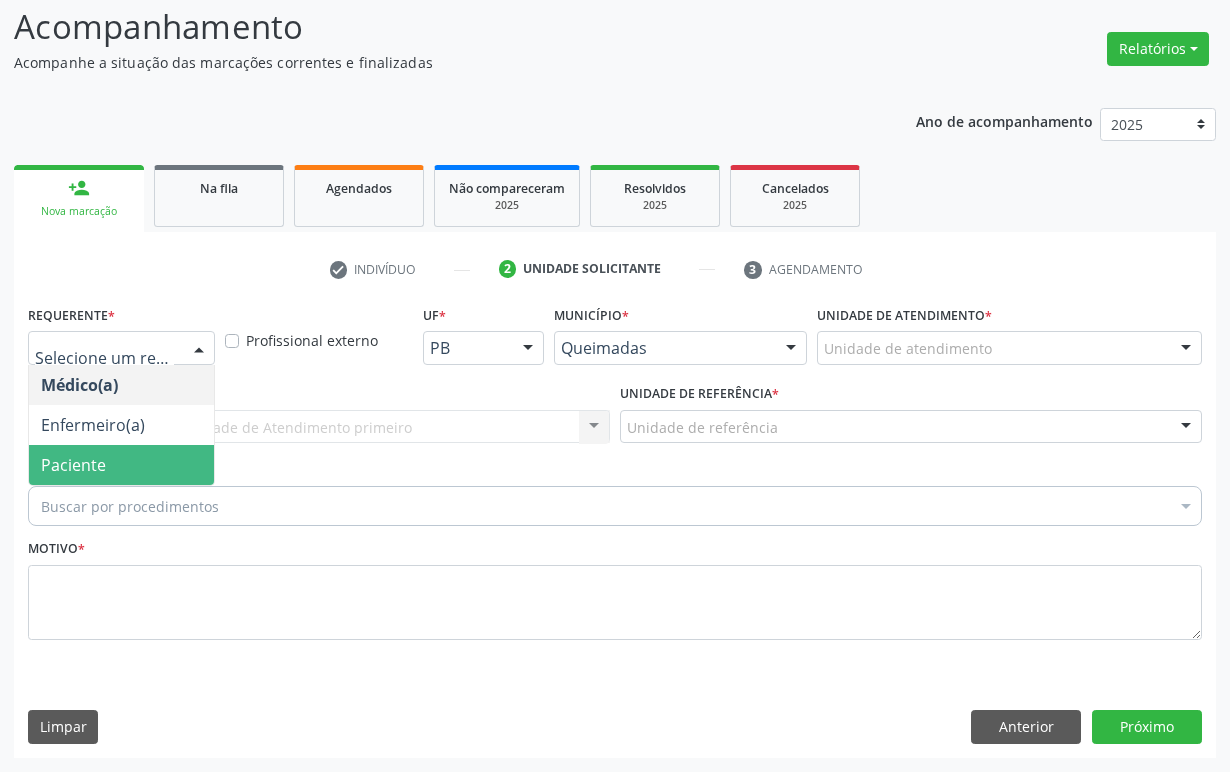 click on "Paciente" at bounding box center (121, 465) 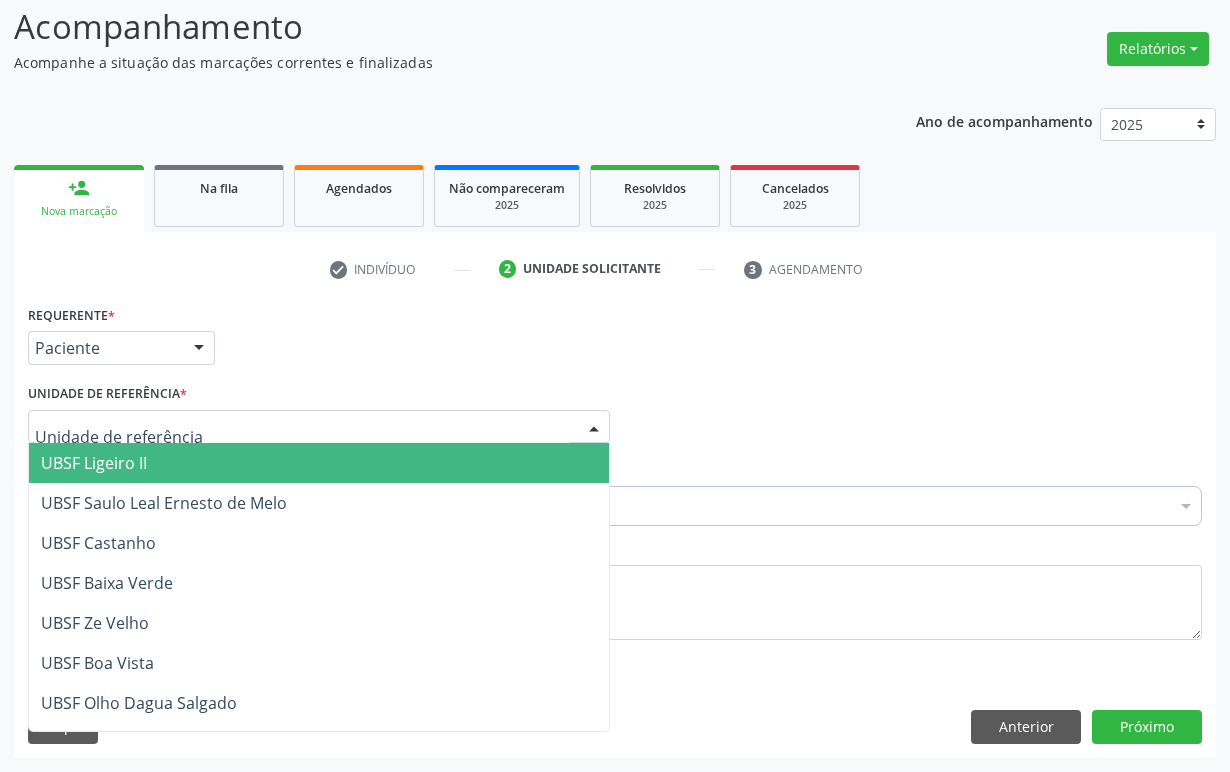 click at bounding box center (319, 427) 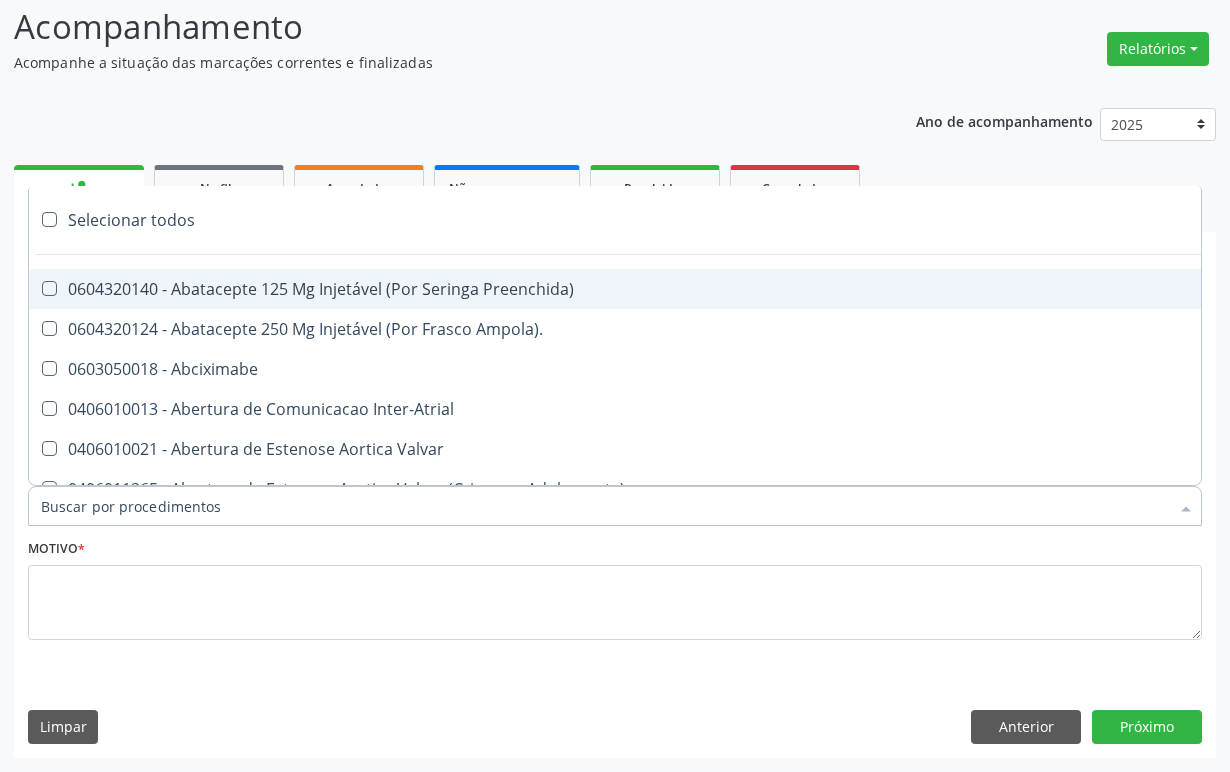 paste on "ENDOCRINOLOGISTA" 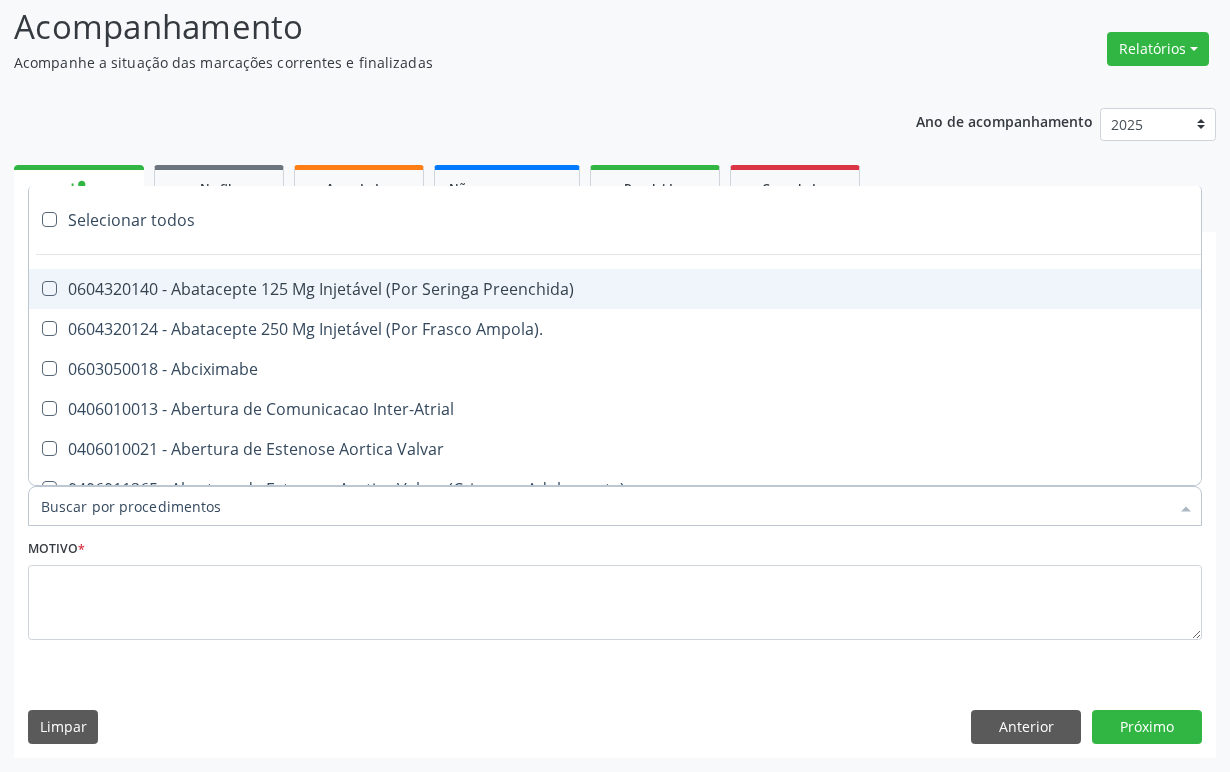 type on "ENDOCRINOLOGISTA" 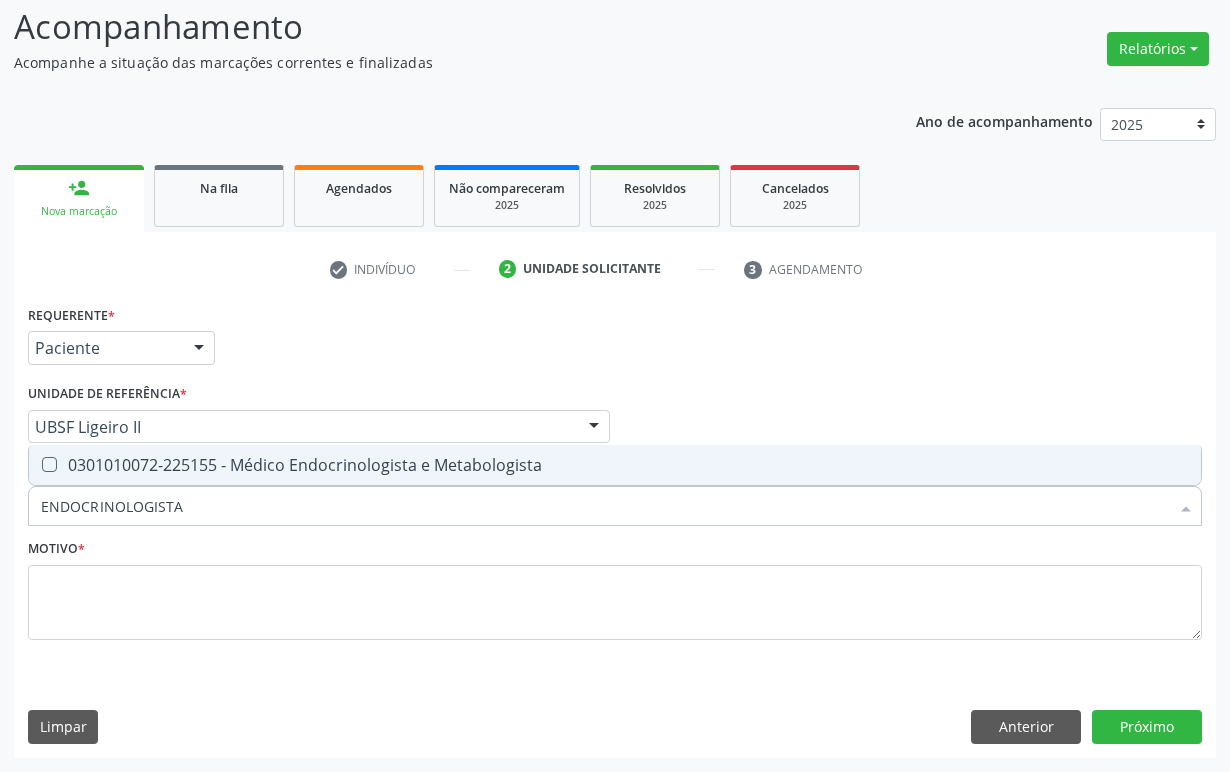 click on "0301010072-225155 - Médico Endocrinologista e Metabologista" at bounding box center (615, 465) 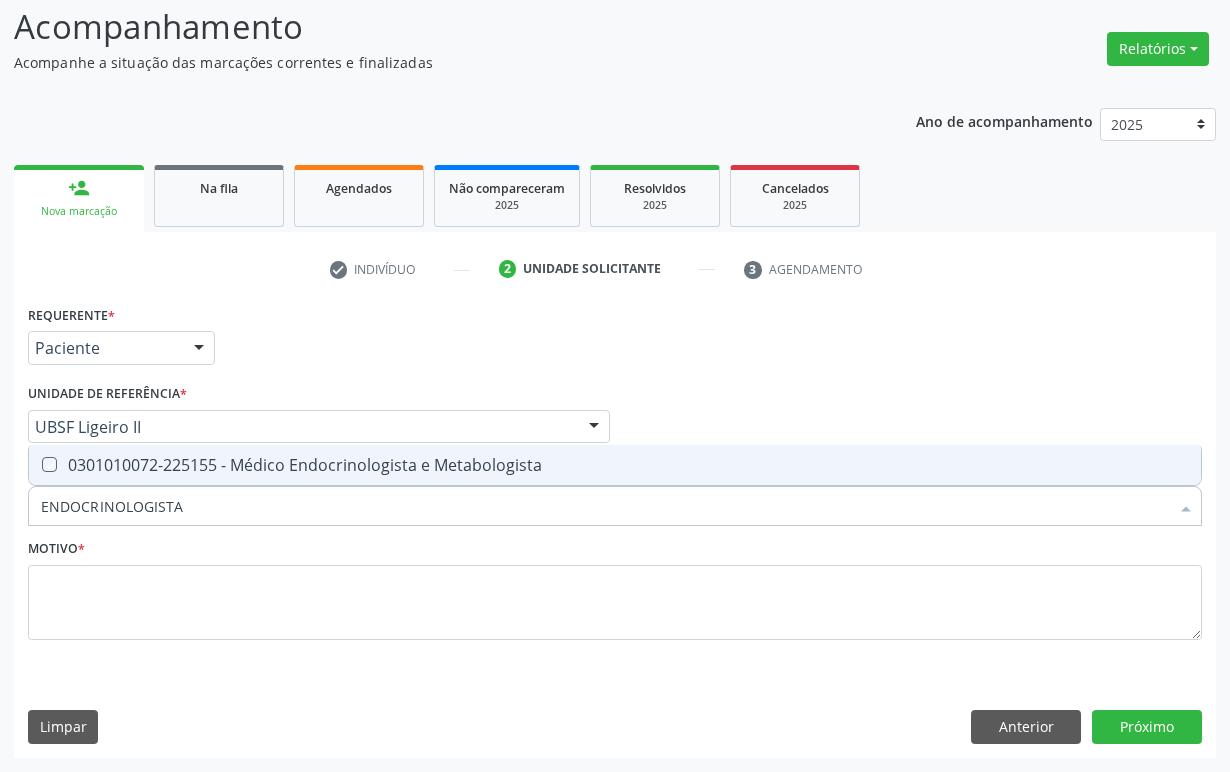 checkbox on "true" 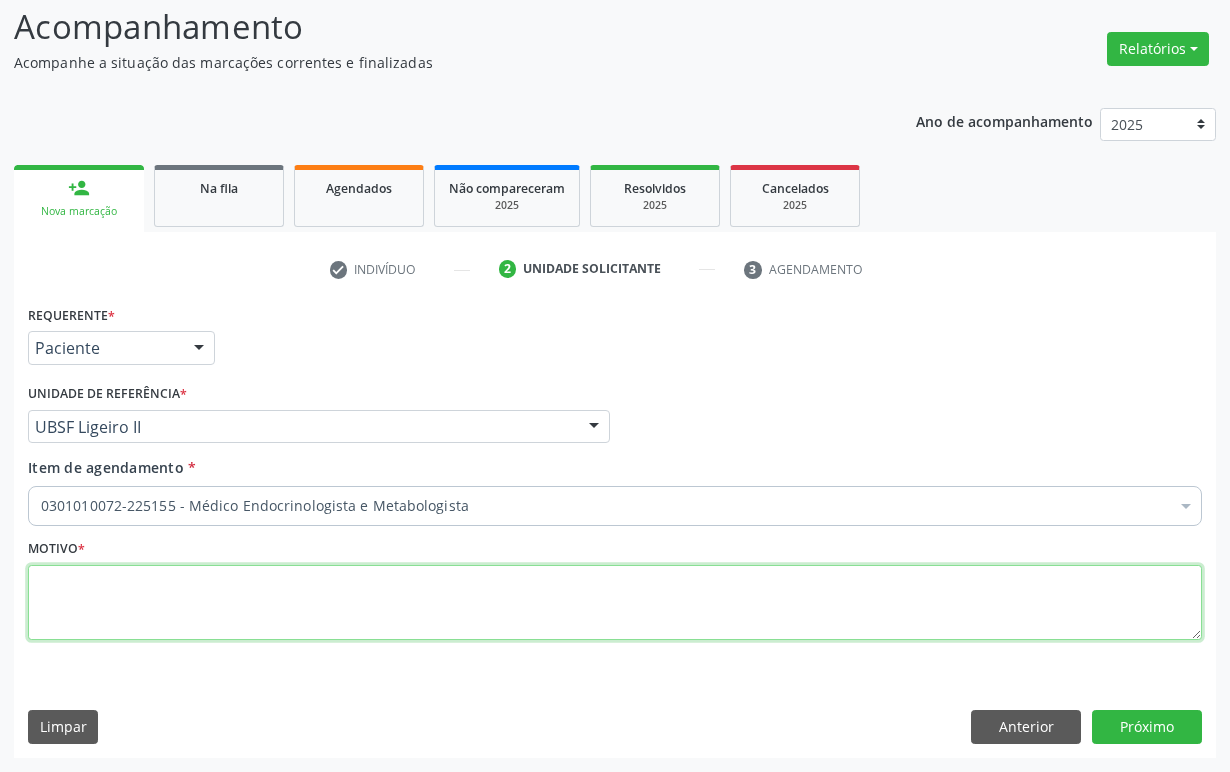 click at bounding box center [615, 603] 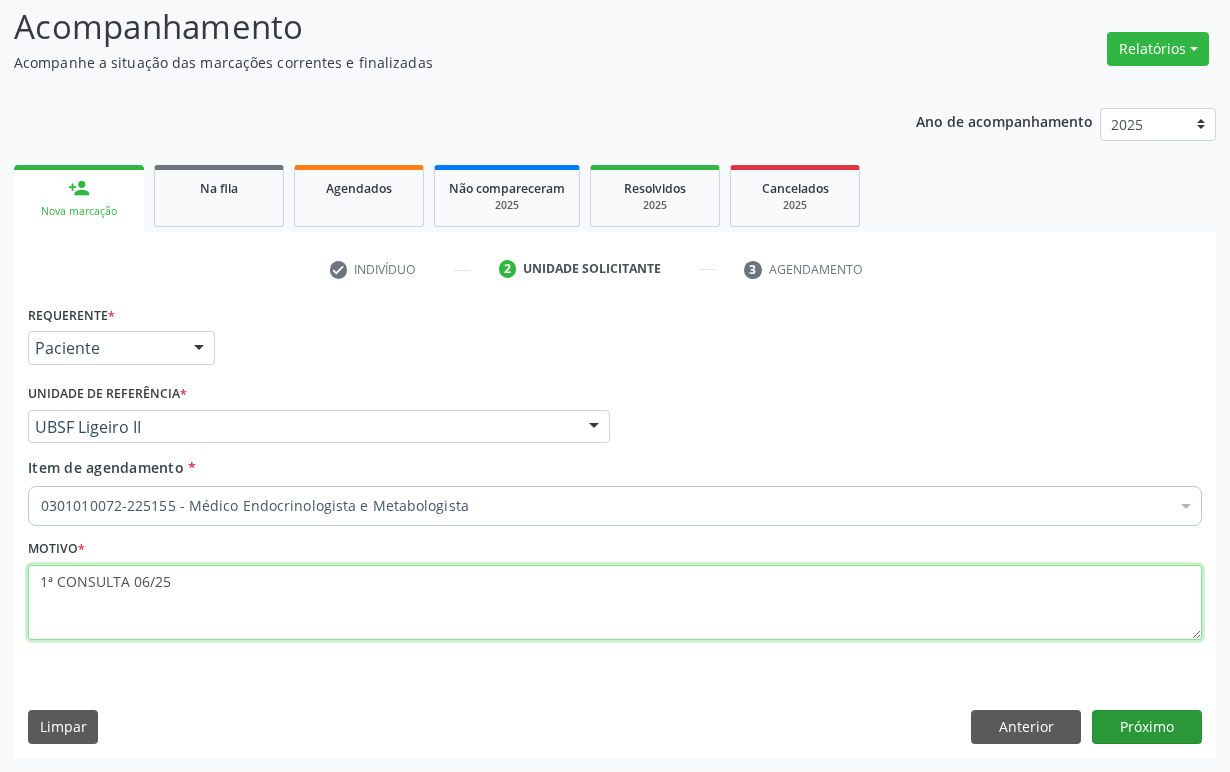 type on "1ª CONSULTA 06/25" 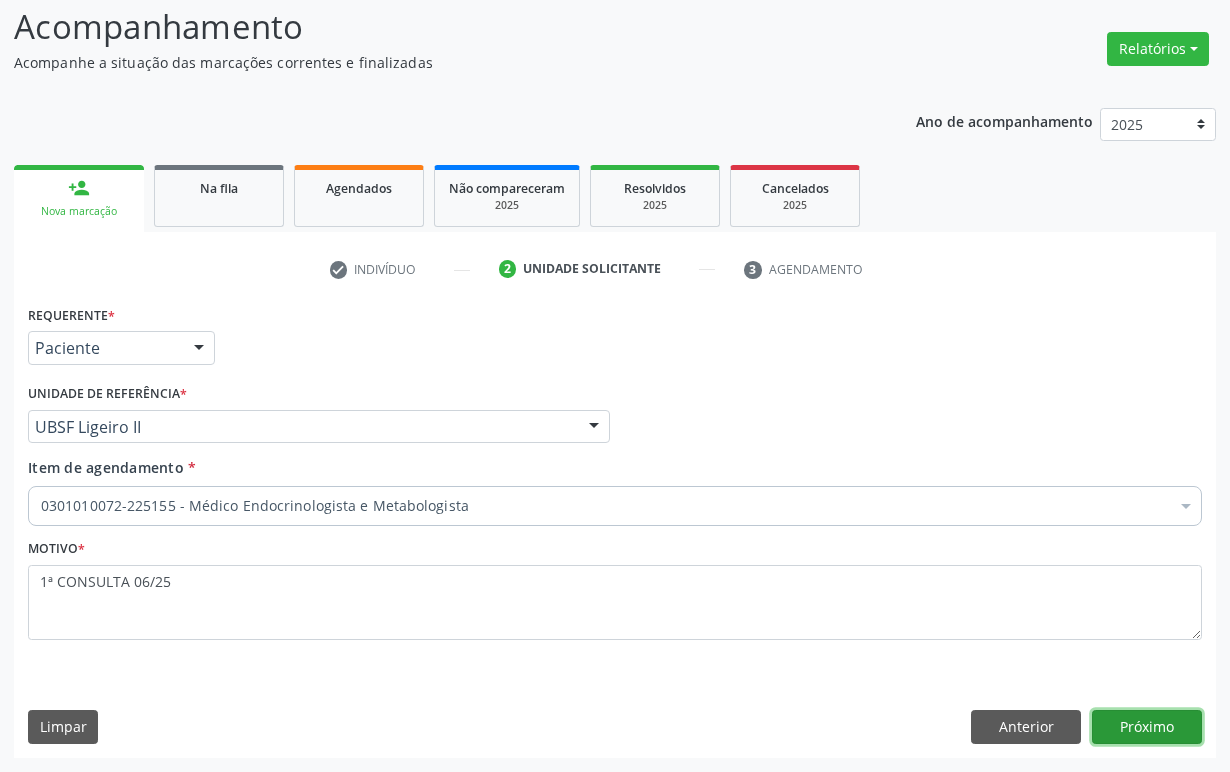 click on "Próximo" at bounding box center (1147, 727) 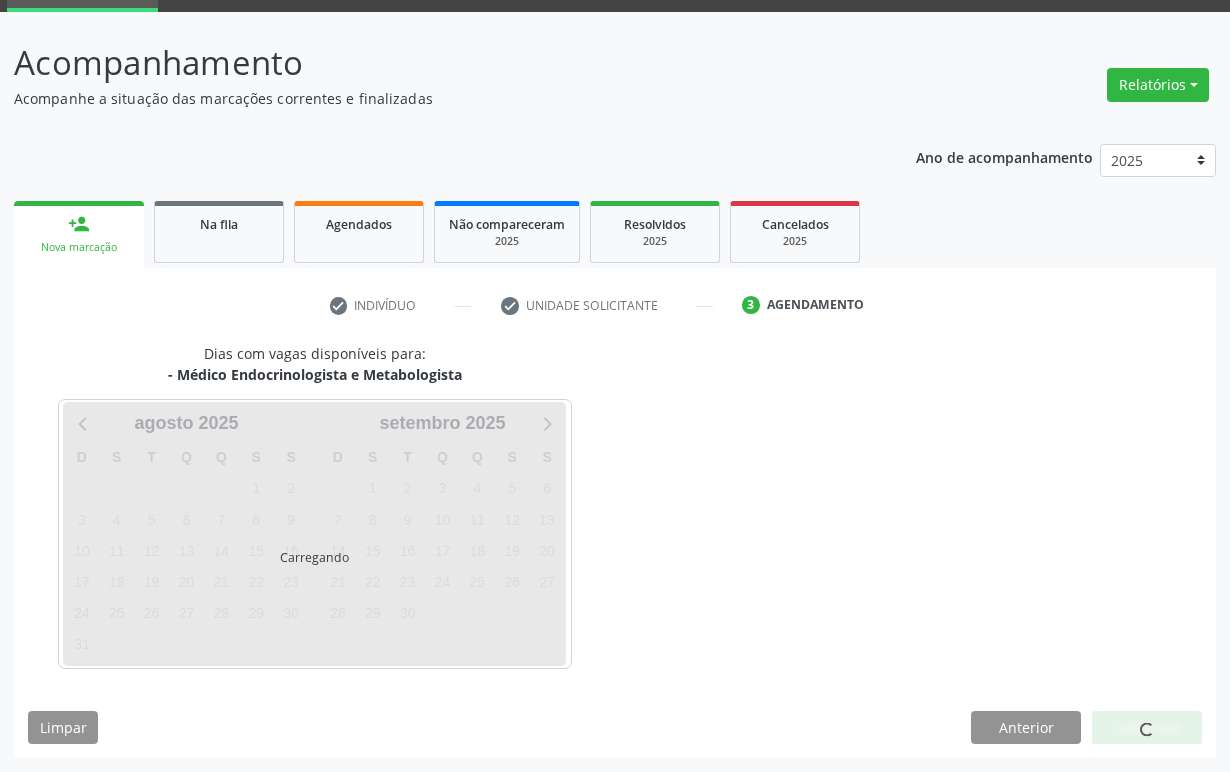 scroll, scrollTop: 134, scrollLeft: 0, axis: vertical 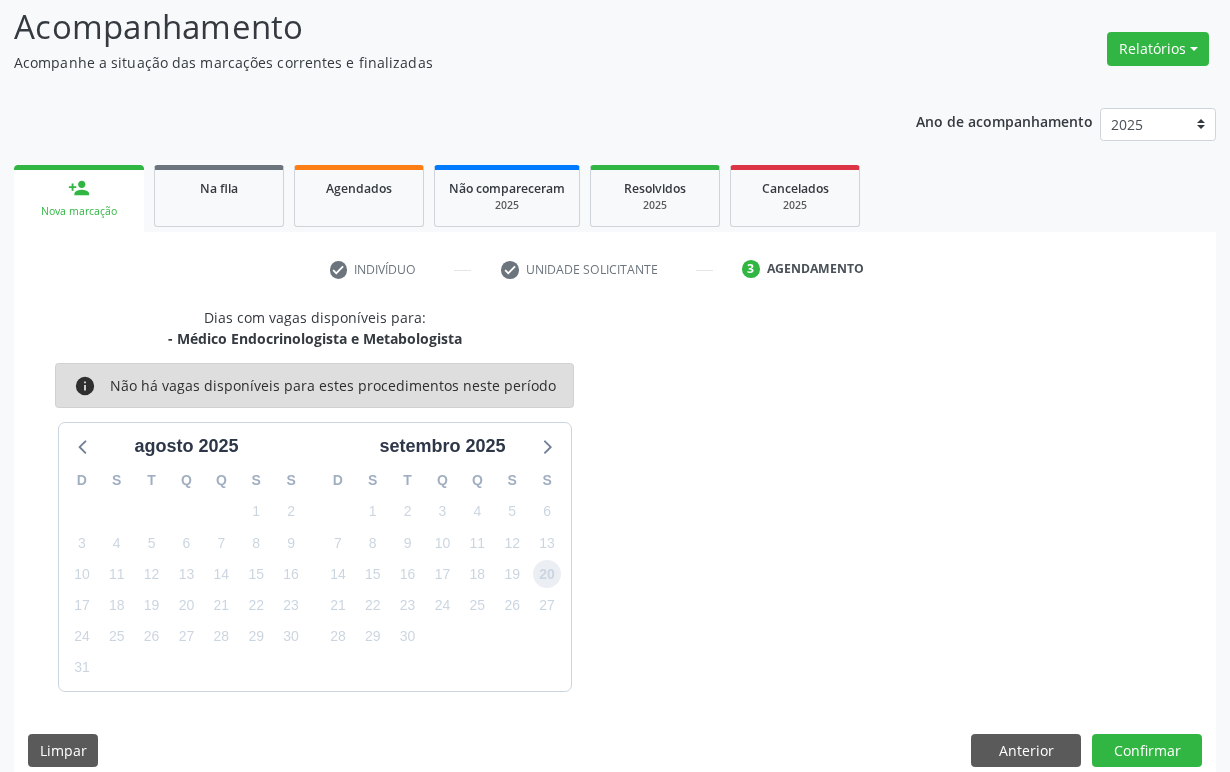 click on "20" at bounding box center (547, 574) 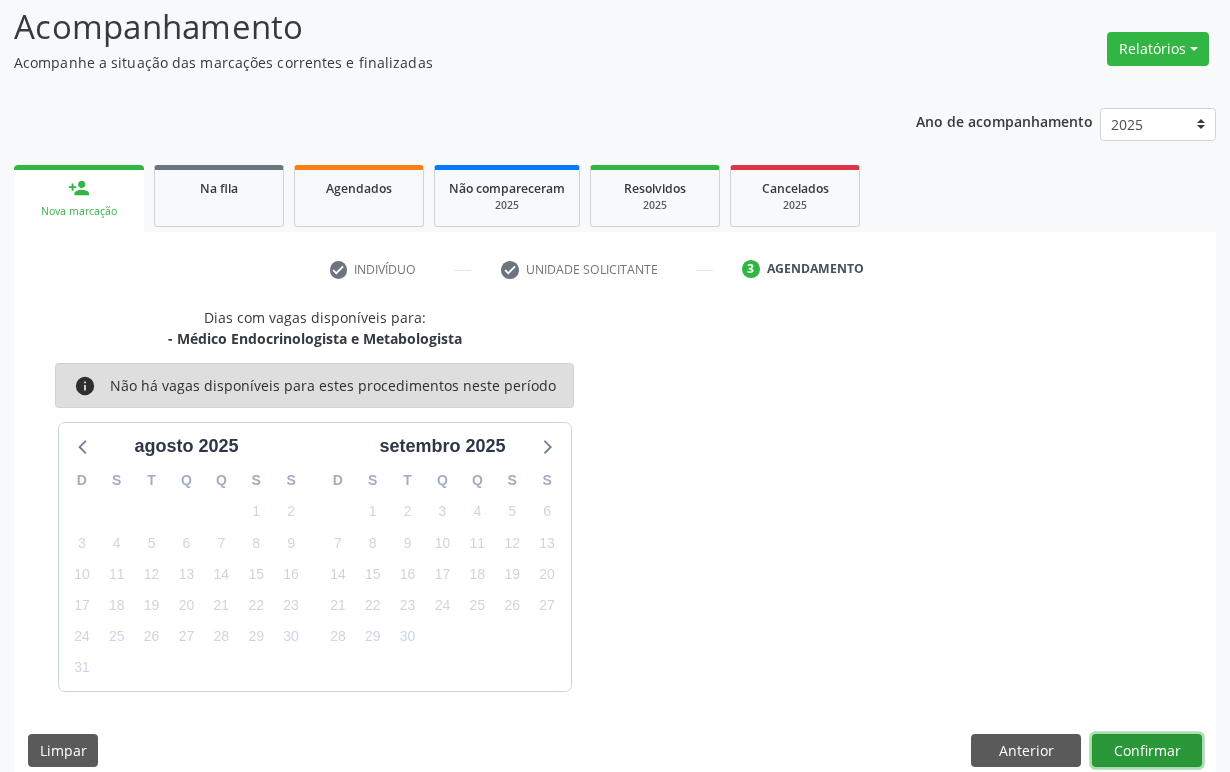 click on "Confirmar" at bounding box center (1147, 751) 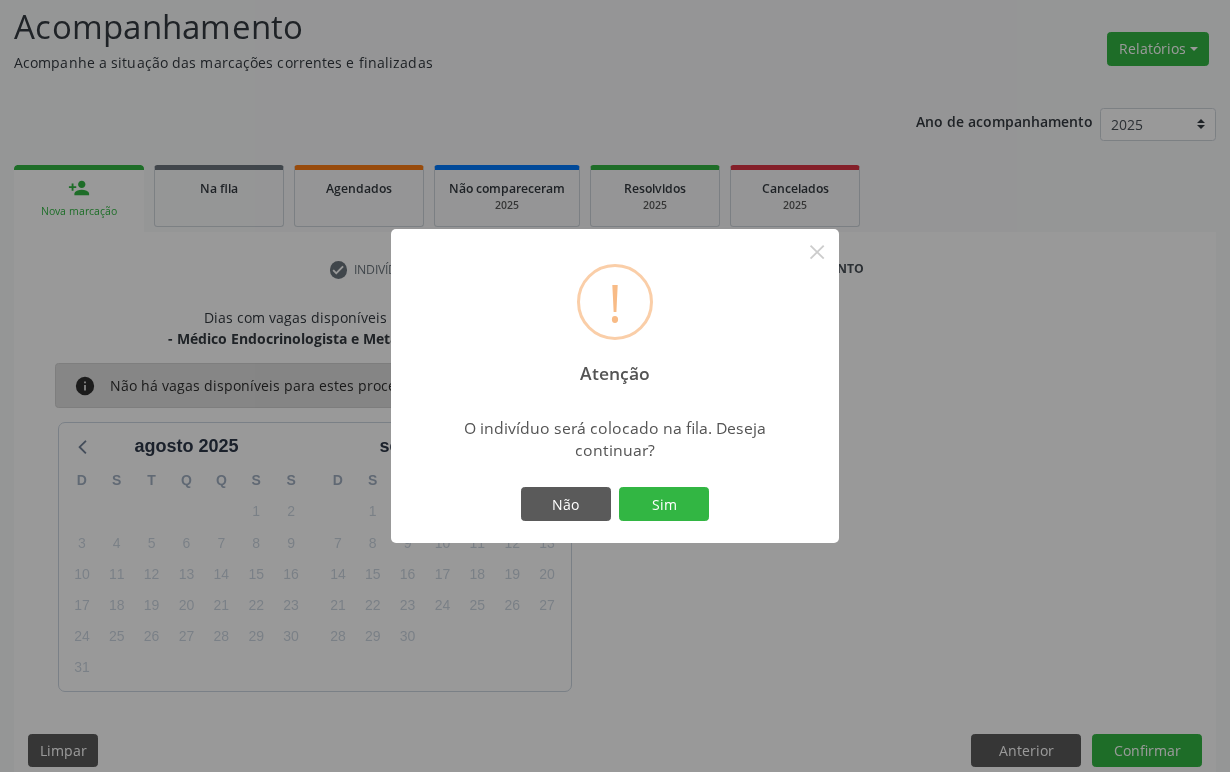 type 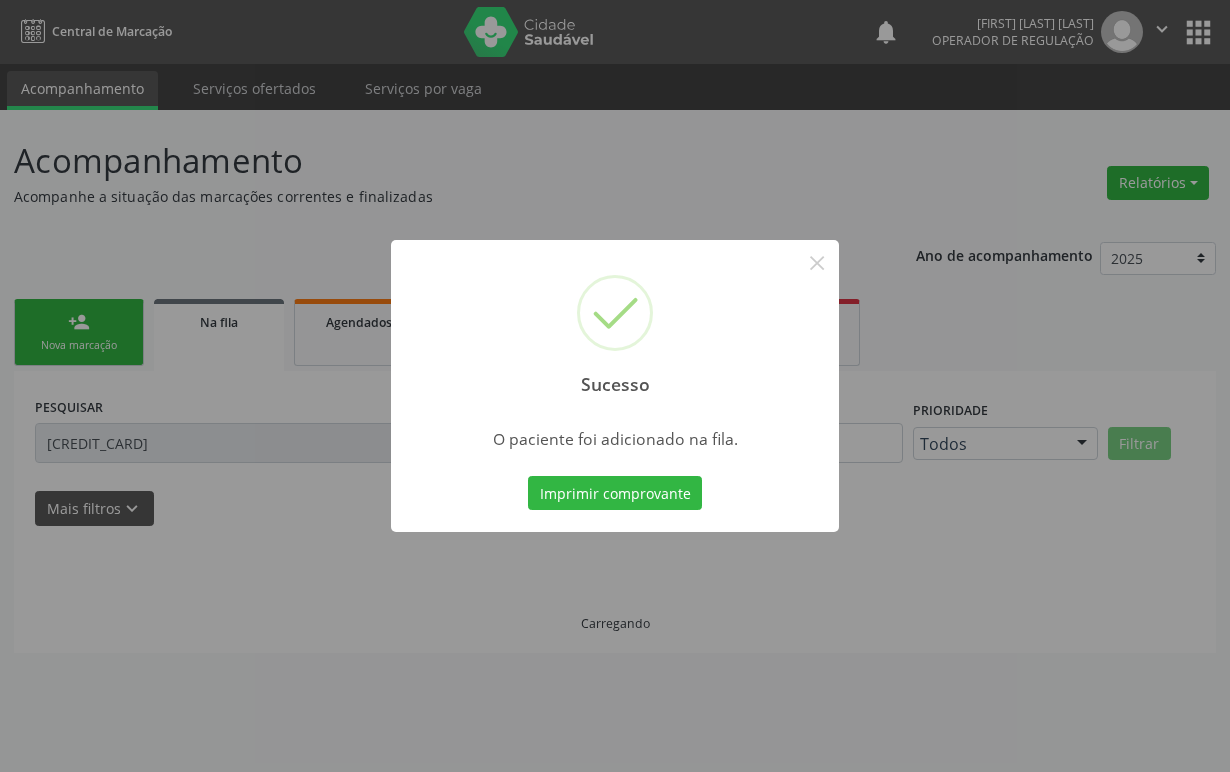 scroll, scrollTop: 0, scrollLeft: 0, axis: both 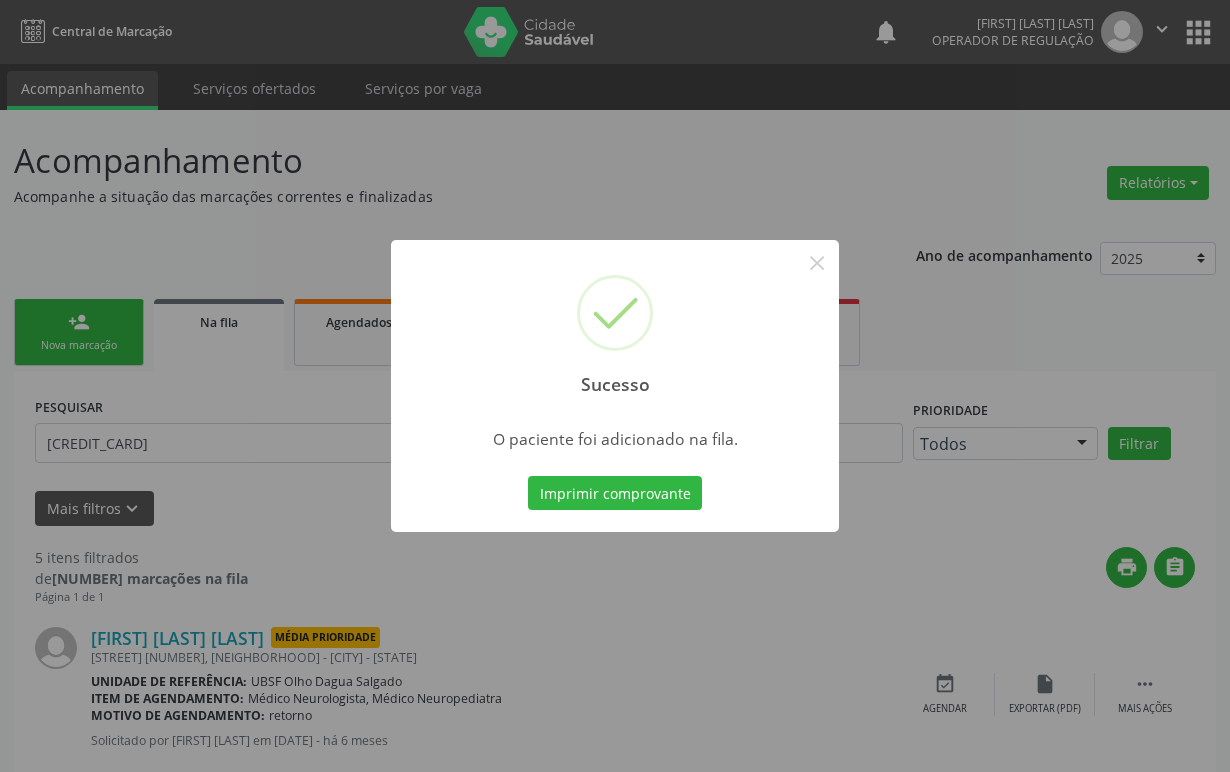 type 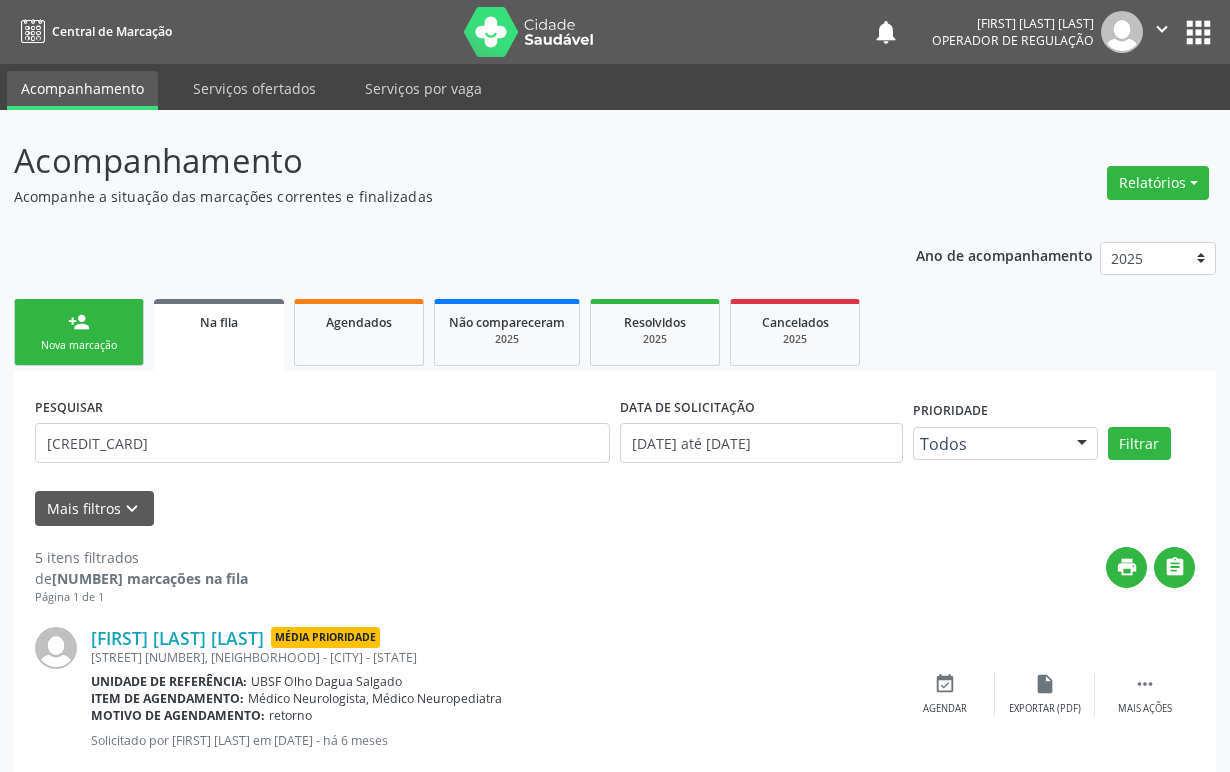 click on "person_add
Nova marcação" at bounding box center (79, 332) 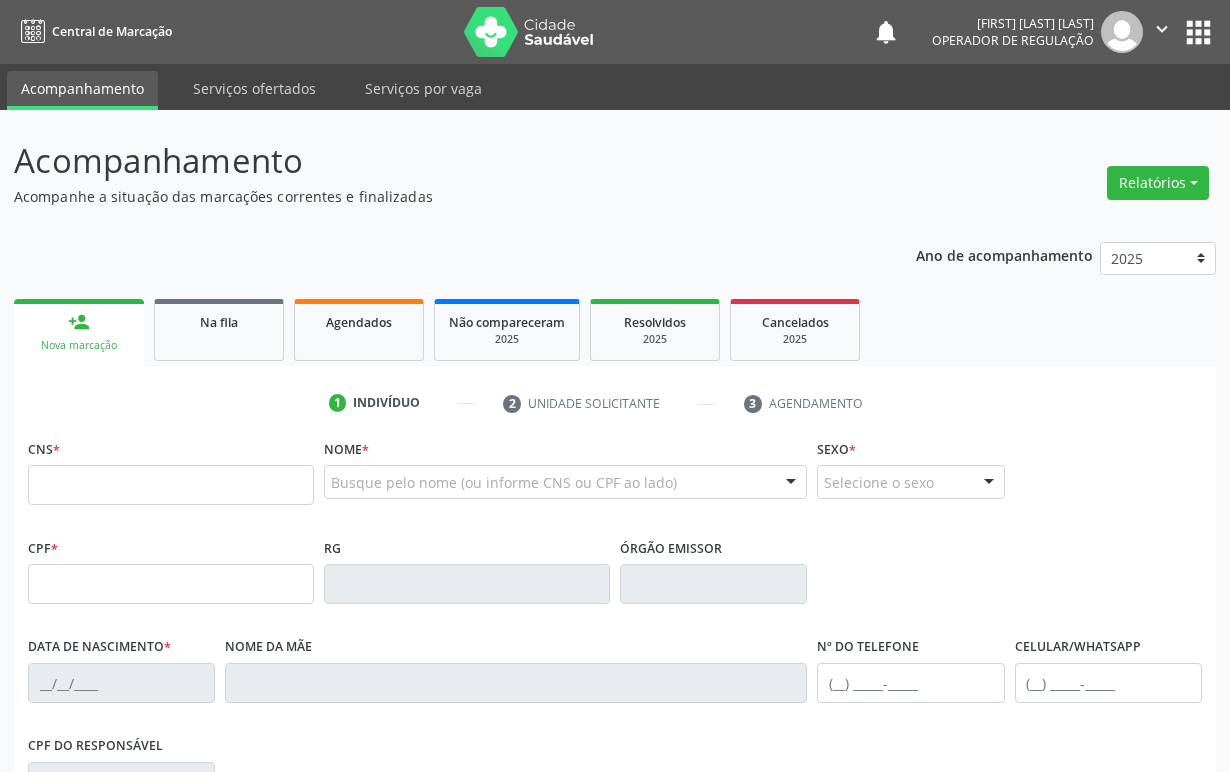 drag, startPoint x: 436, startPoint y: 516, endPoint x: 449, endPoint y: 485, distance: 33.61547 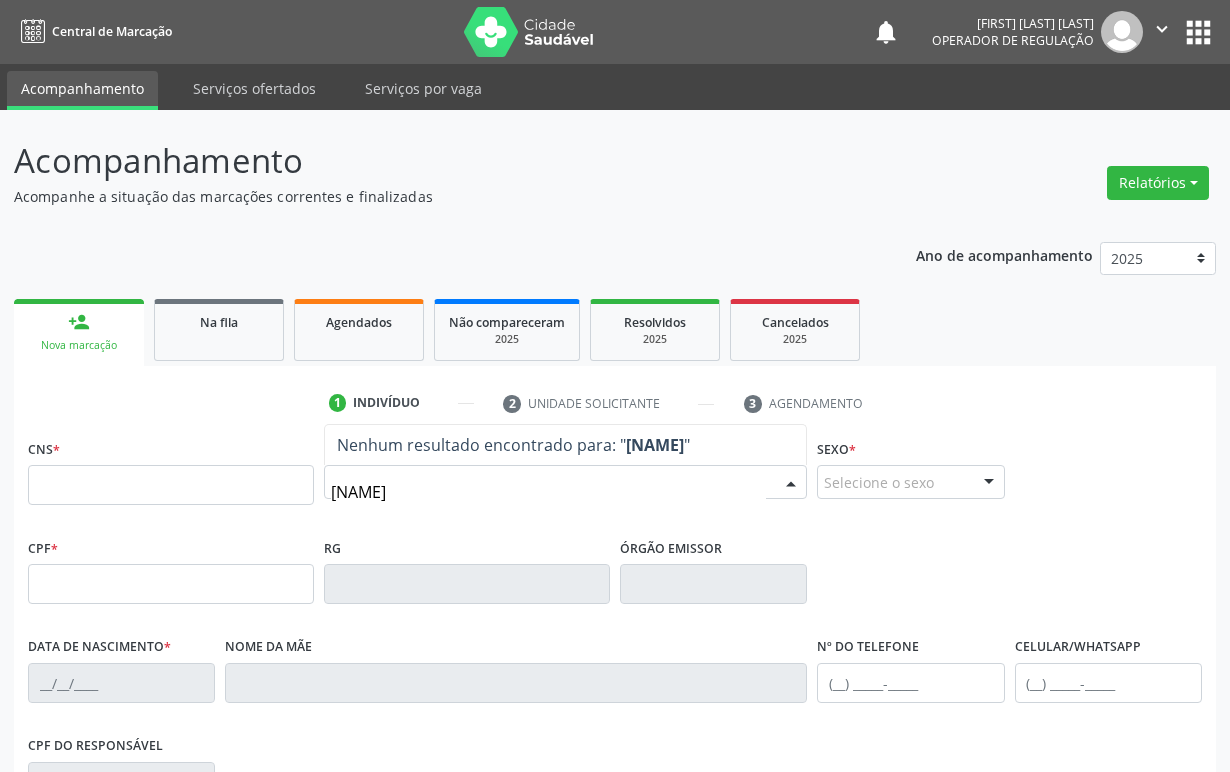 type on "[FIRST] [LAST]" 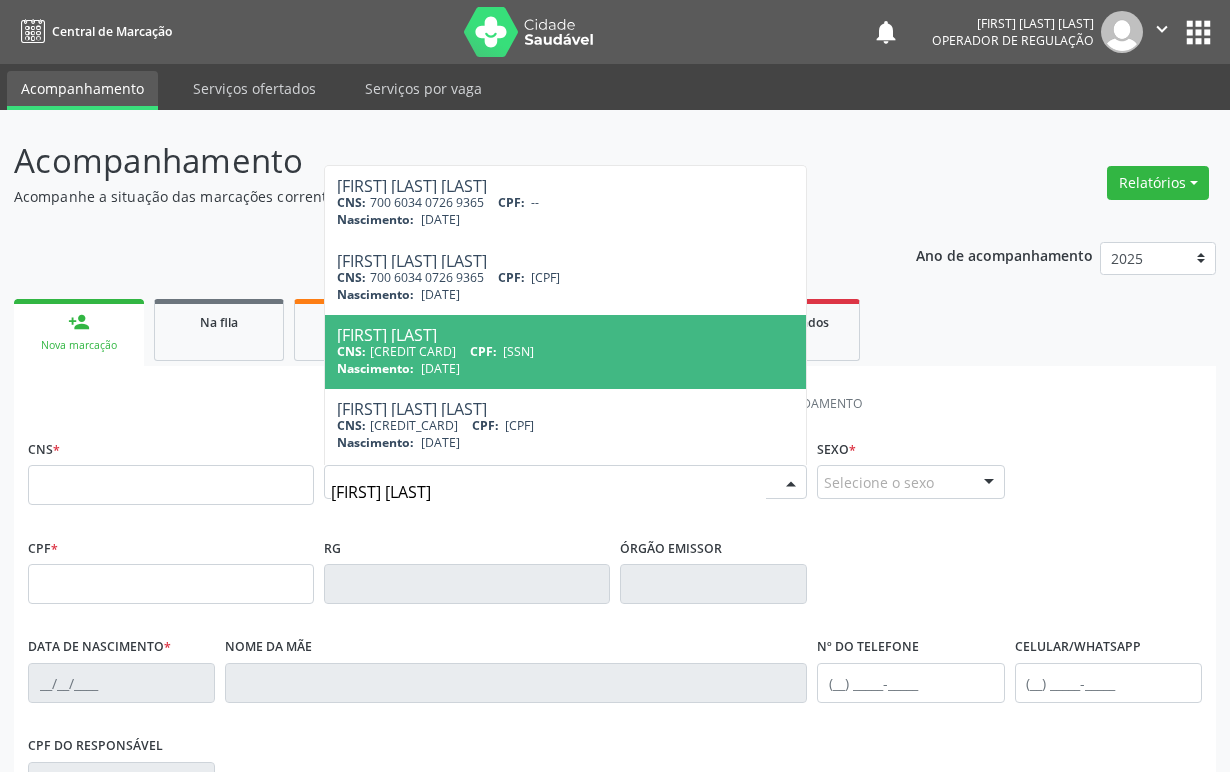 click on "CNS:
[CARD_NUMBER]
CPF:
[CPF]" at bounding box center [565, 351] 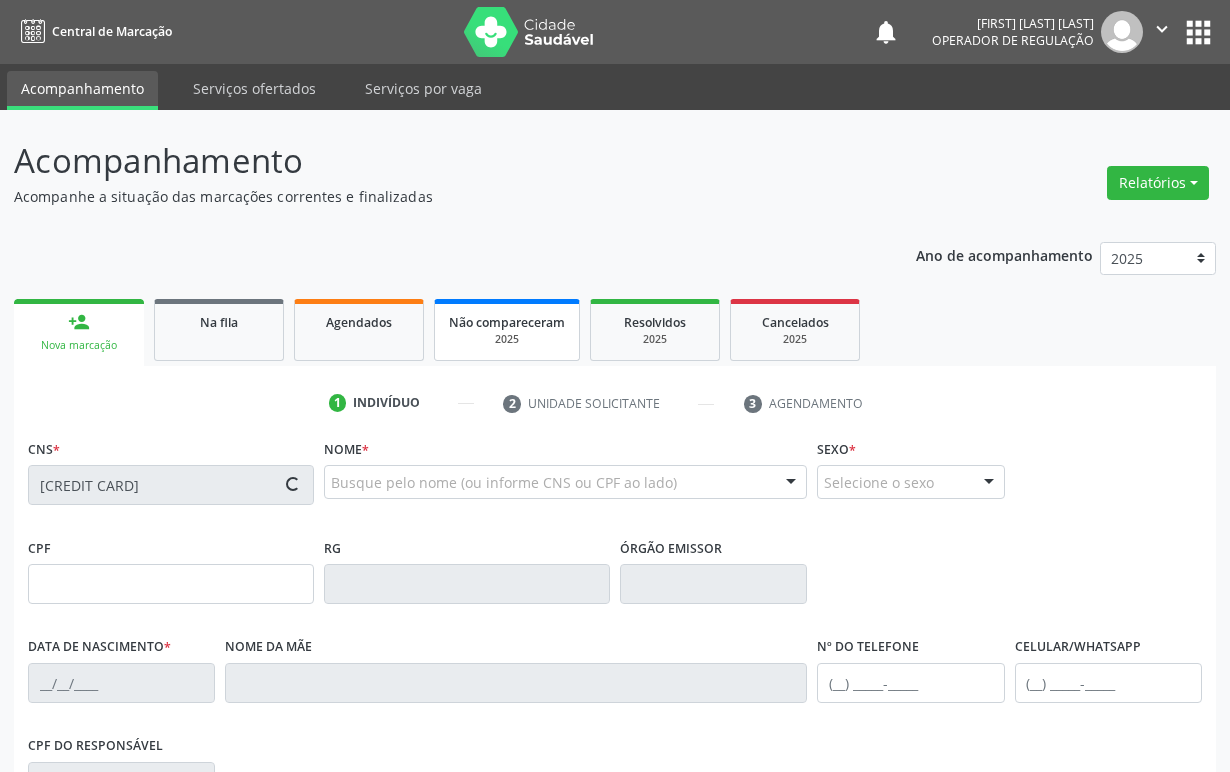 type on "[SSN]" 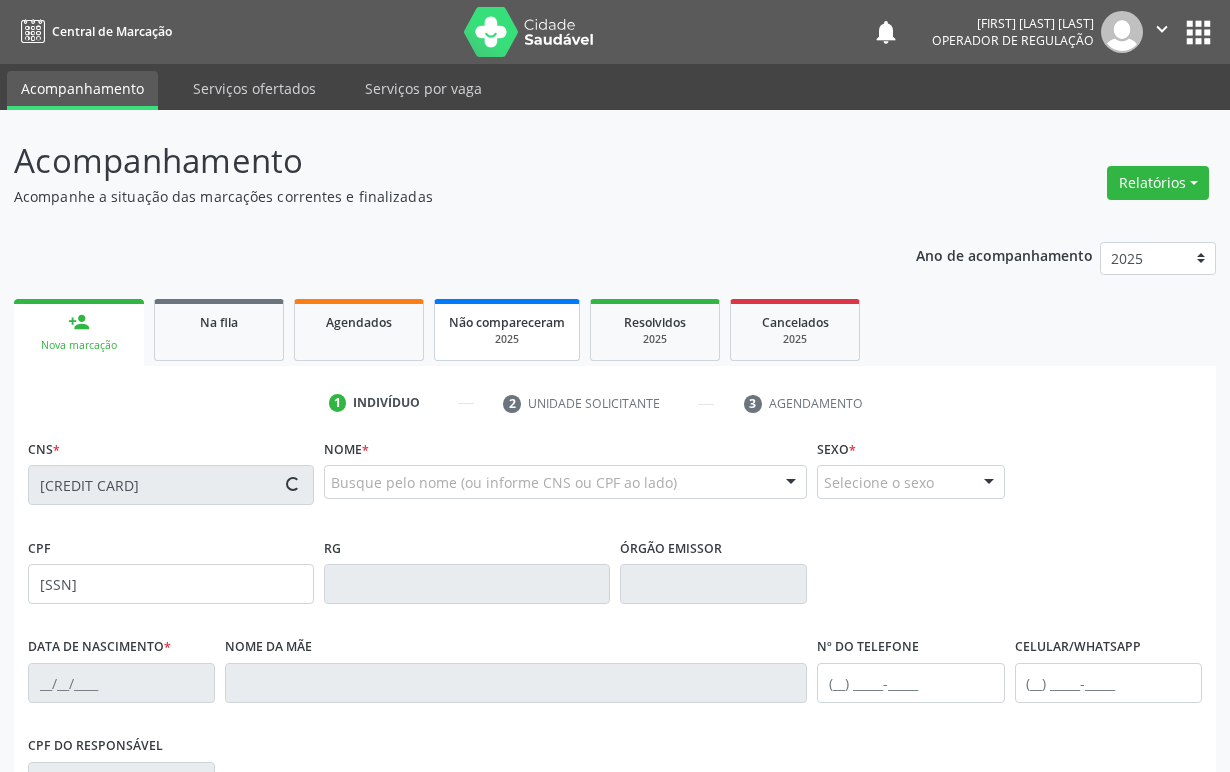 type on "[DATE]" 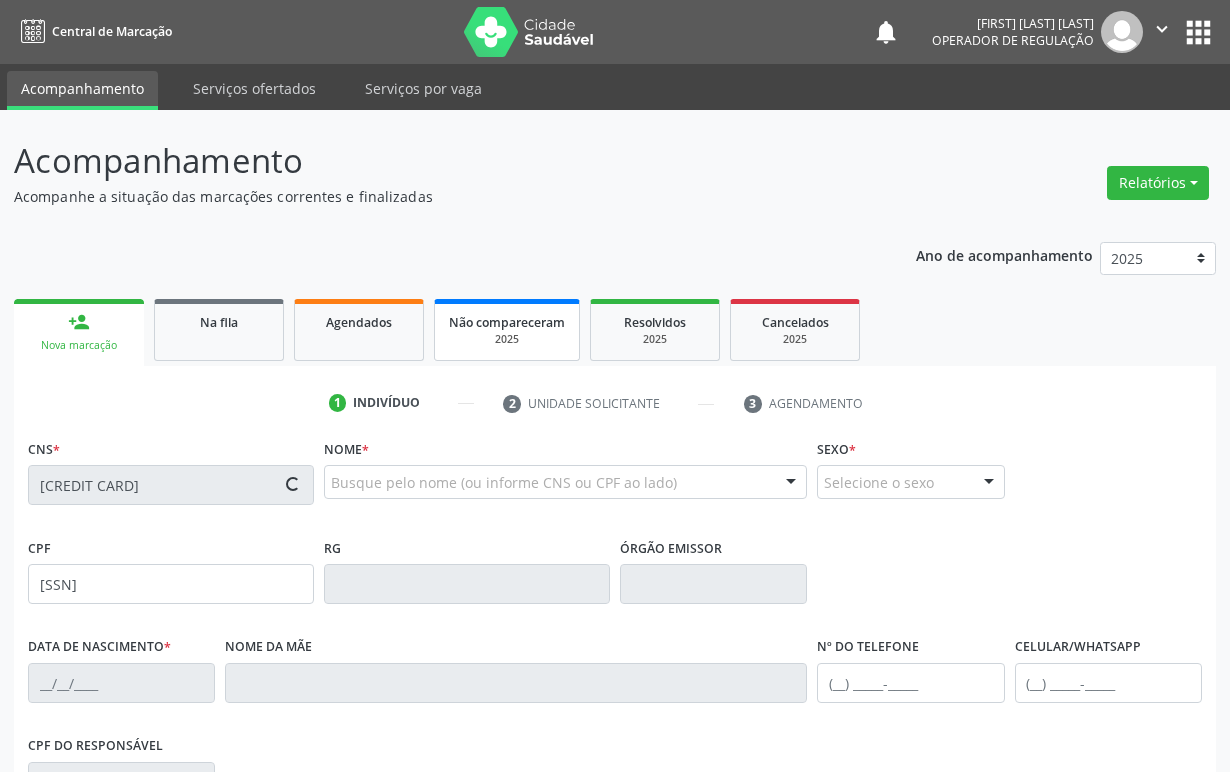 type on "([PHONE])" 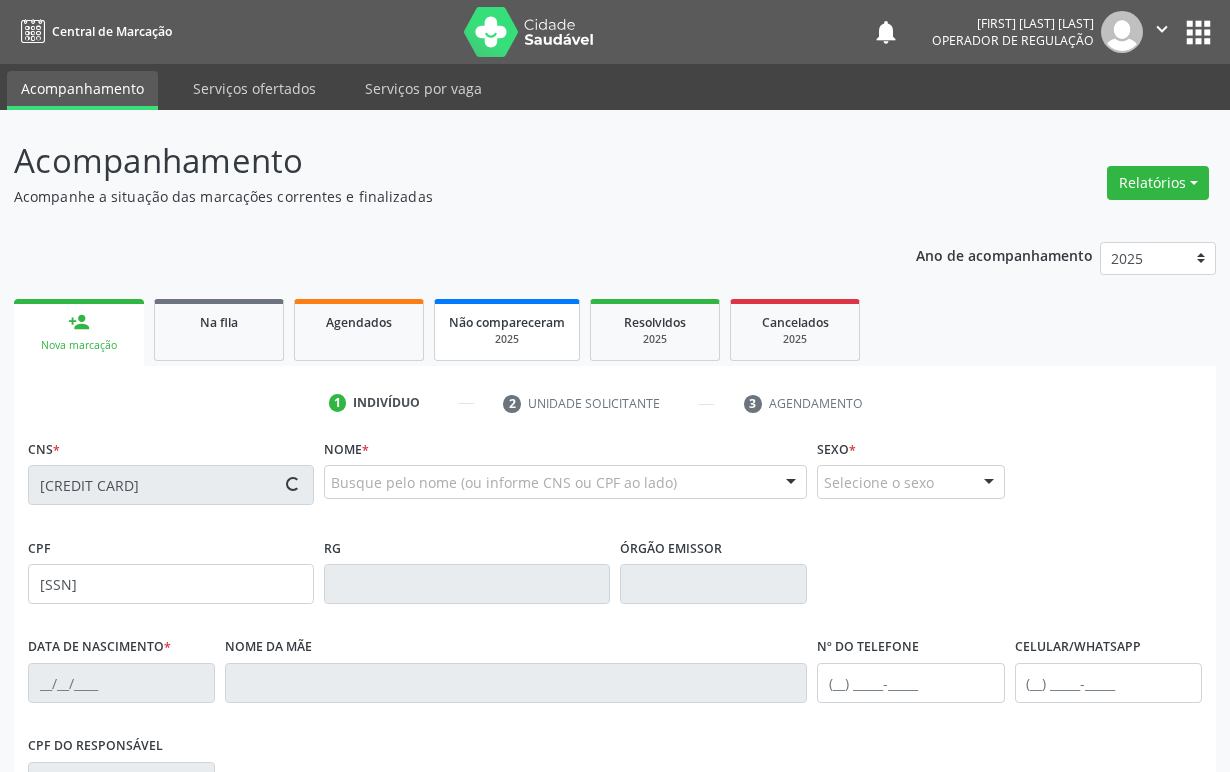 type on "11" 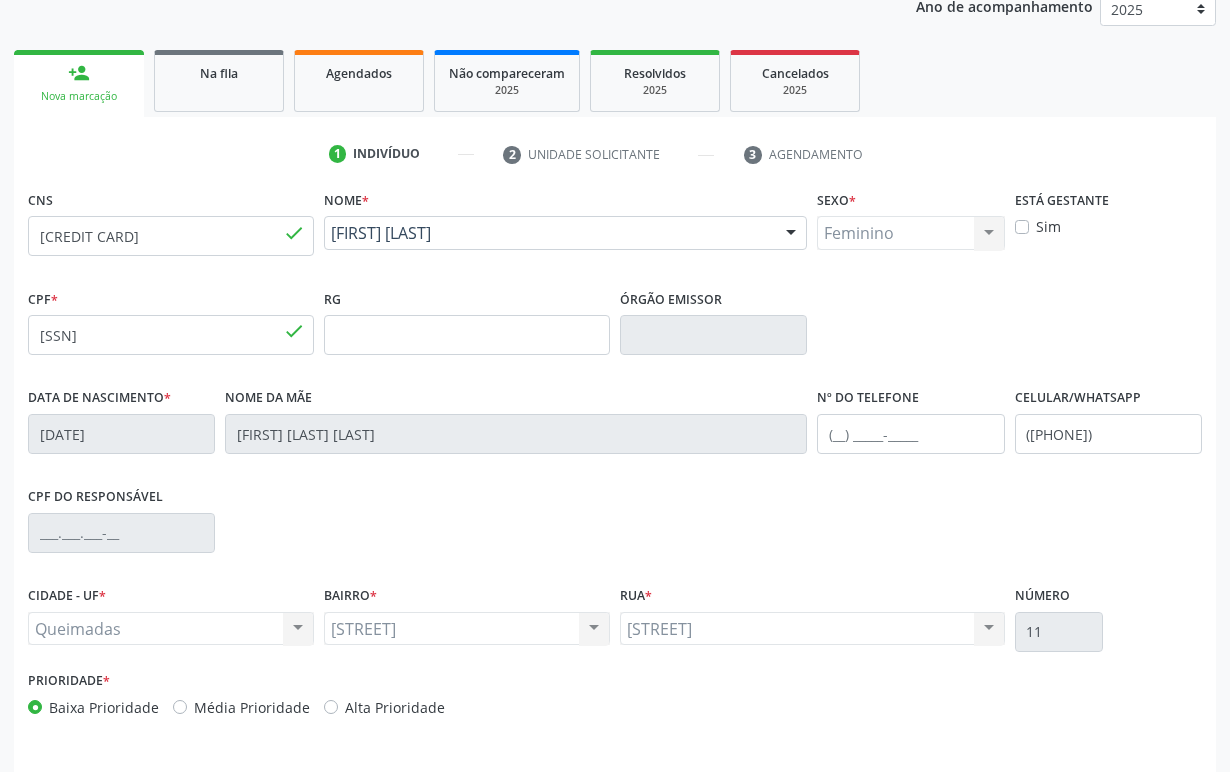 scroll, scrollTop: 312, scrollLeft: 0, axis: vertical 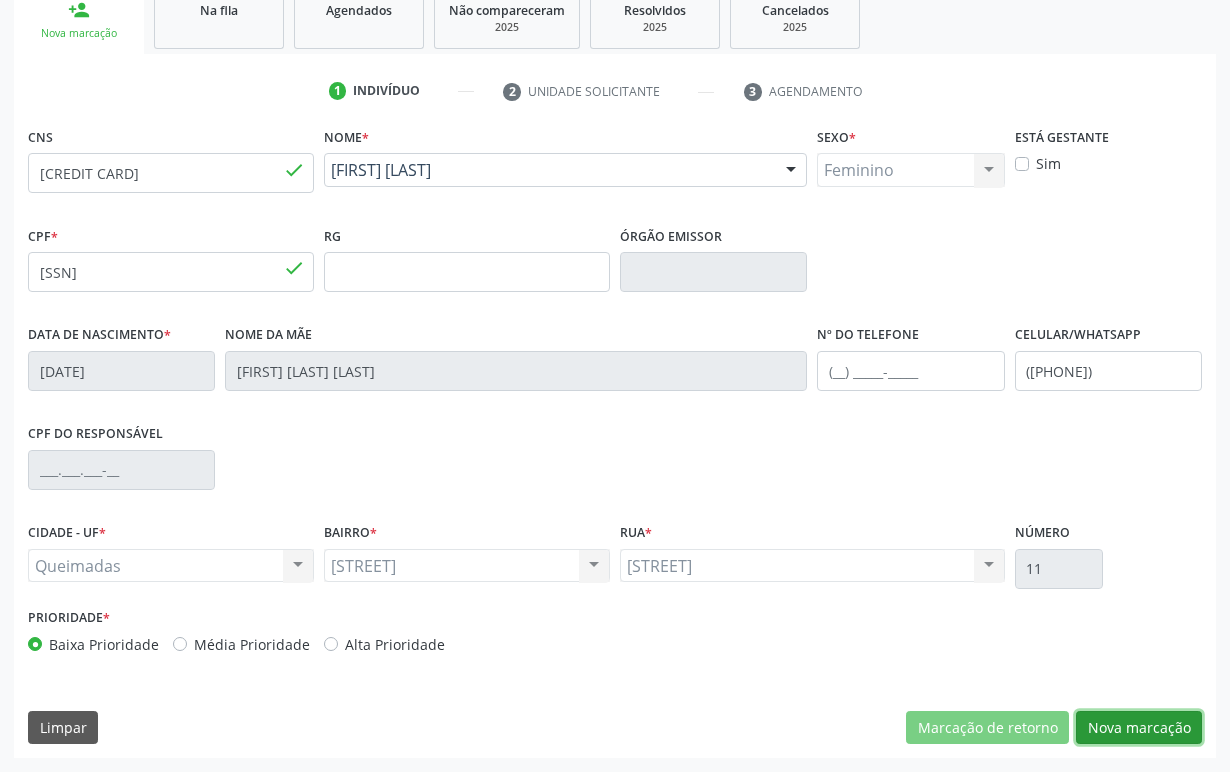 drag, startPoint x: 1105, startPoint y: 726, endPoint x: 663, endPoint y: 548, distance: 476.49554 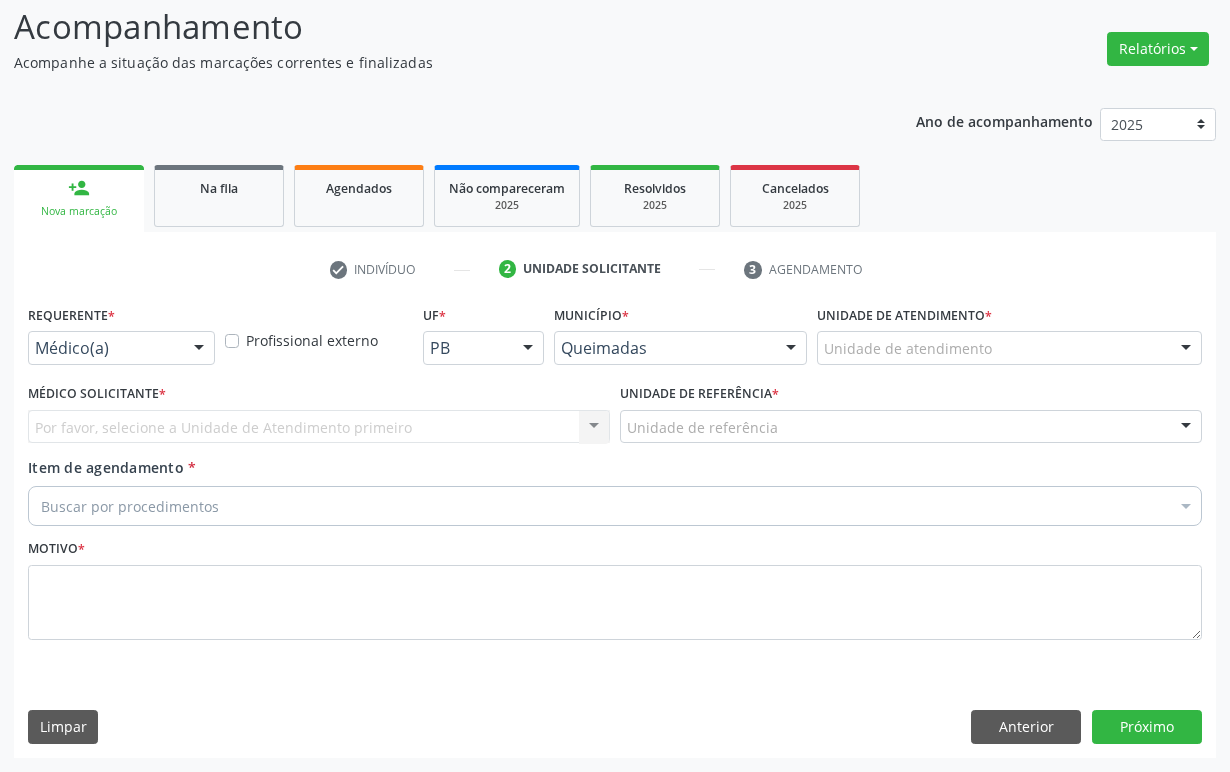 scroll, scrollTop: 134, scrollLeft: 0, axis: vertical 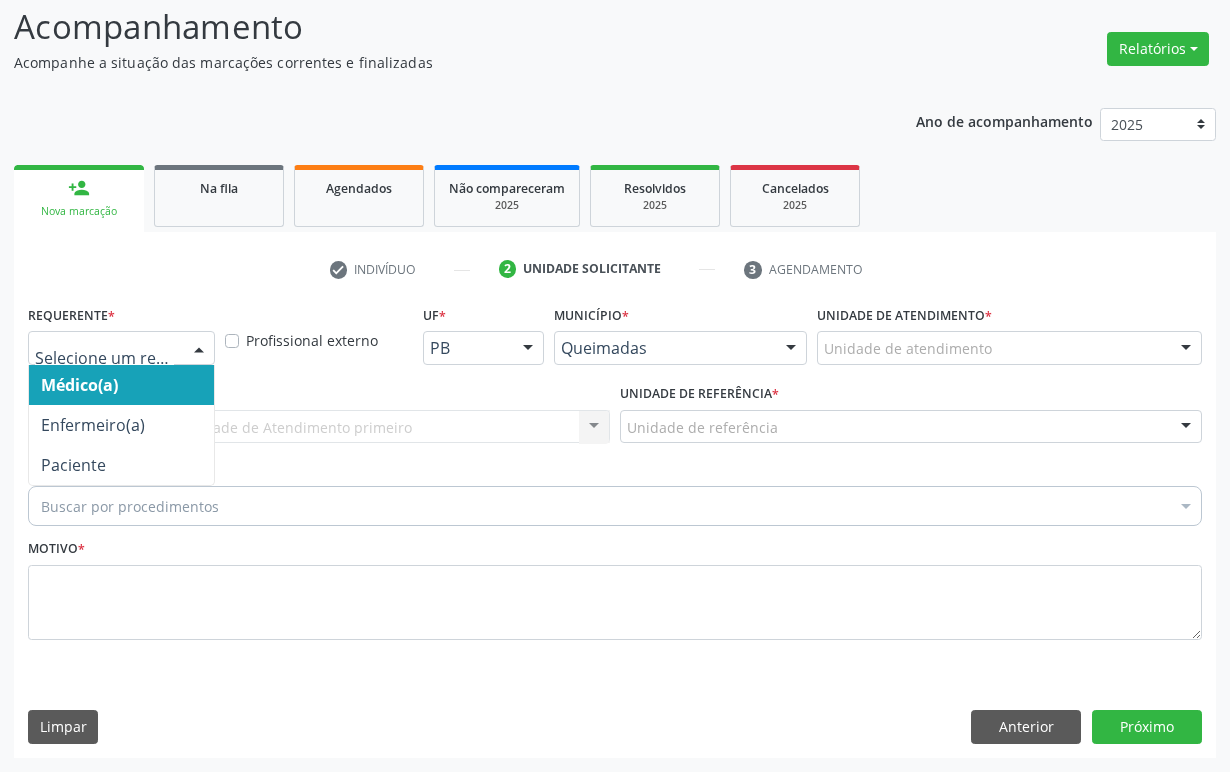 drag, startPoint x: 215, startPoint y: 349, endPoint x: 182, endPoint y: 420, distance: 78.29432 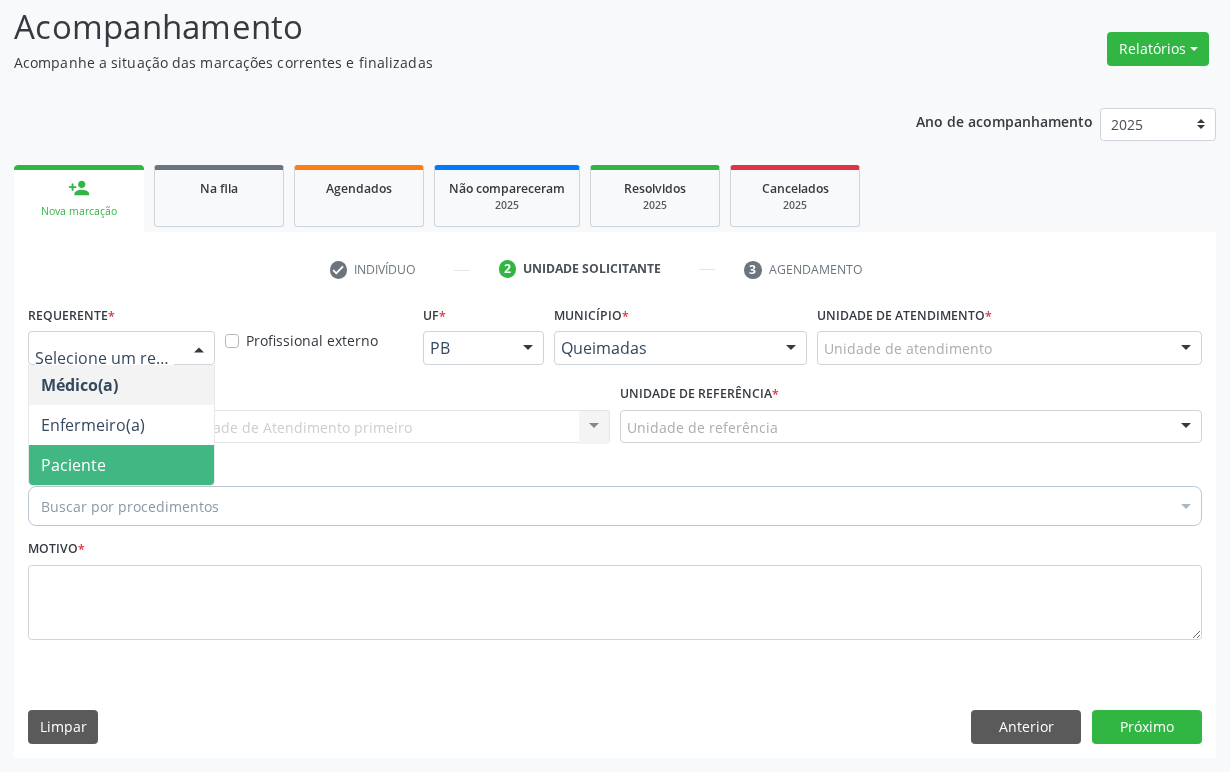 click on "Paciente" at bounding box center [121, 465] 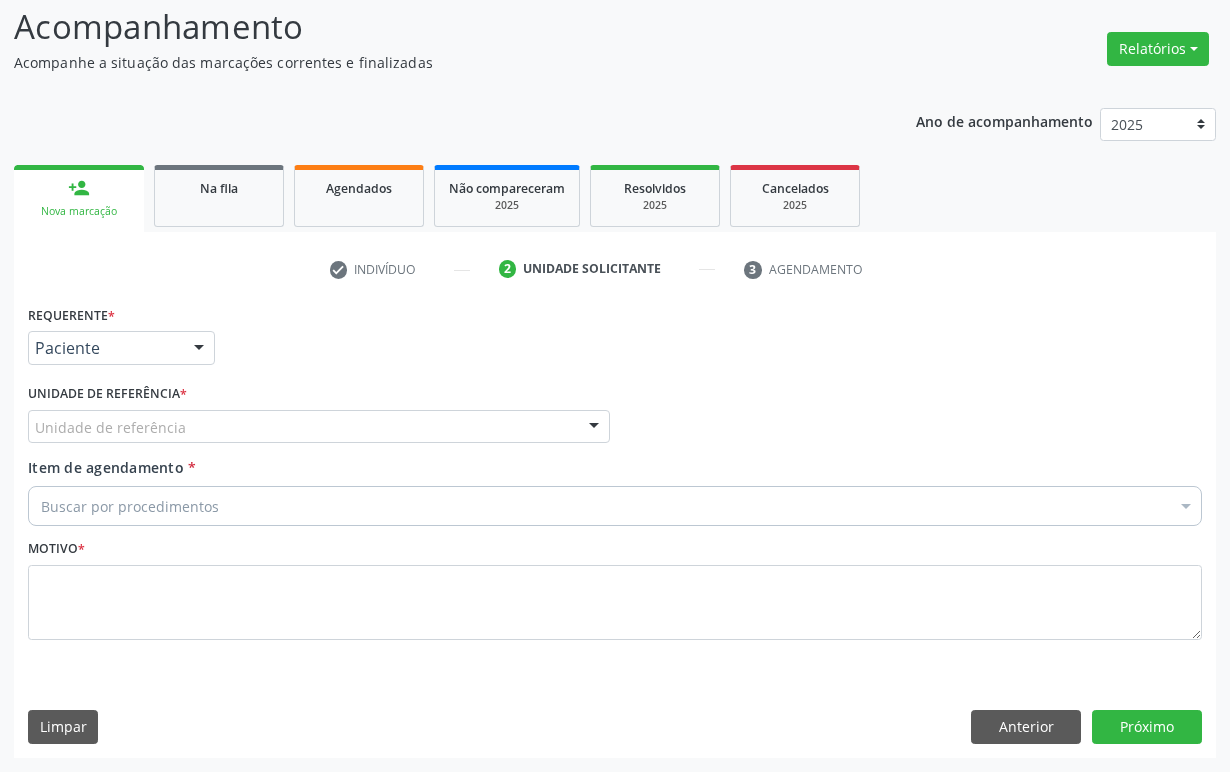 click on "Unidade de referência" at bounding box center (319, 427) 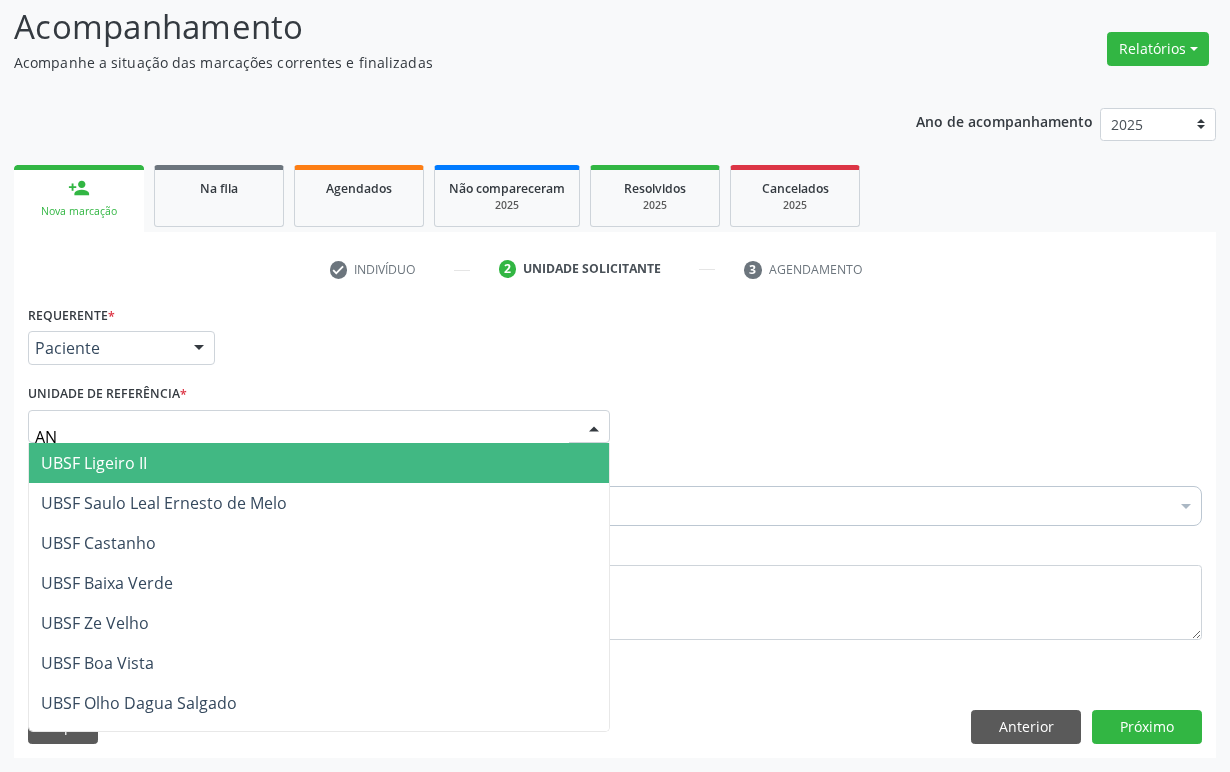 type on "ANI" 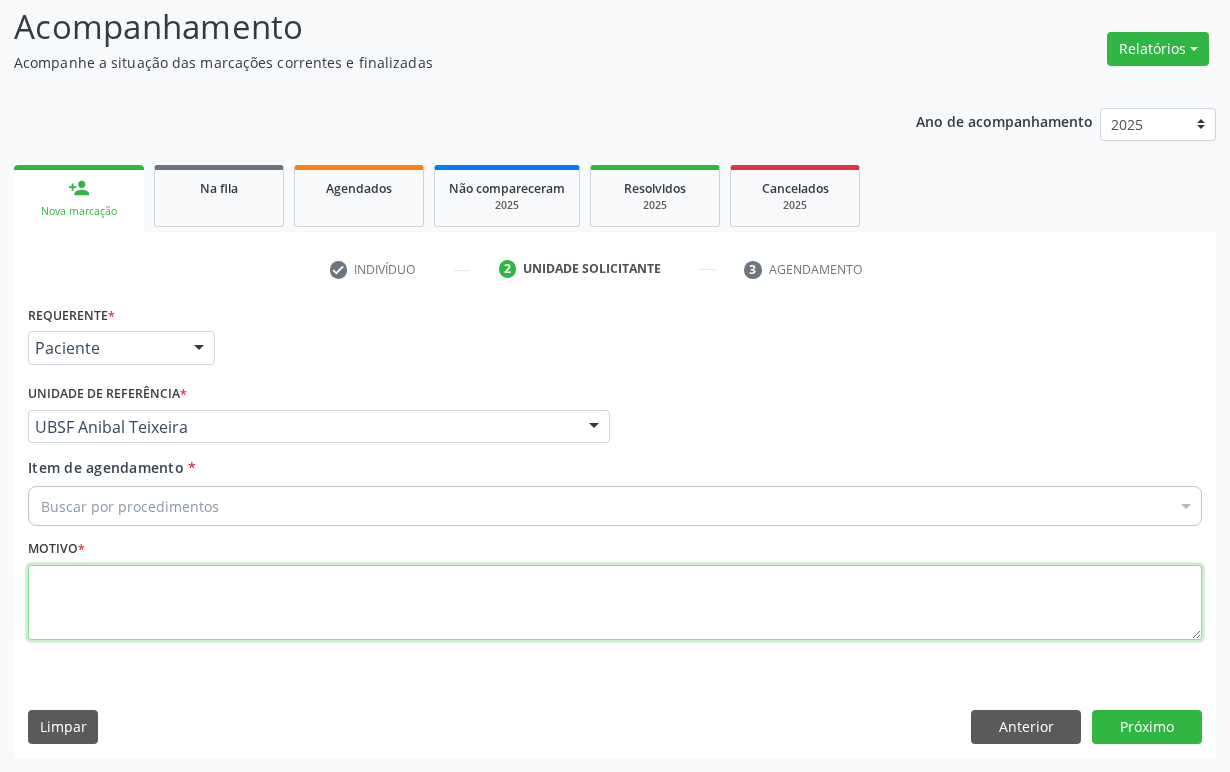paste on "1ª CONSULTA 06/25" 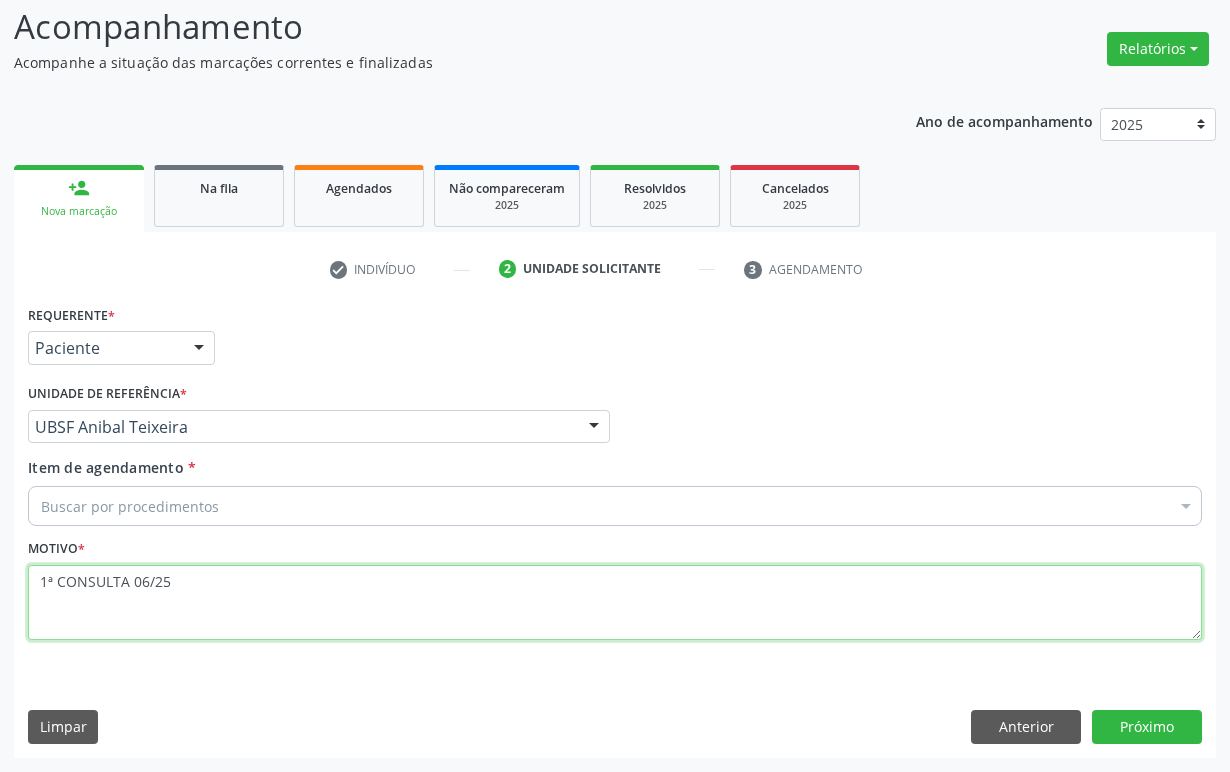 type on "1ª CONSULTA 06/25" 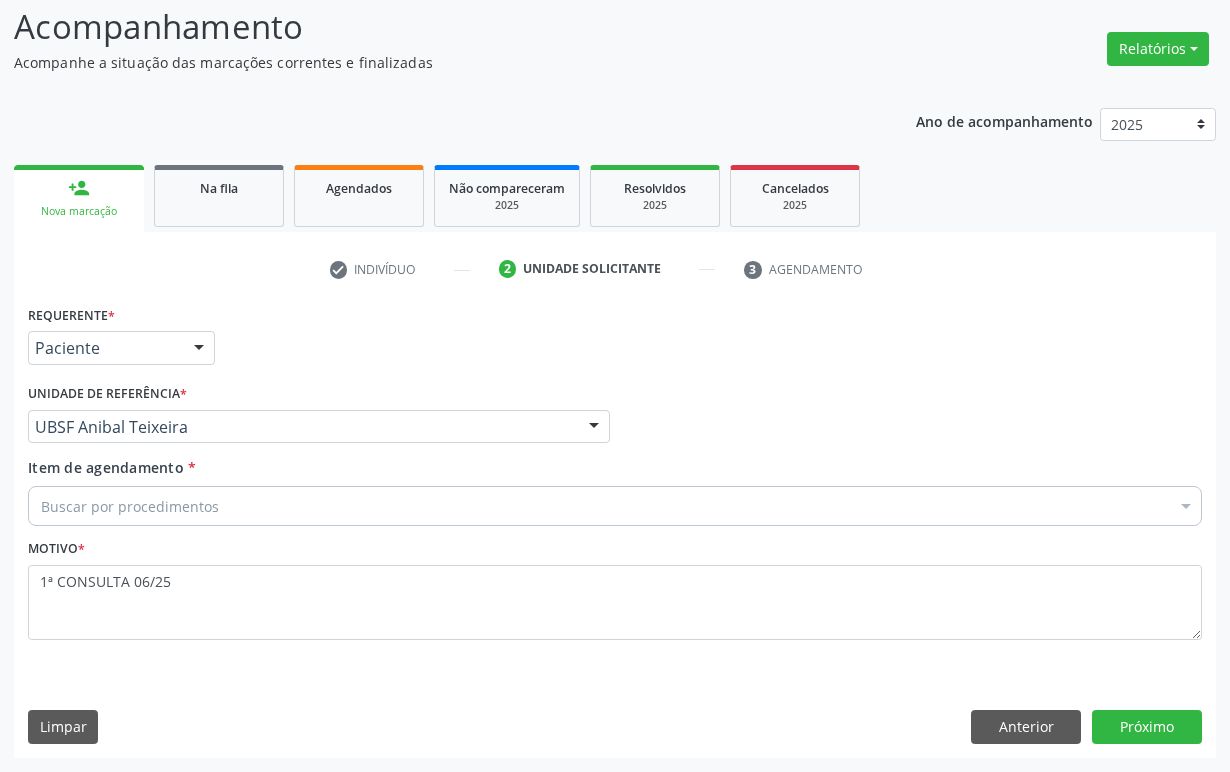 click on "Buscar por procedimentos" at bounding box center (615, 506) 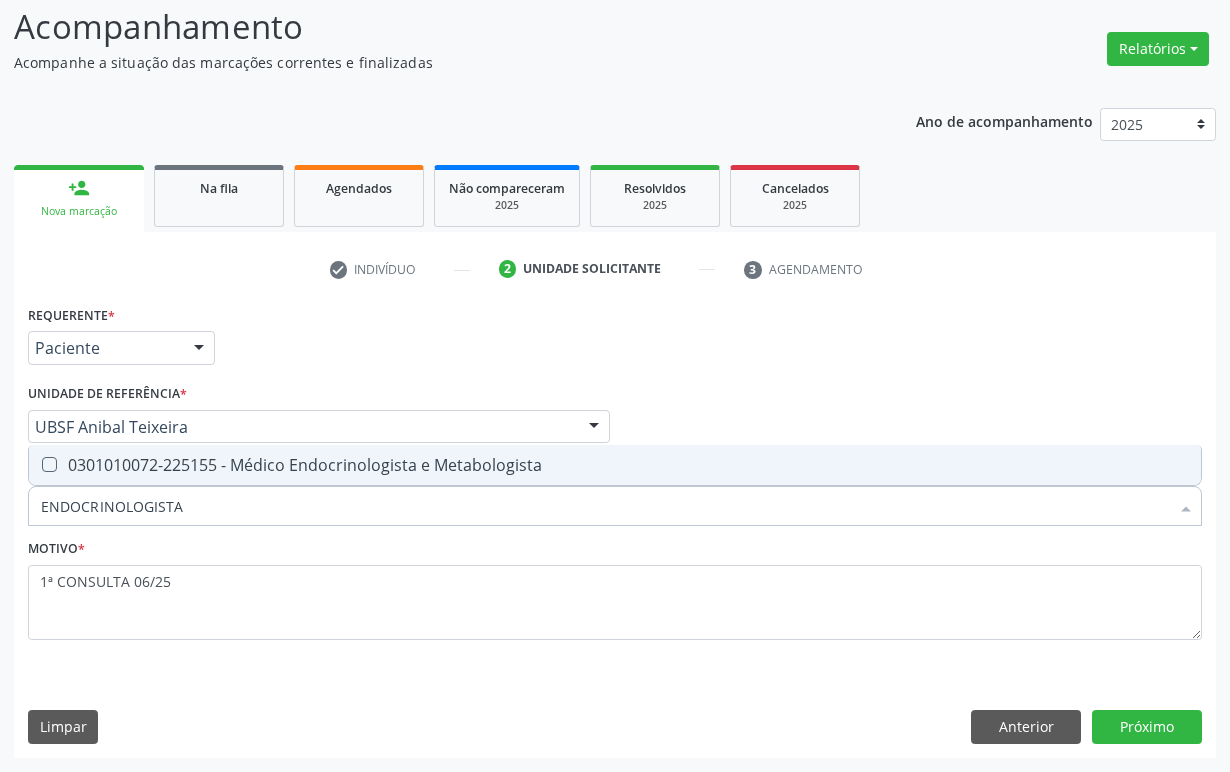 click on "0301010072-225155 - Médico Endocrinologista e Metabologista" at bounding box center (615, 465) 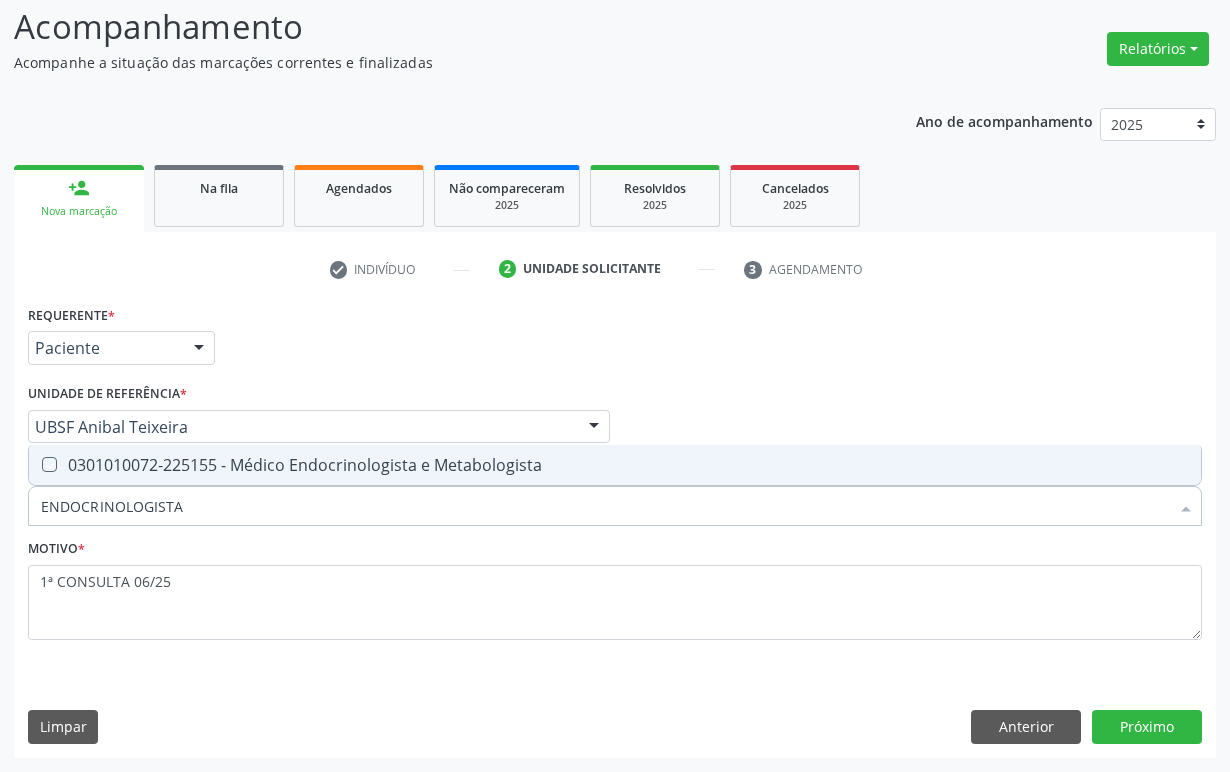 checkbox on "true" 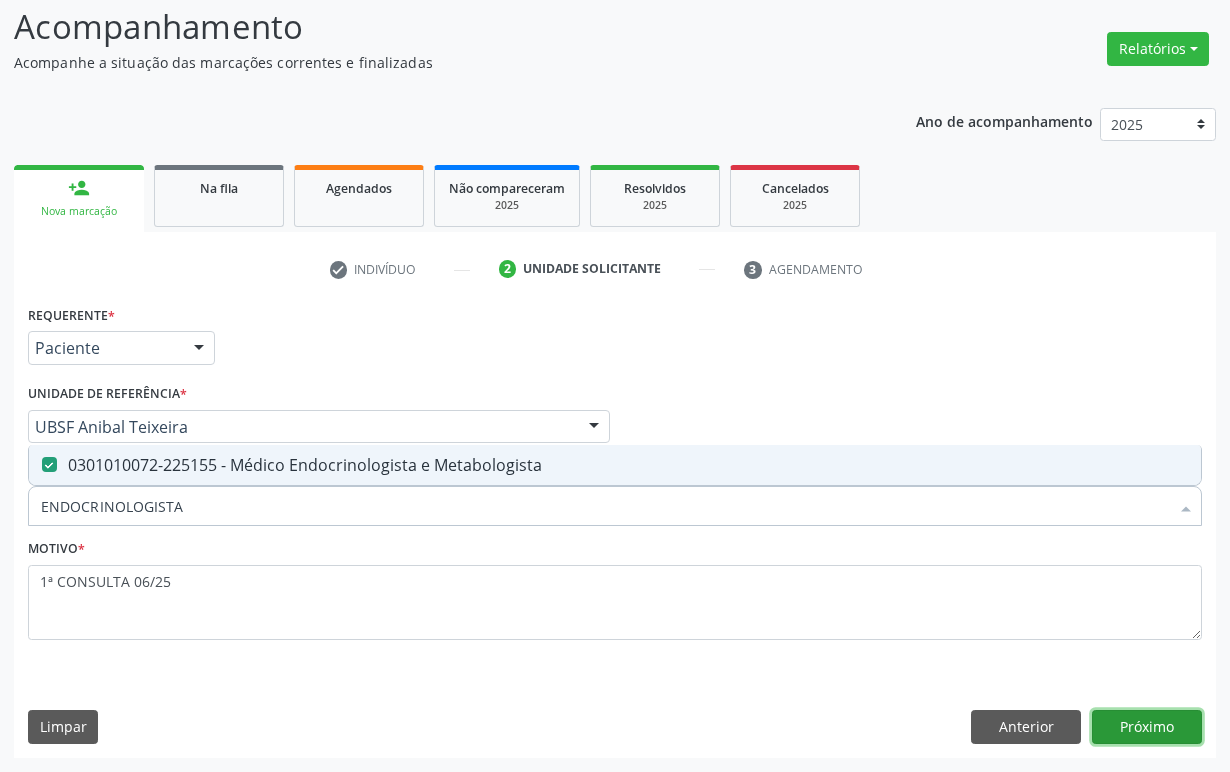click on "Próximo" at bounding box center (1147, 727) 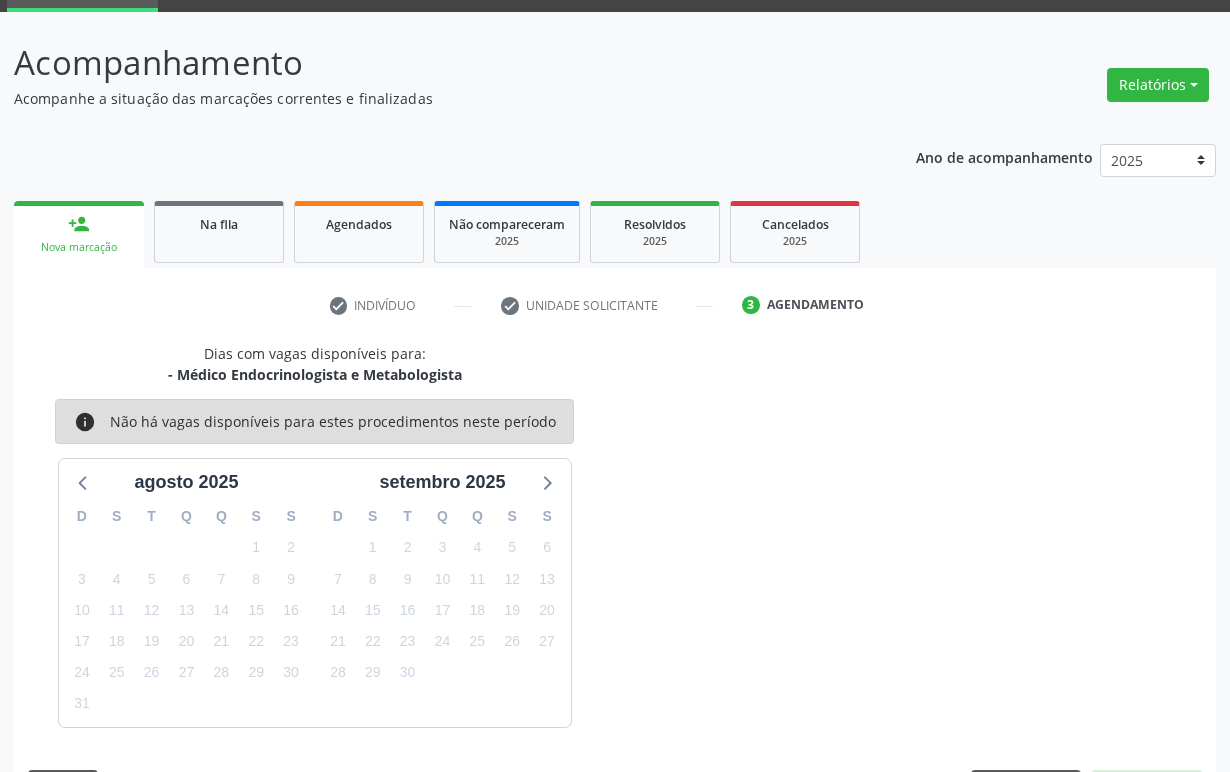 scroll, scrollTop: 134, scrollLeft: 0, axis: vertical 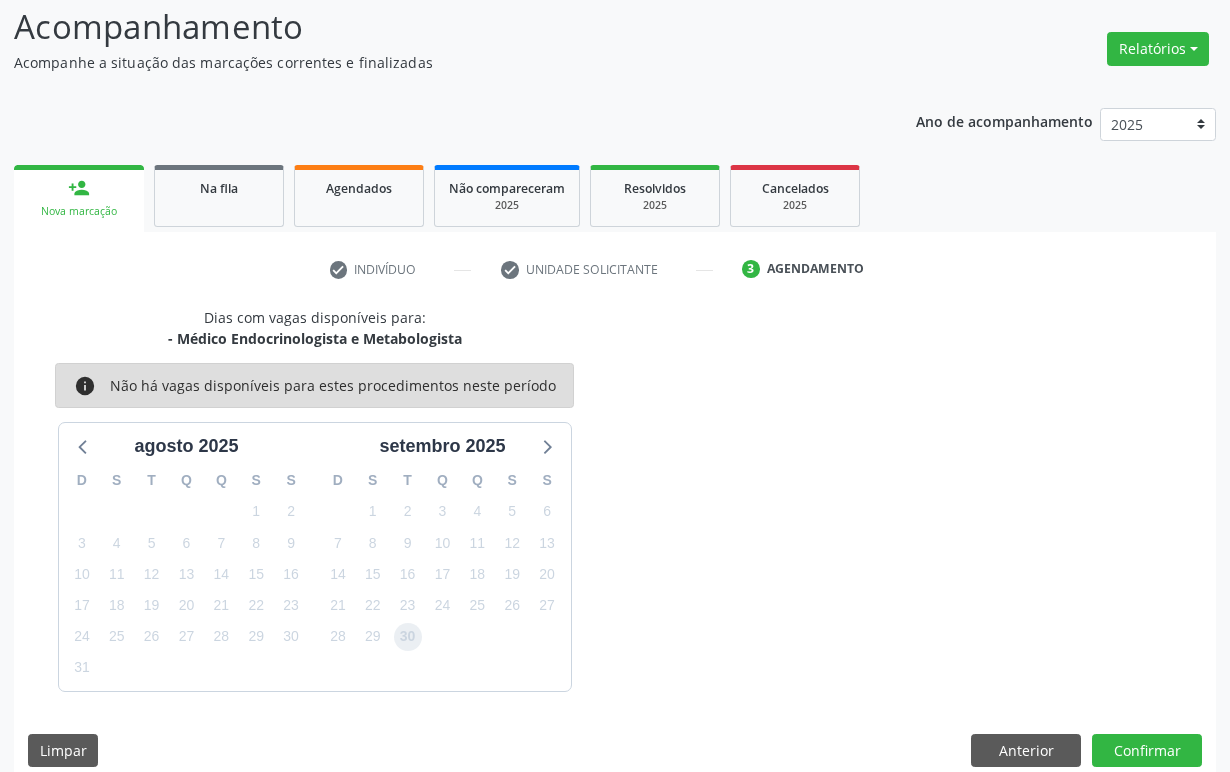 click on "30" at bounding box center [408, 637] 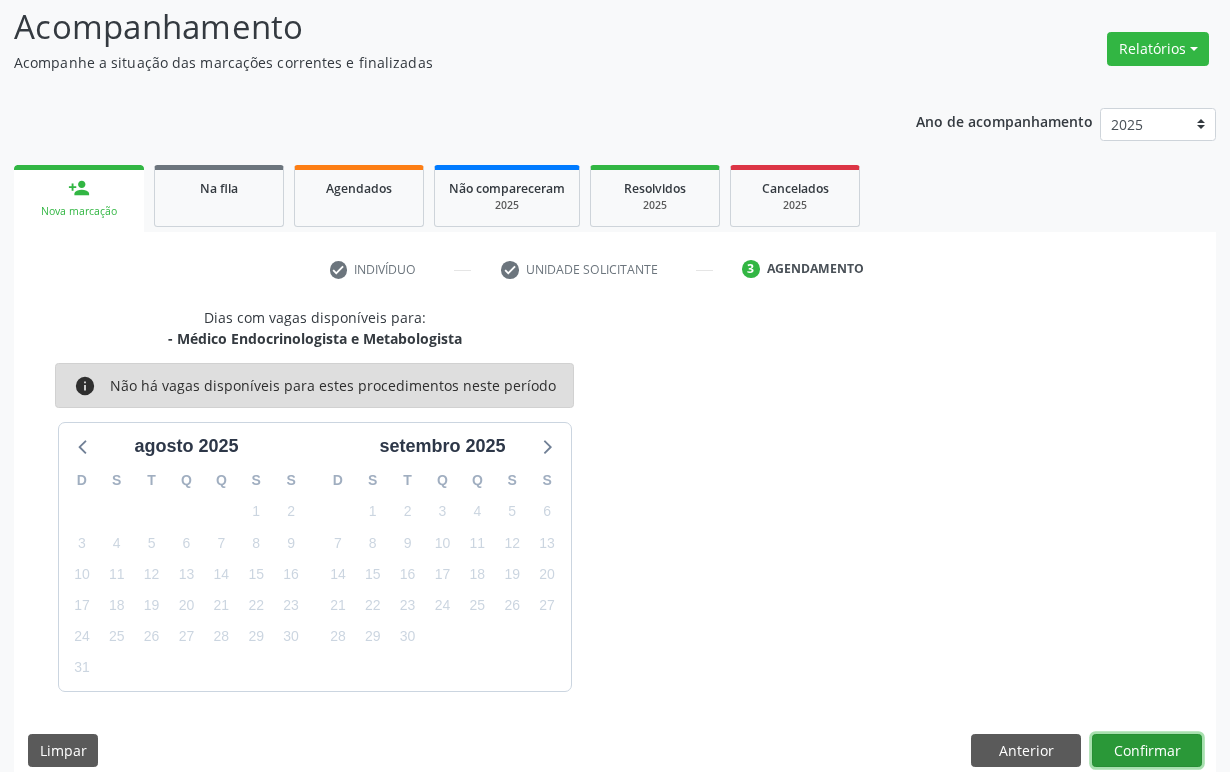 click on "Confirmar" at bounding box center (1147, 751) 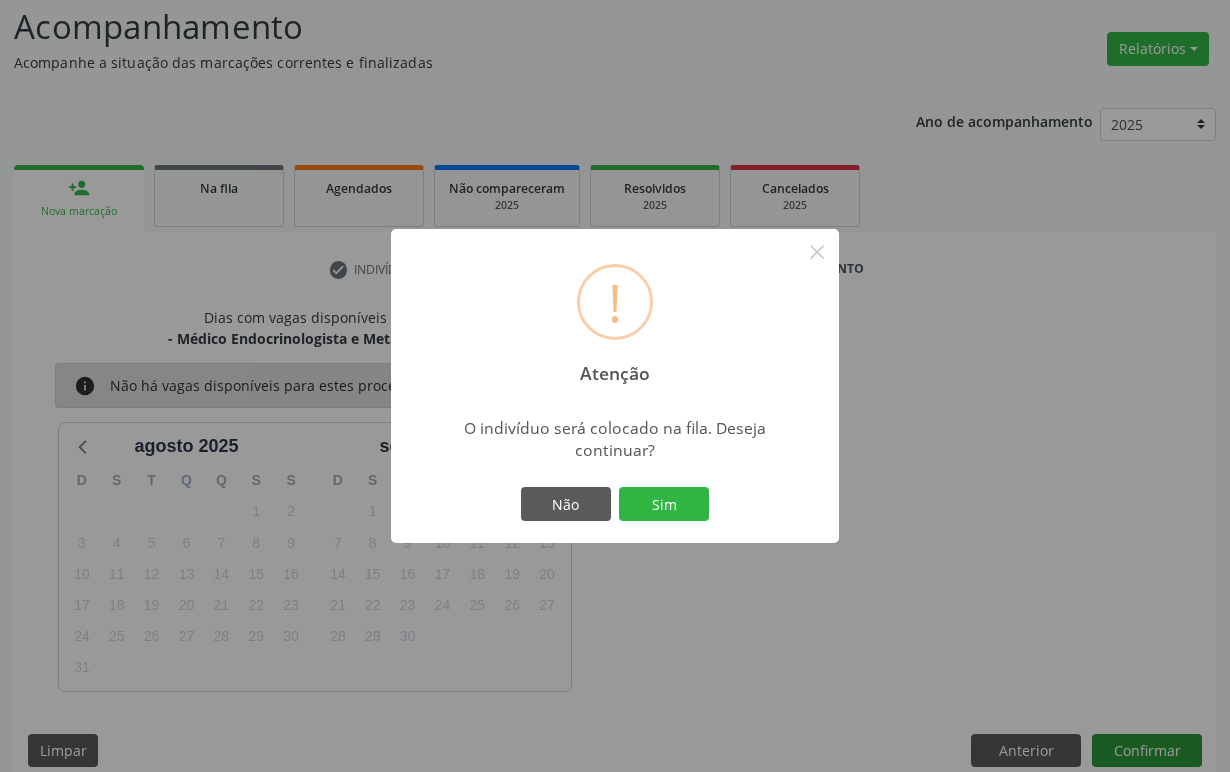 type 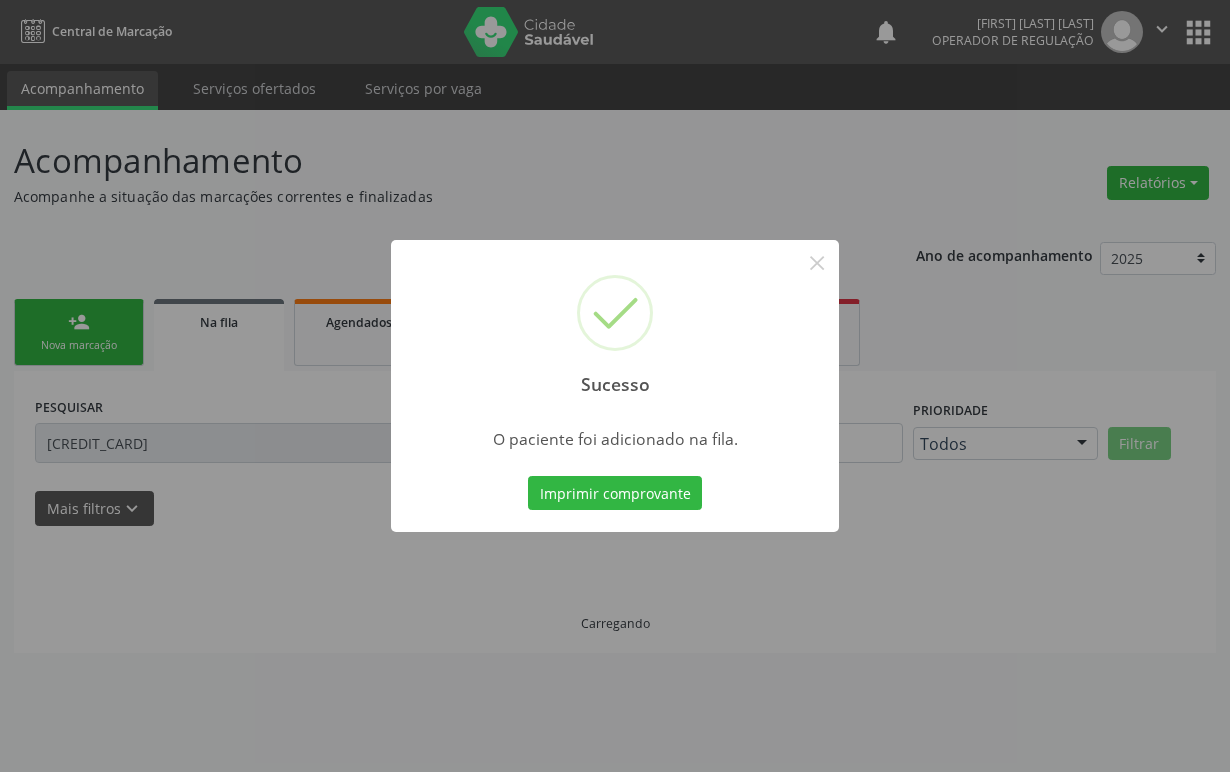 scroll, scrollTop: 0, scrollLeft: 0, axis: both 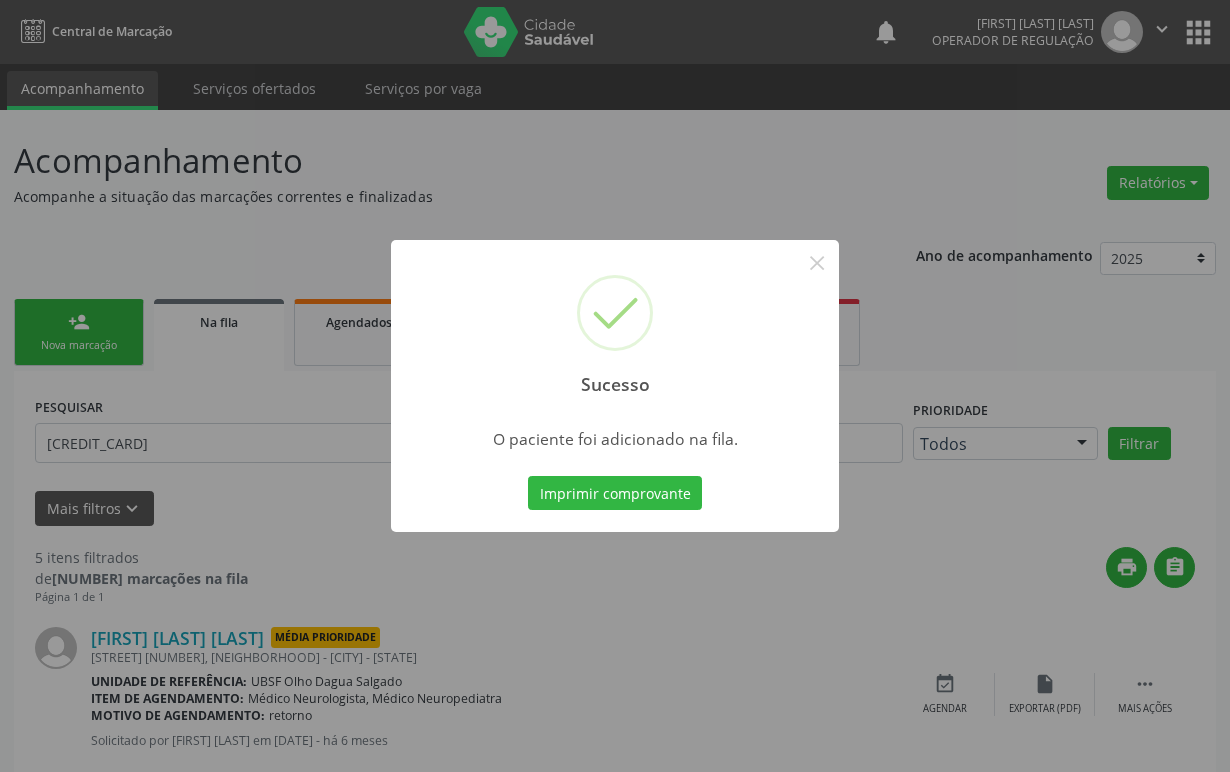 type 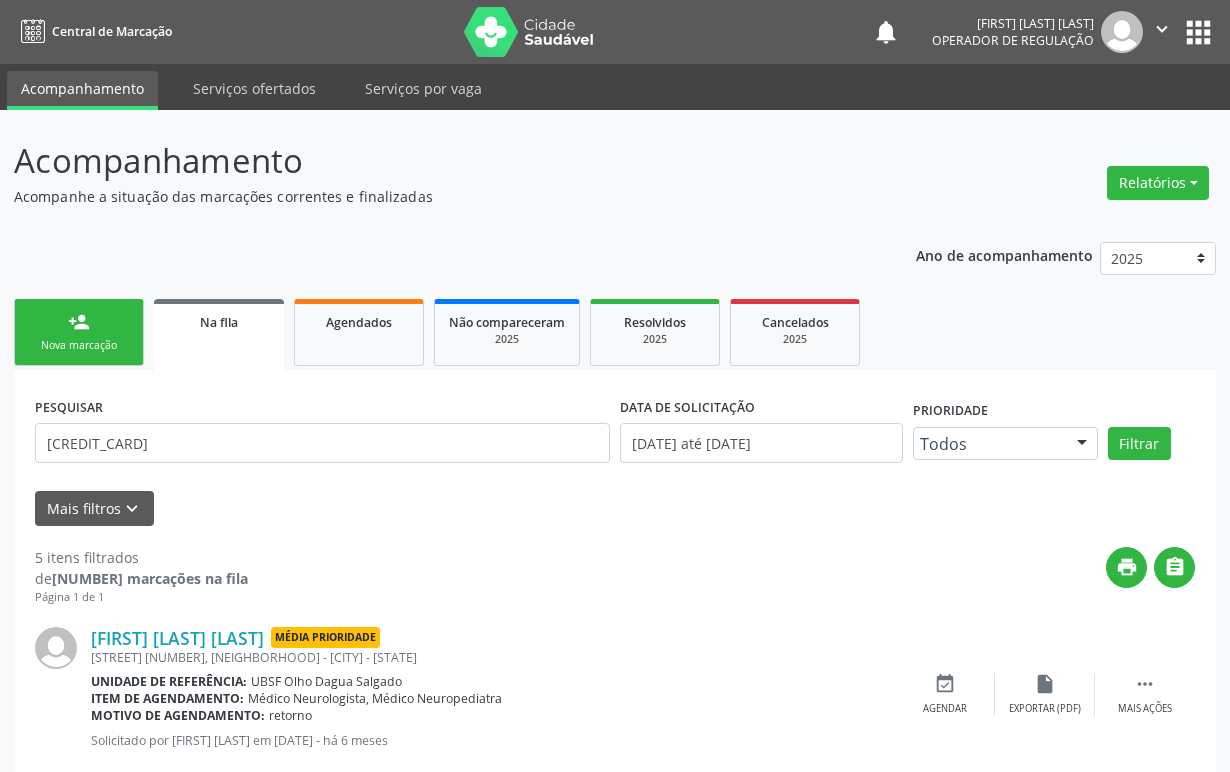 click on "Nova marcação" at bounding box center [79, 345] 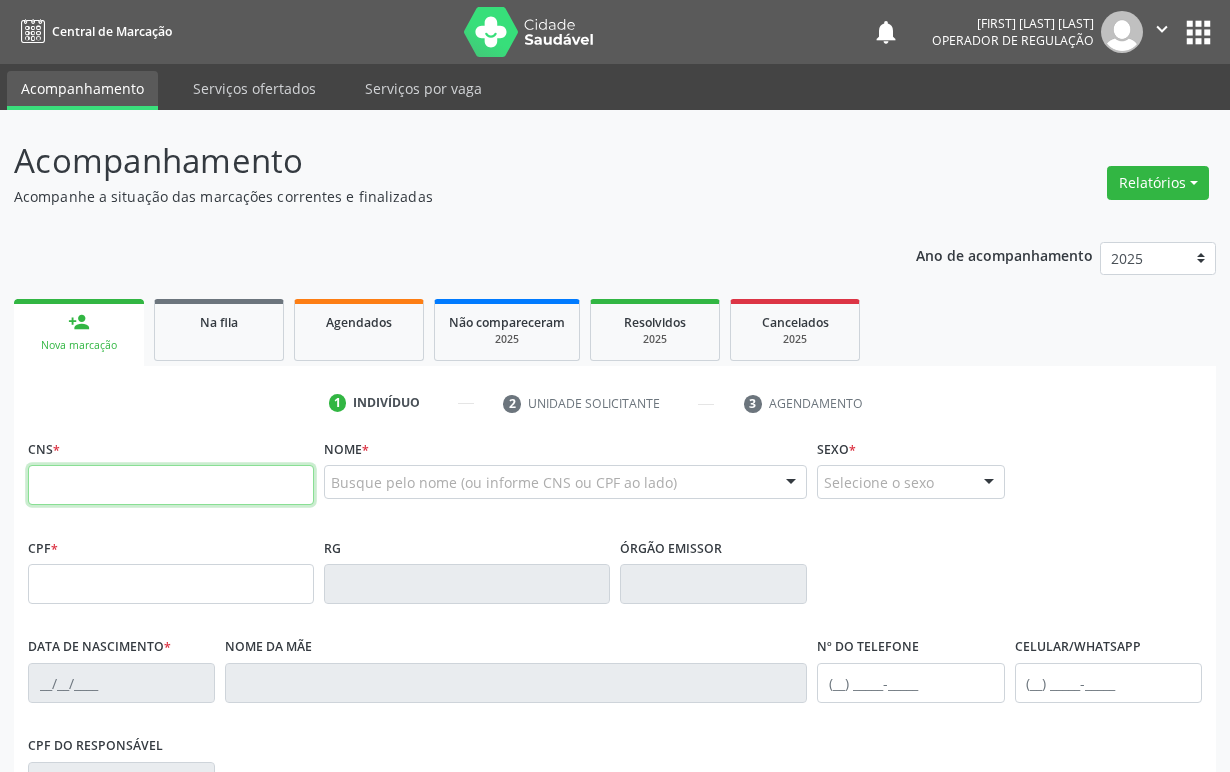 click at bounding box center (171, 485) 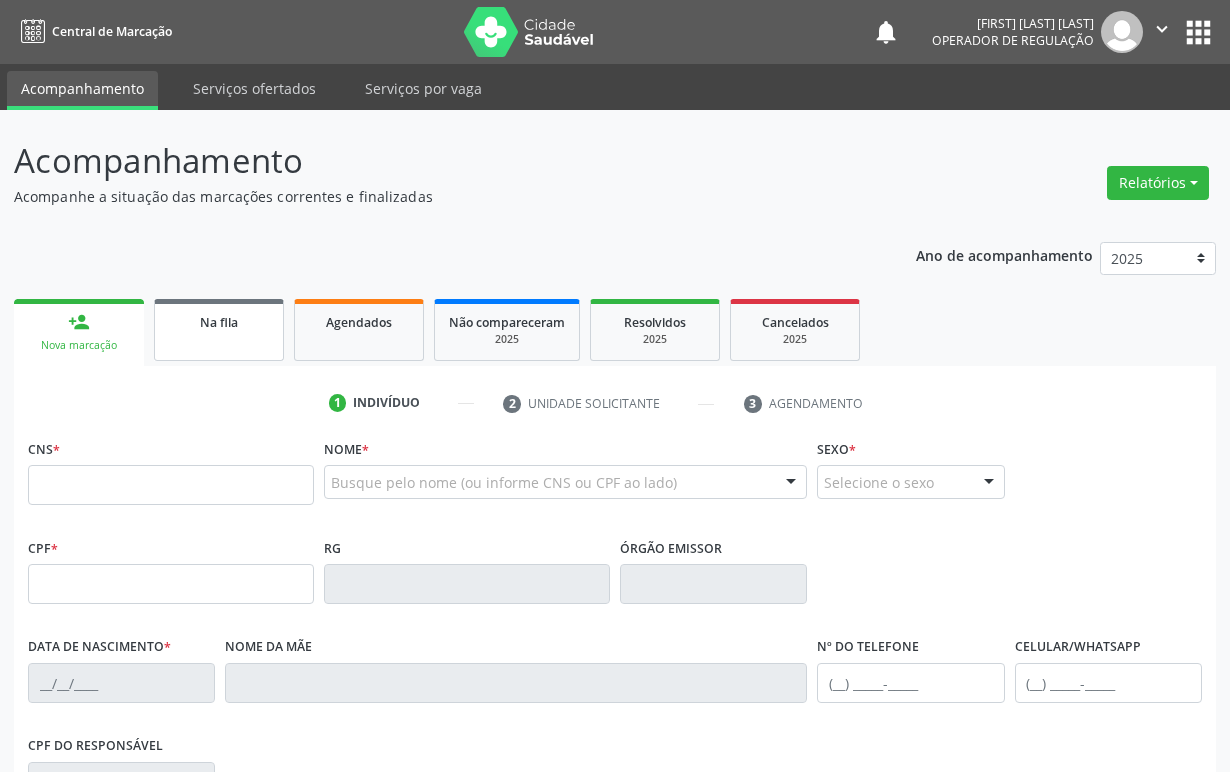 click on "Na fila" at bounding box center (219, 330) 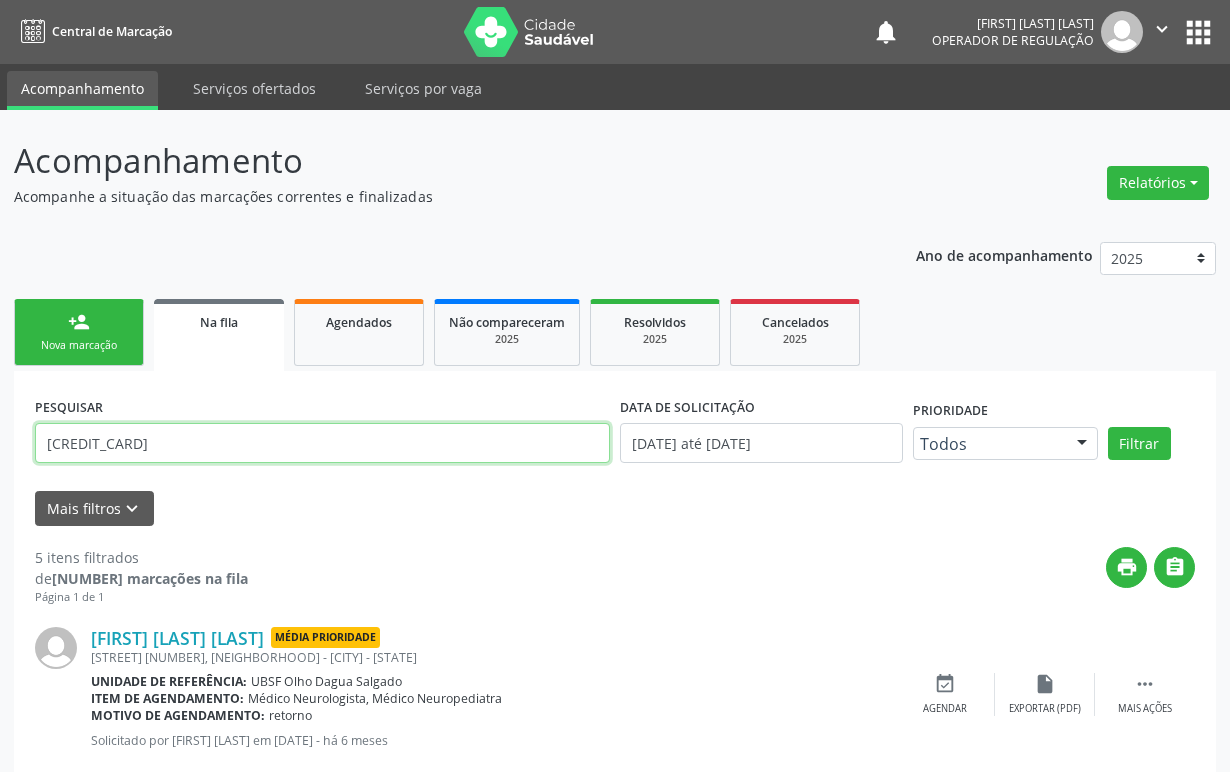 click on "[CREDIT_CARD]" at bounding box center [322, 443] 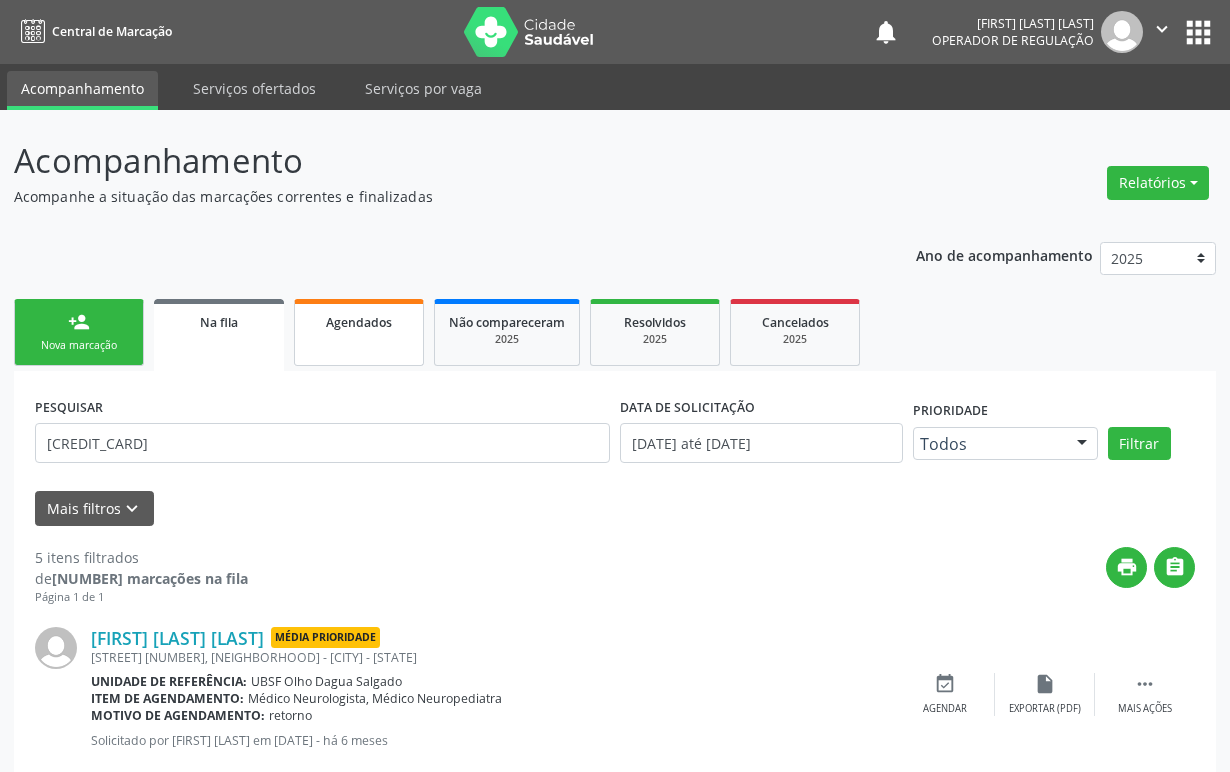 drag, startPoint x: 445, startPoint y: 322, endPoint x: 402, endPoint y: 320, distance: 43.046486 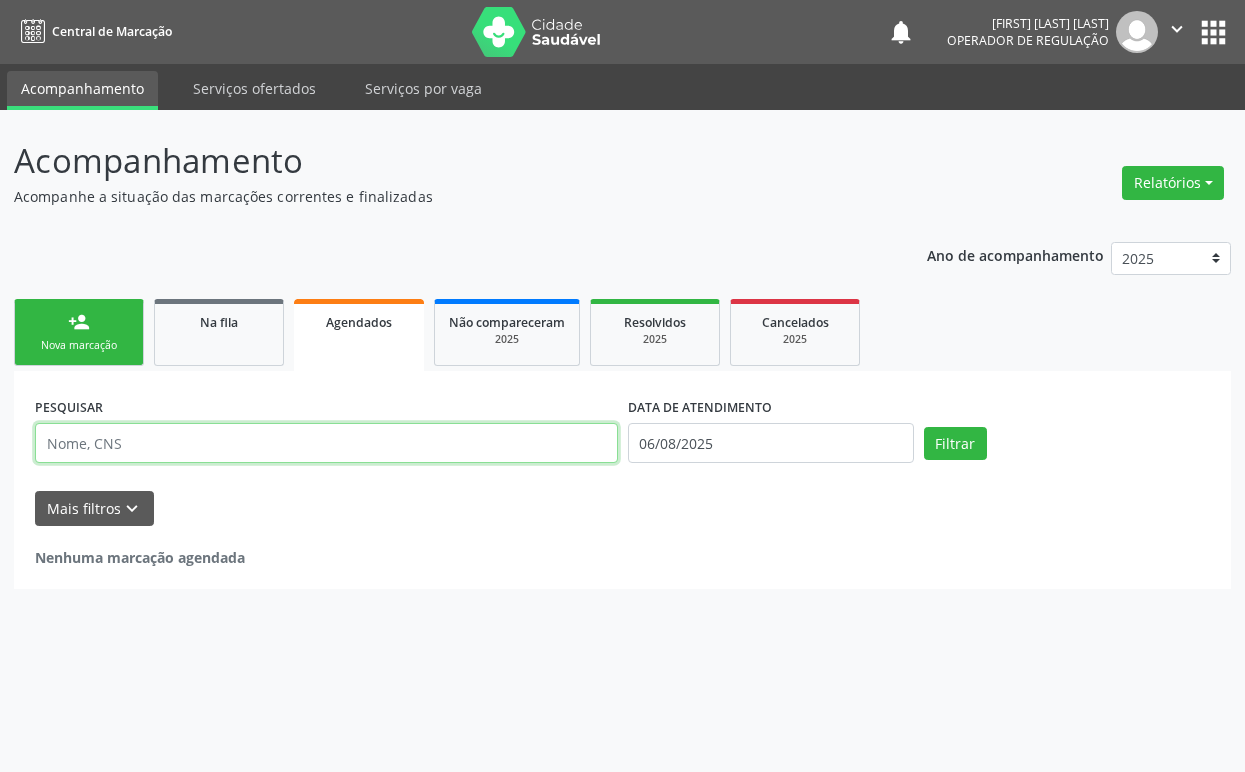 click at bounding box center (326, 443) 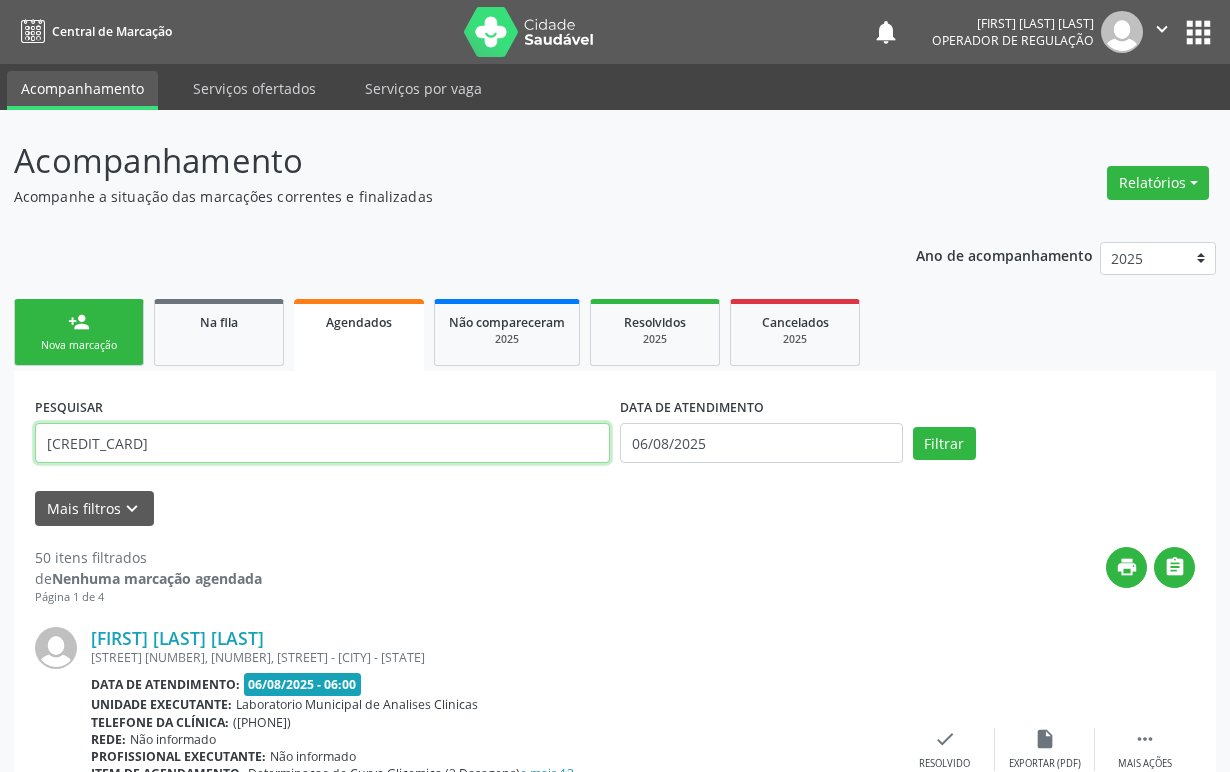 type on "[CREDIT_CARD]" 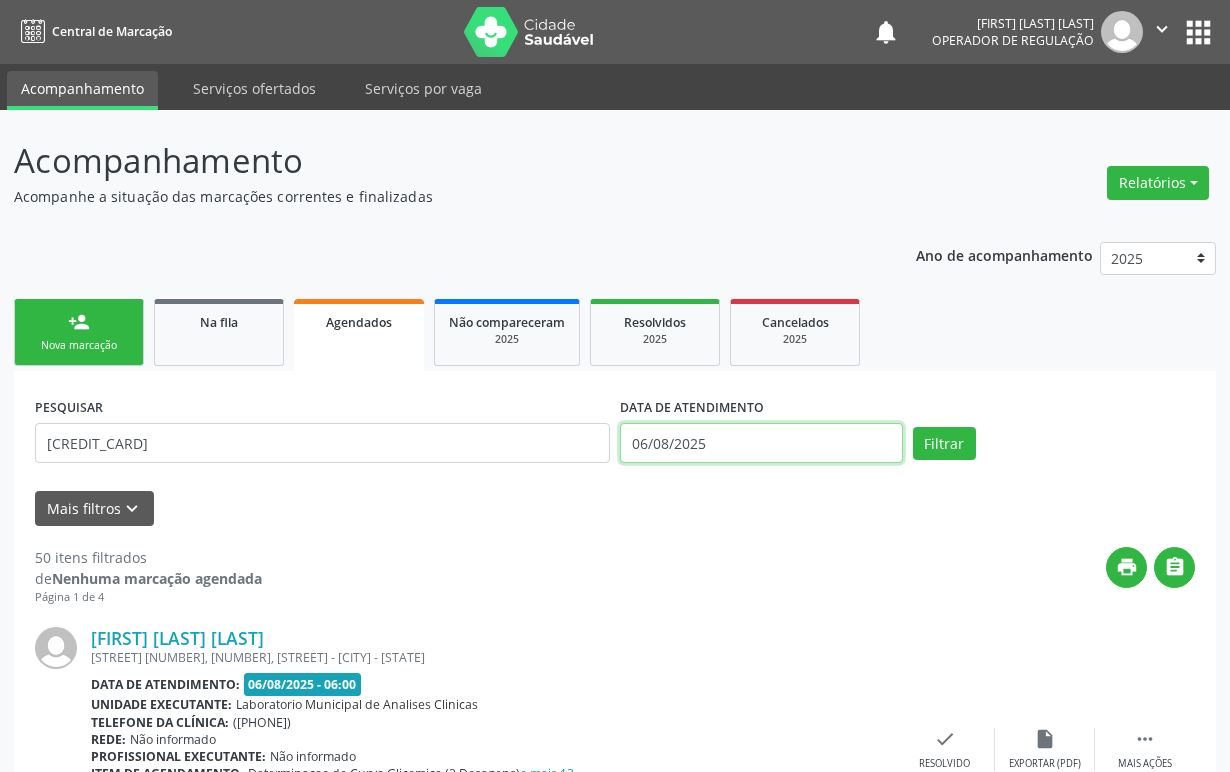 click on "06/08/2025" at bounding box center [761, 443] 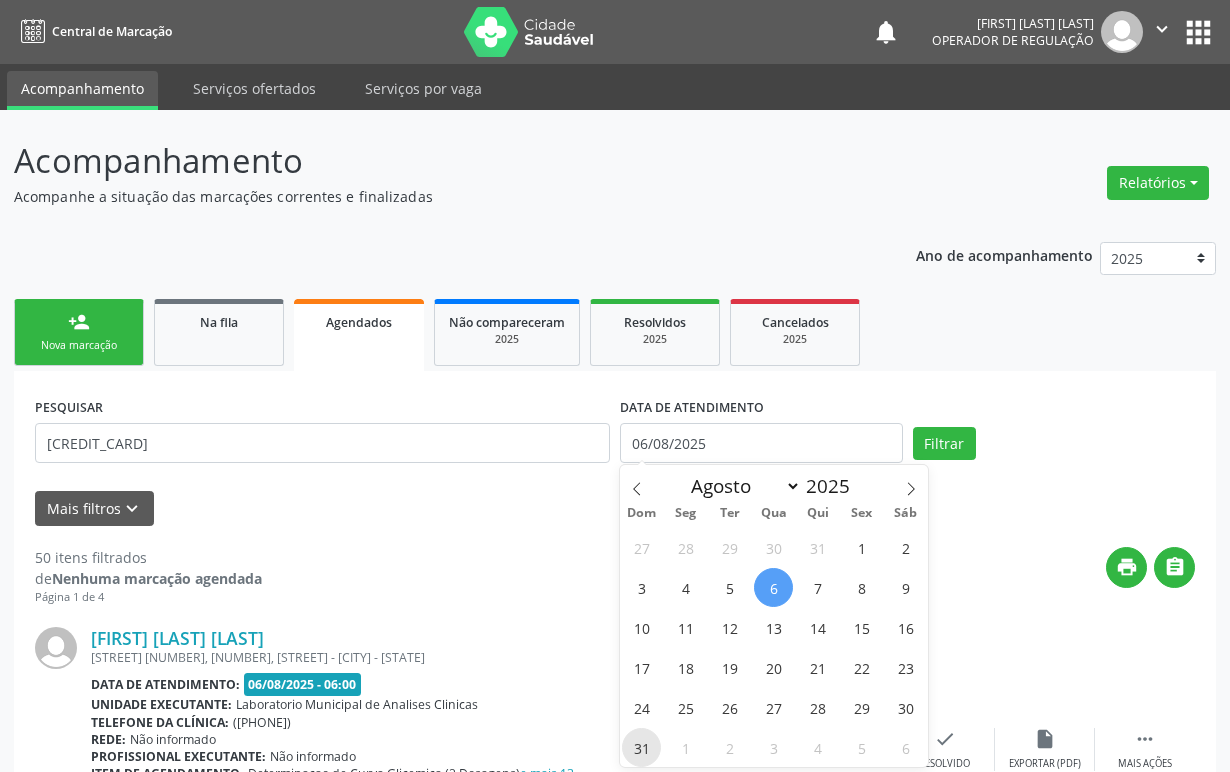 click on "31" at bounding box center (641, 747) 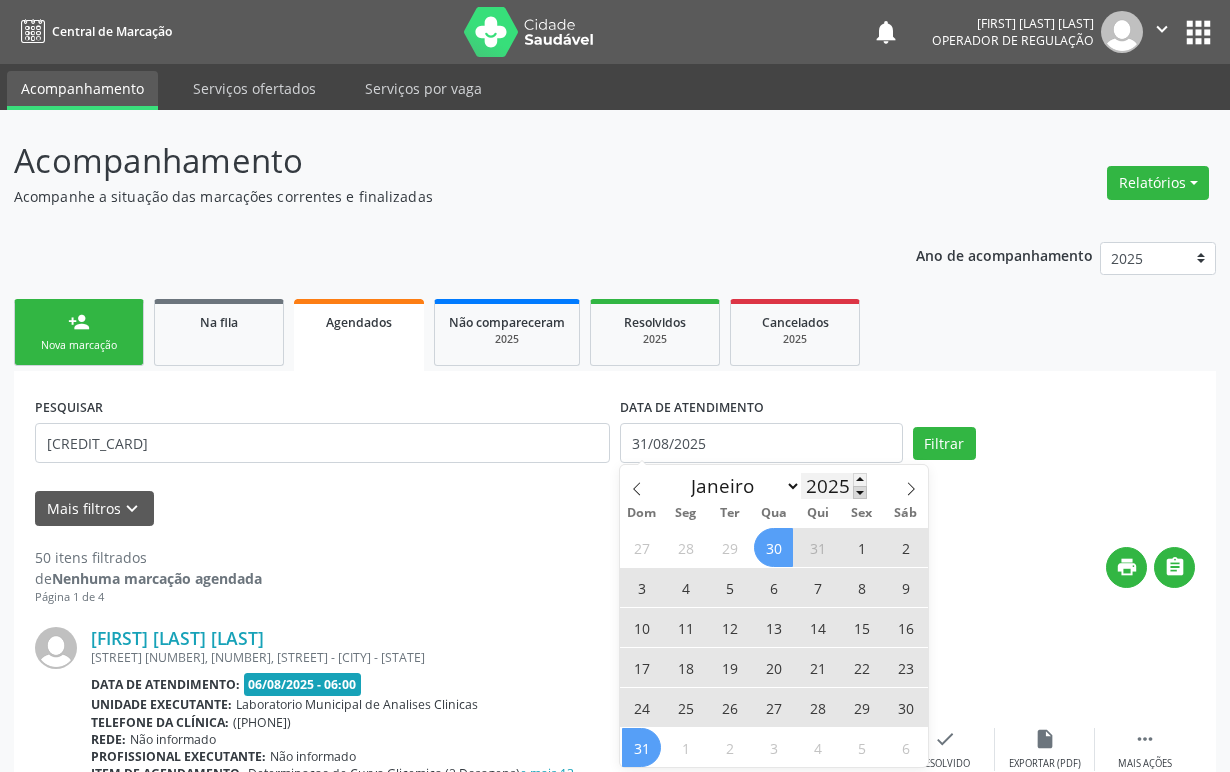 click at bounding box center (860, 492) 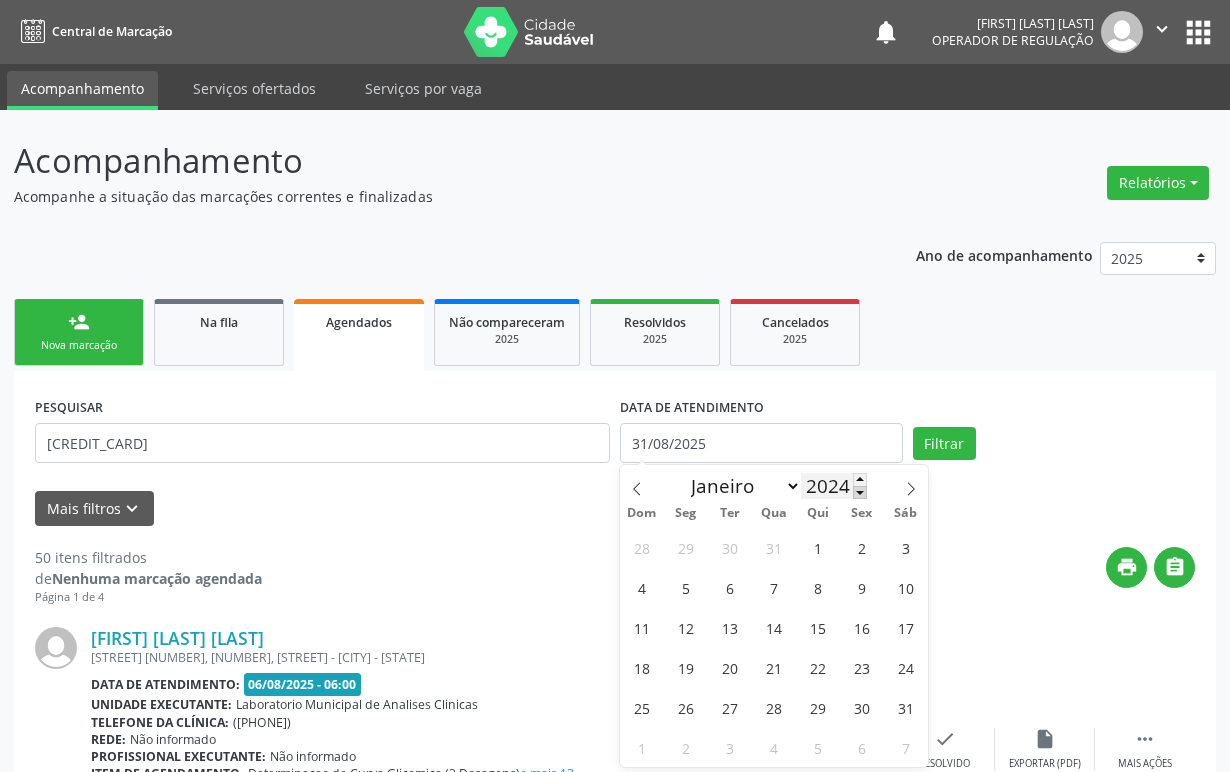 click at bounding box center (860, 492) 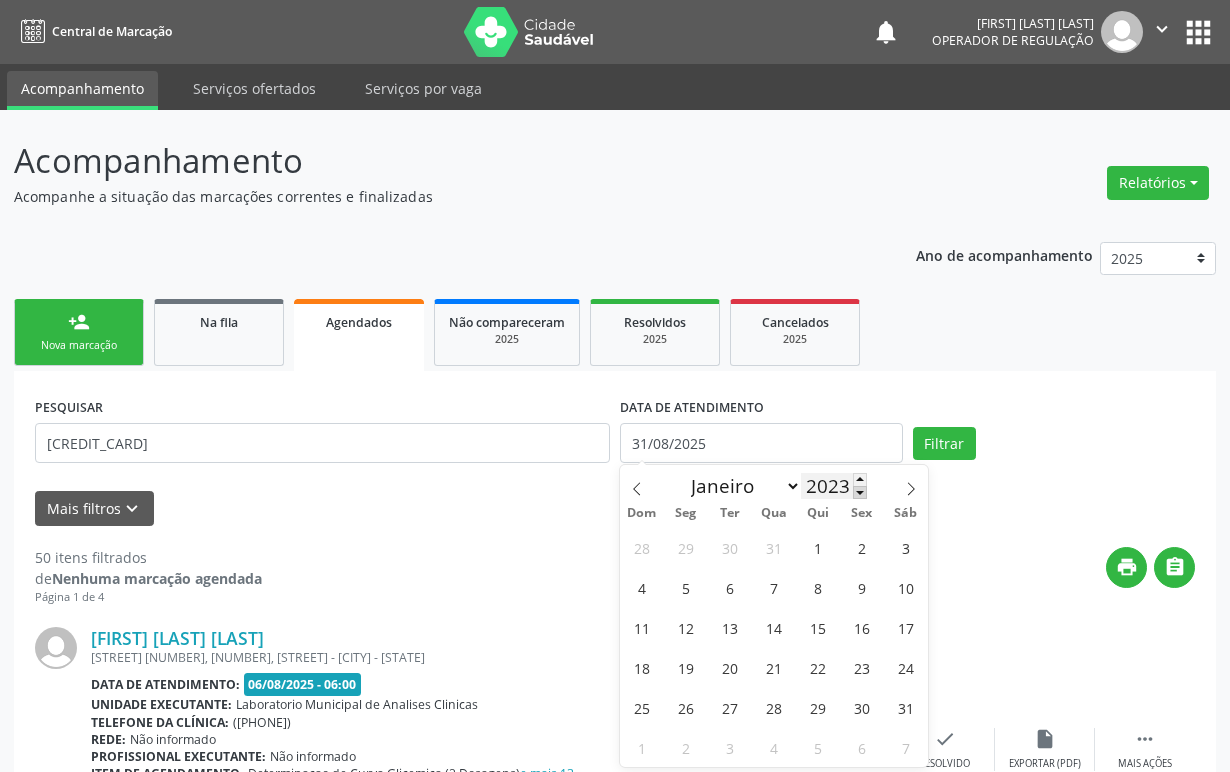click at bounding box center (860, 492) 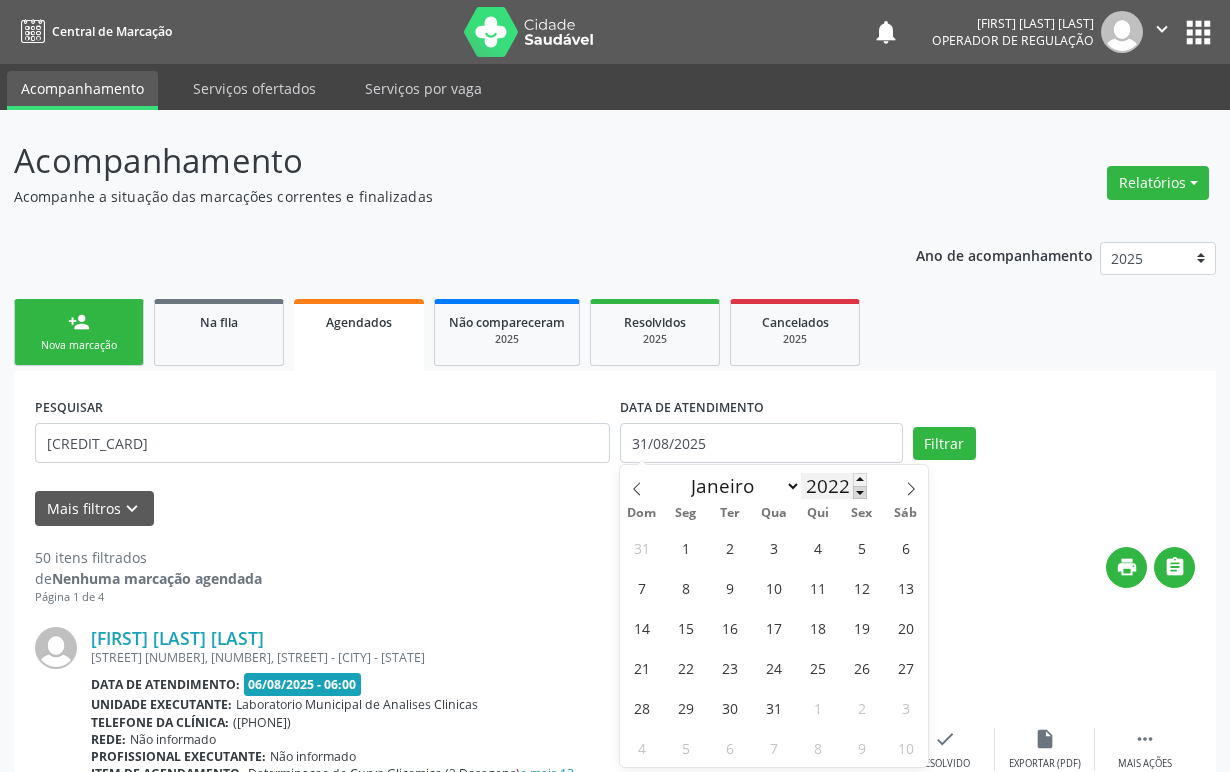 click at bounding box center [860, 492] 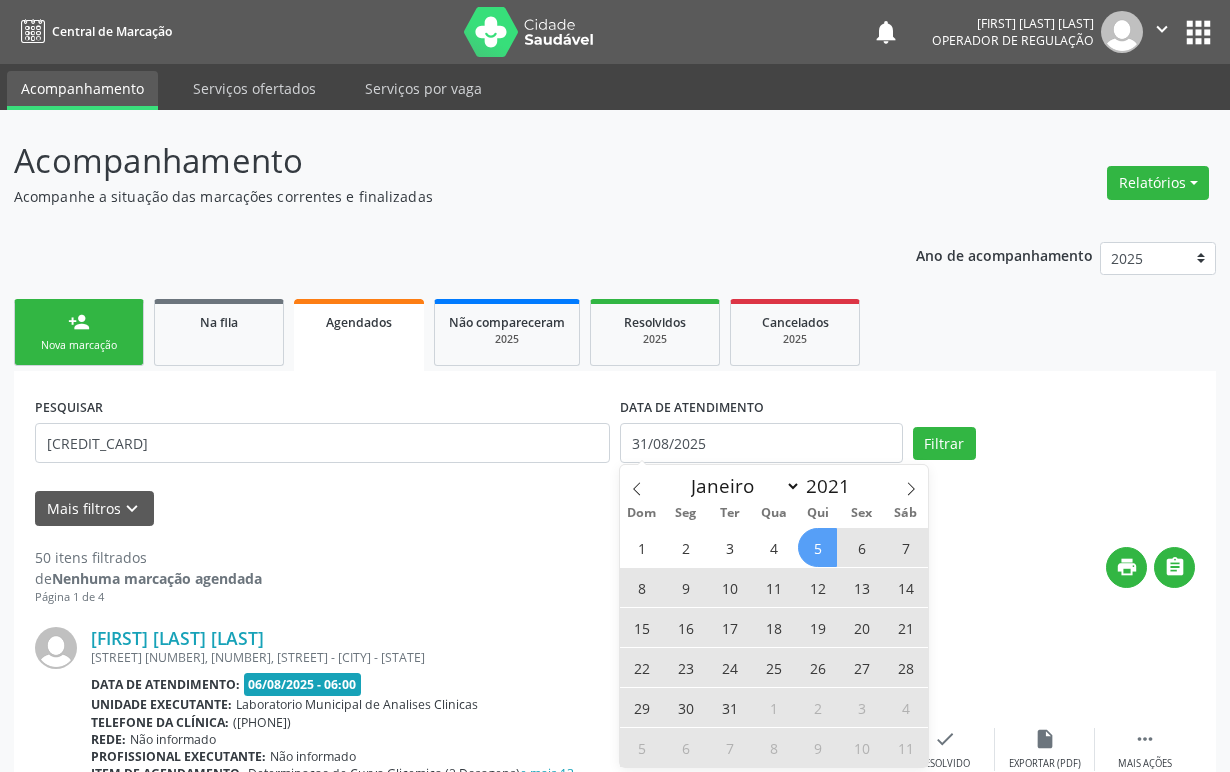 click on "5" at bounding box center [817, 547] 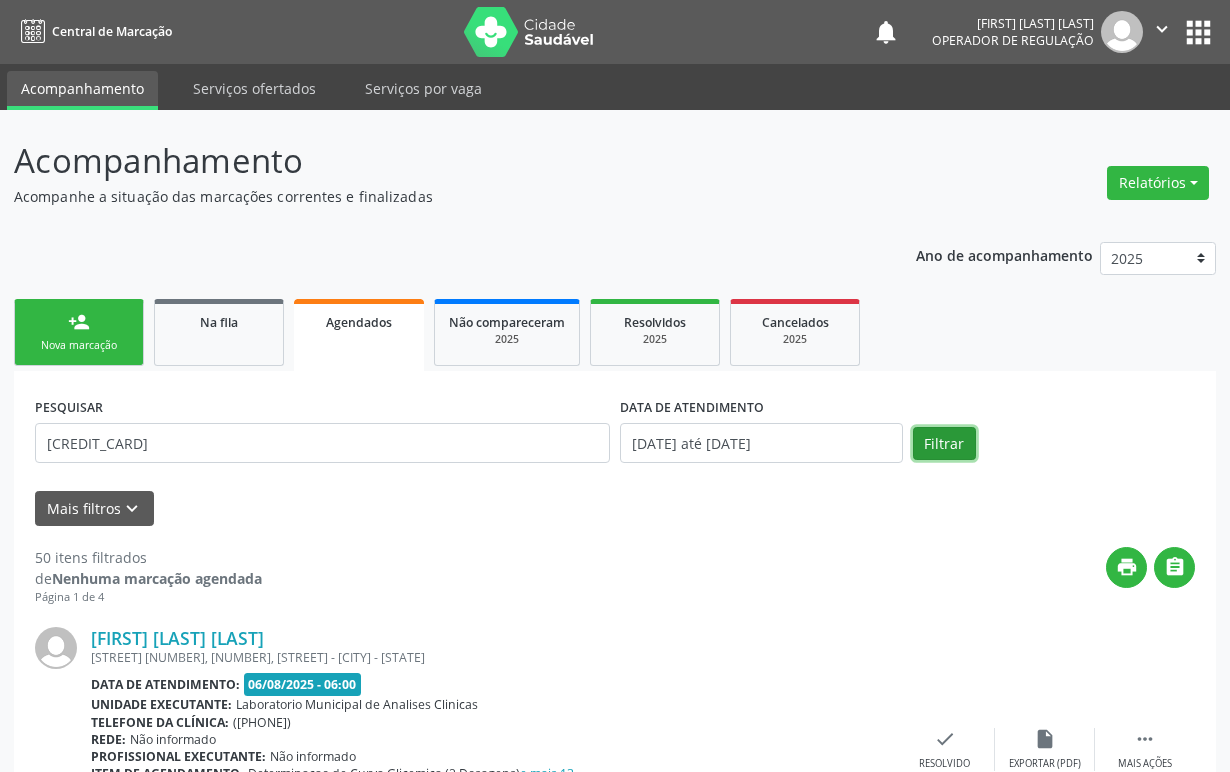 click on "Filtrar" at bounding box center [944, 444] 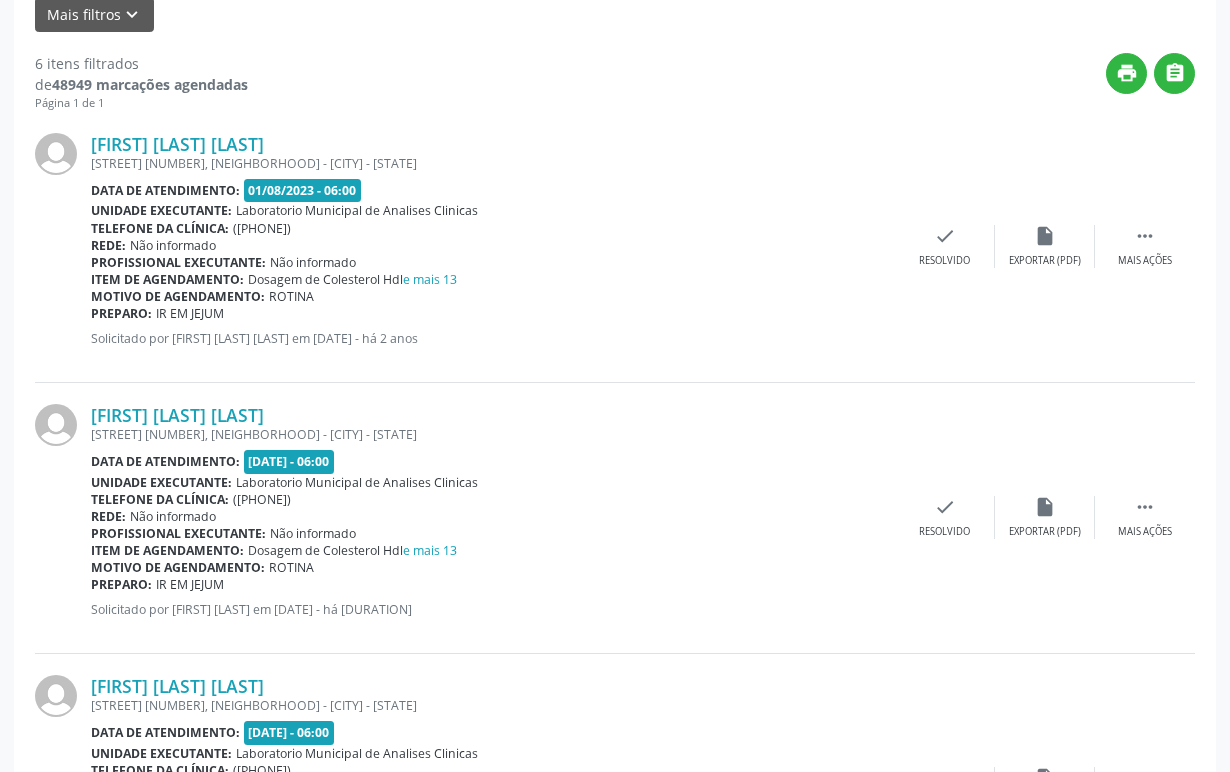 scroll, scrollTop: 0, scrollLeft: 0, axis: both 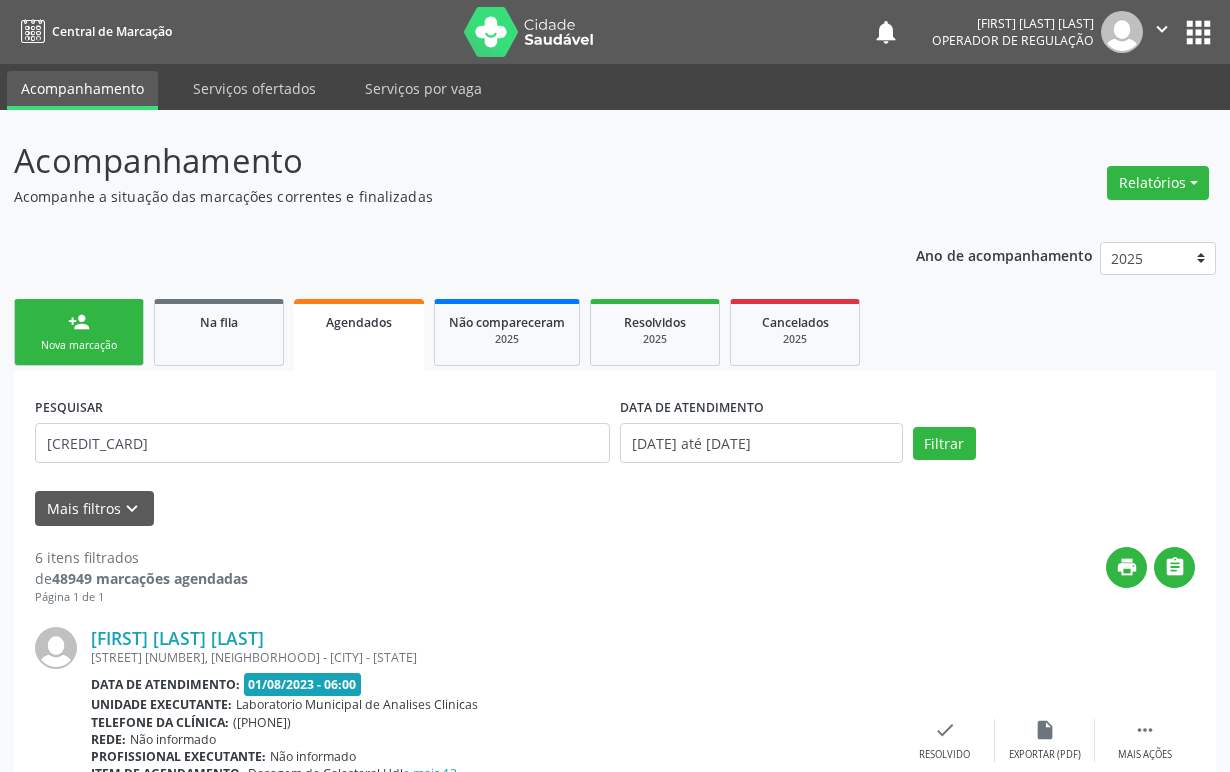 click on "Nova marcação" at bounding box center [79, 345] 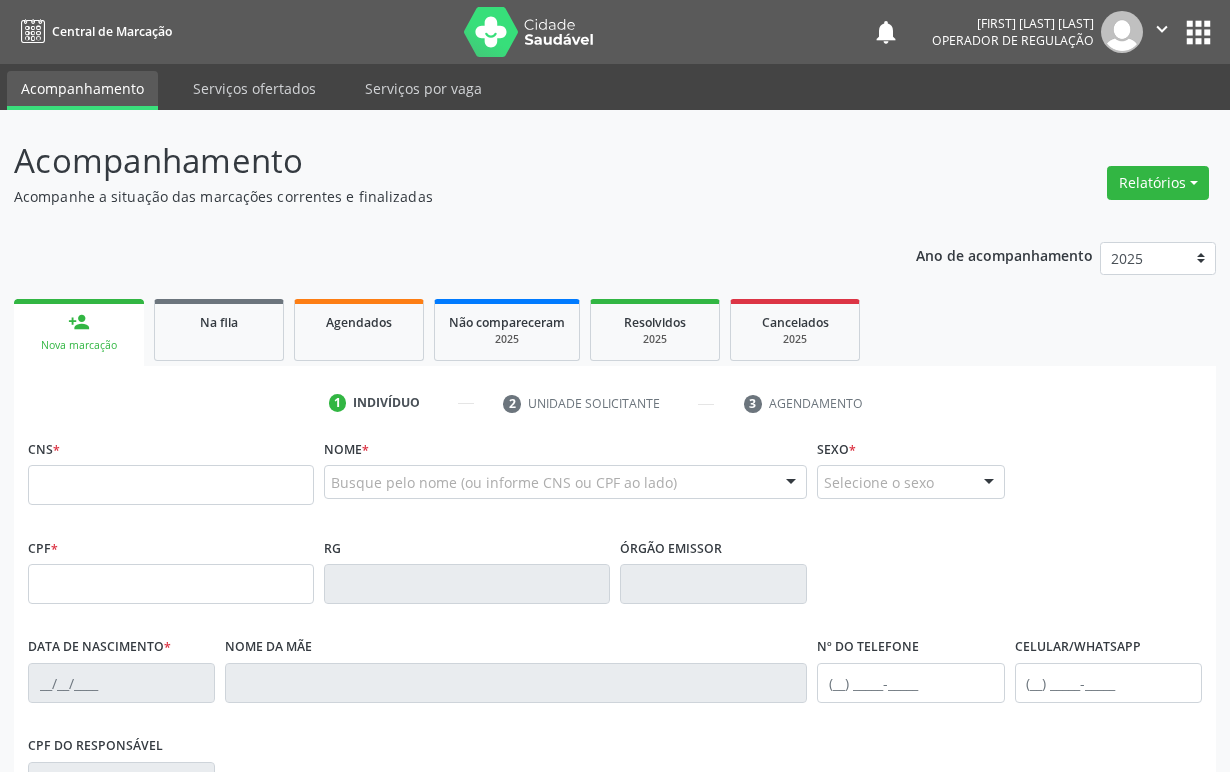 click on "CNS
*" at bounding box center [171, 469] 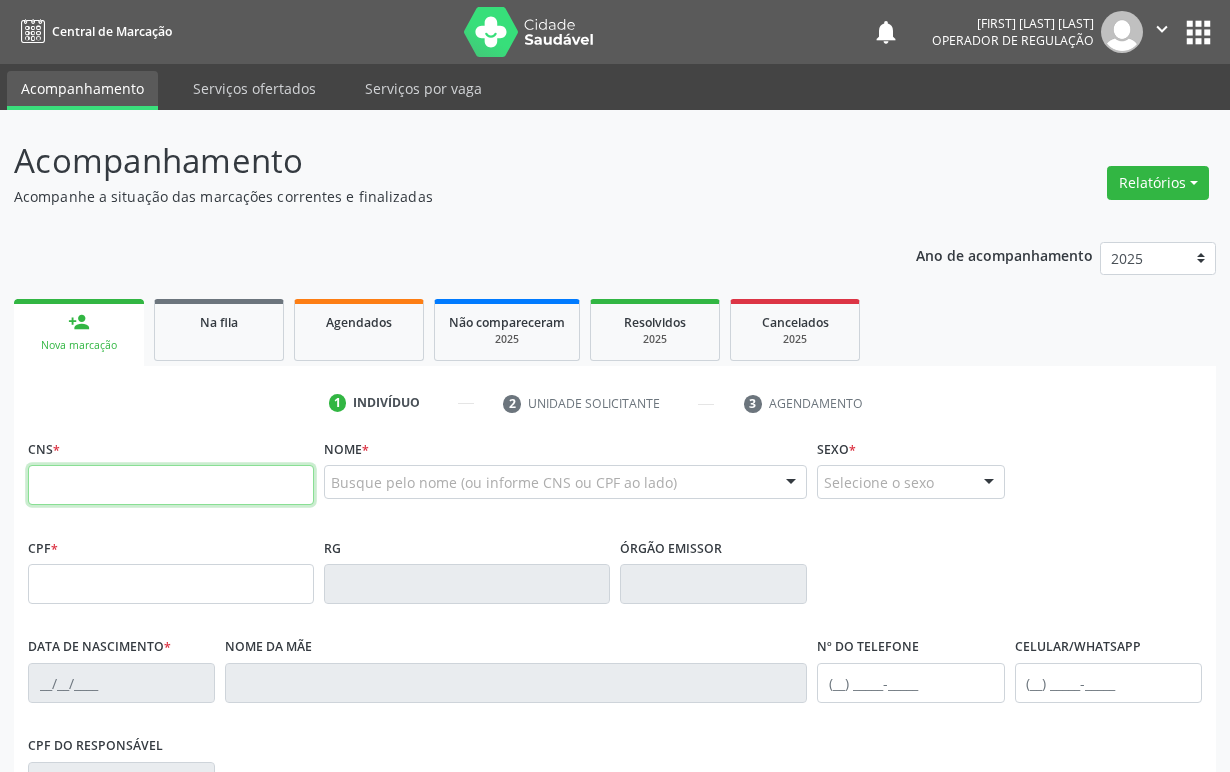 click at bounding box center (171, 485) 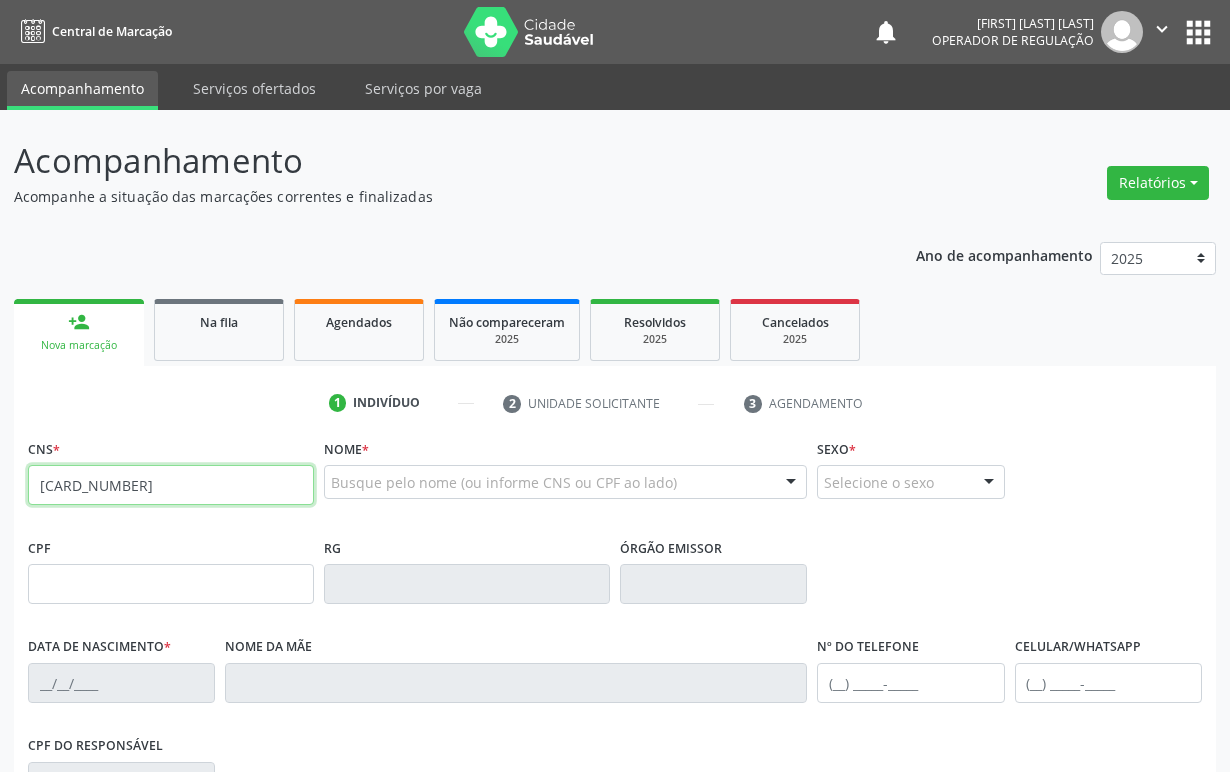 type on "[CARD_NUMBER]" 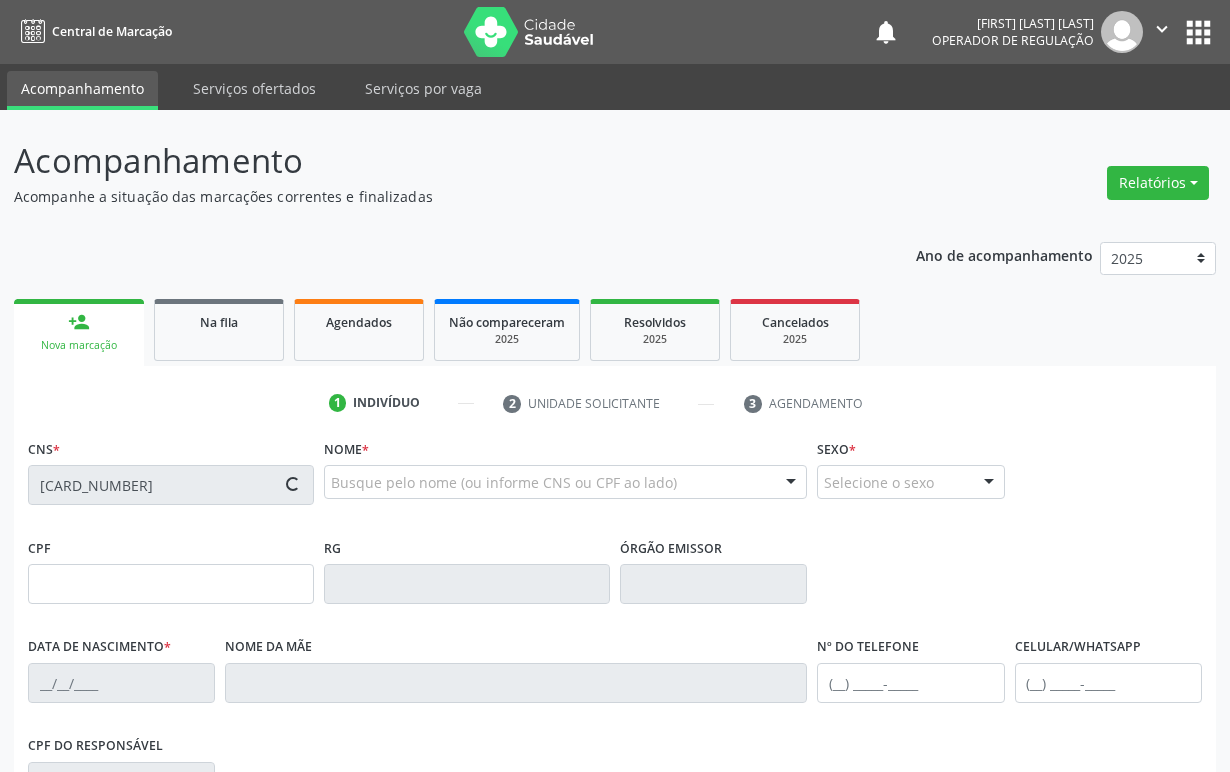 type on "[CPF]" 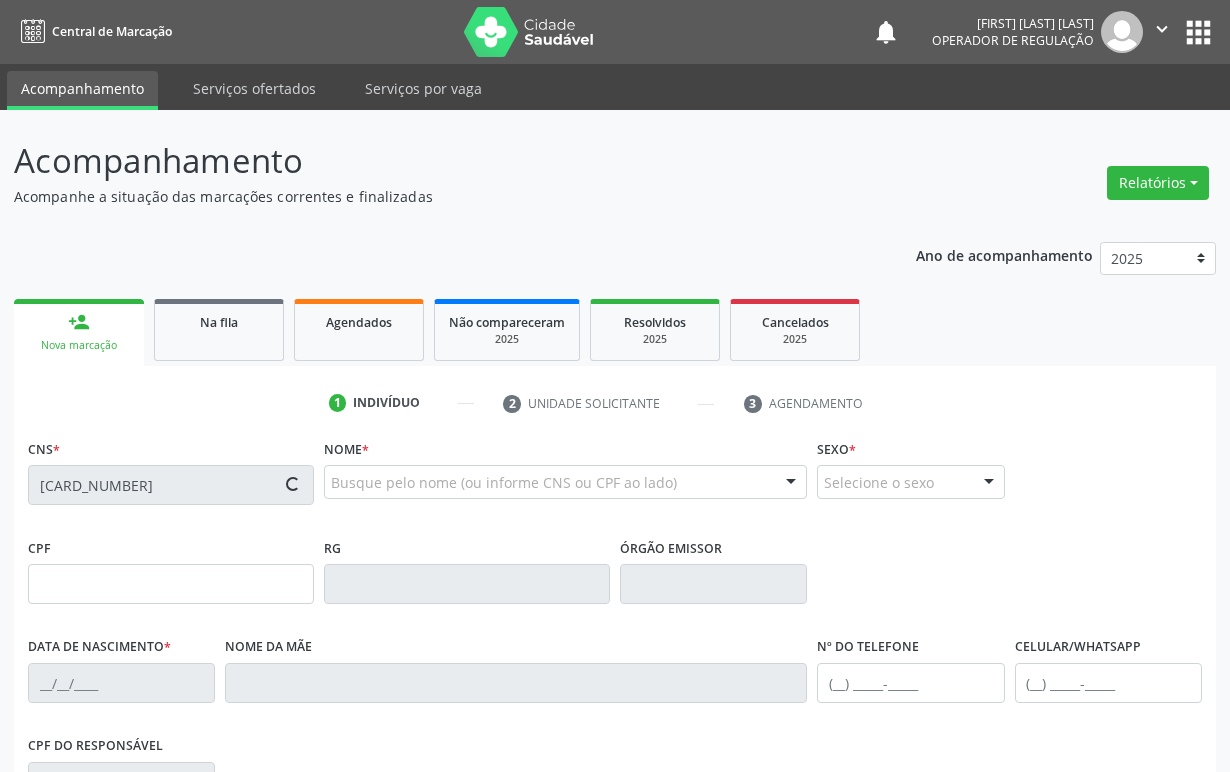 type on "[DATE]" 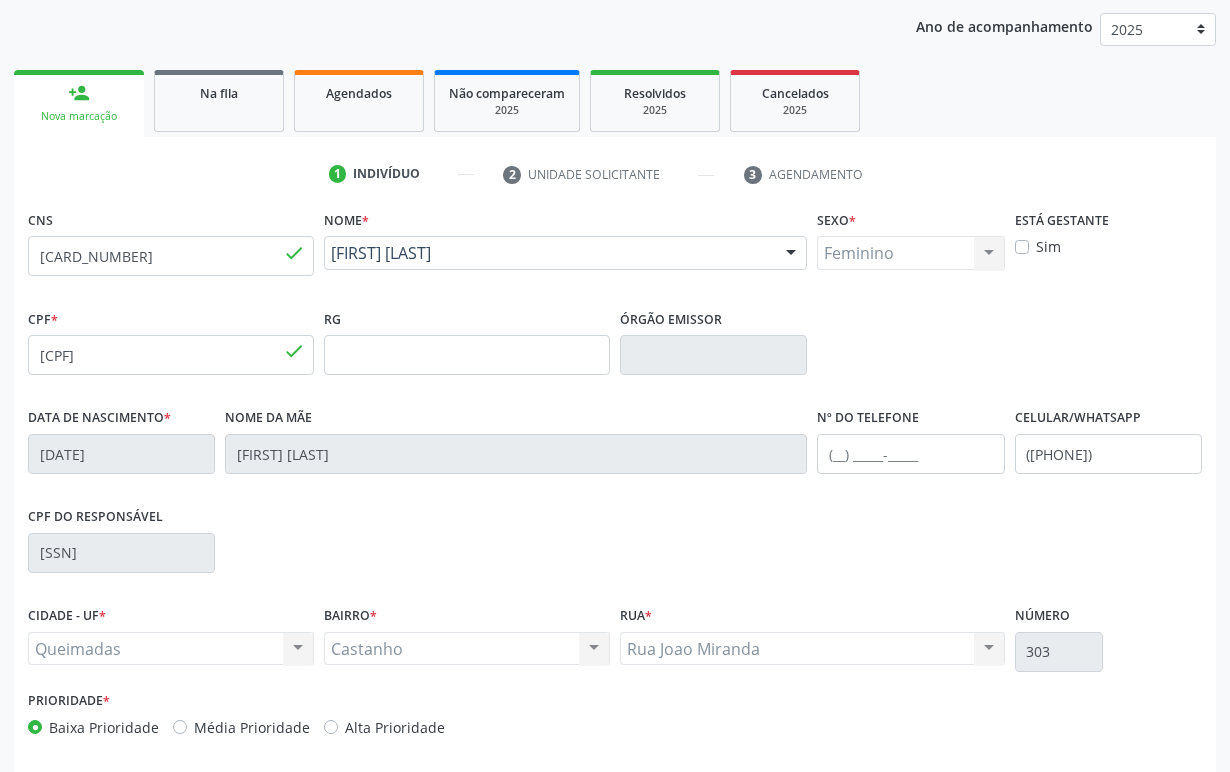 scroll, scrollTop: 312, scrollLeft: 0, axis: vertical 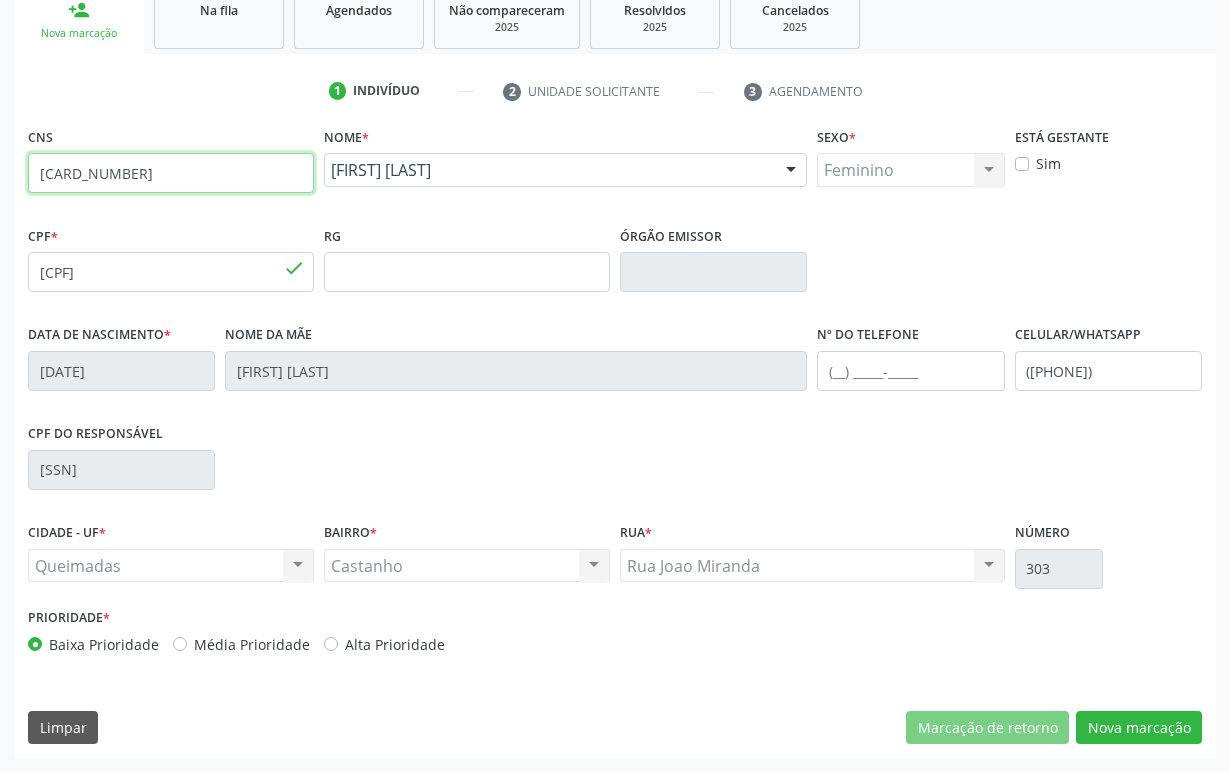 click on "[CARD_NUMBER]" at bounding box center [171, 173] 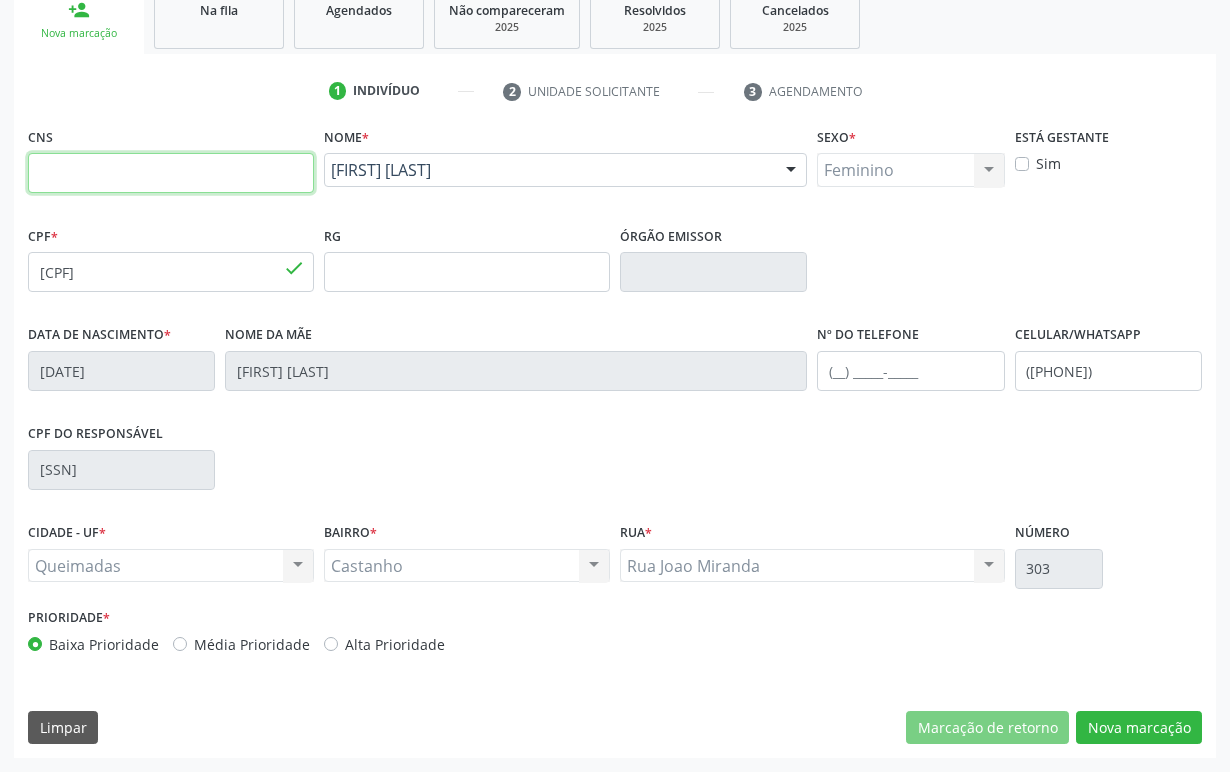 type 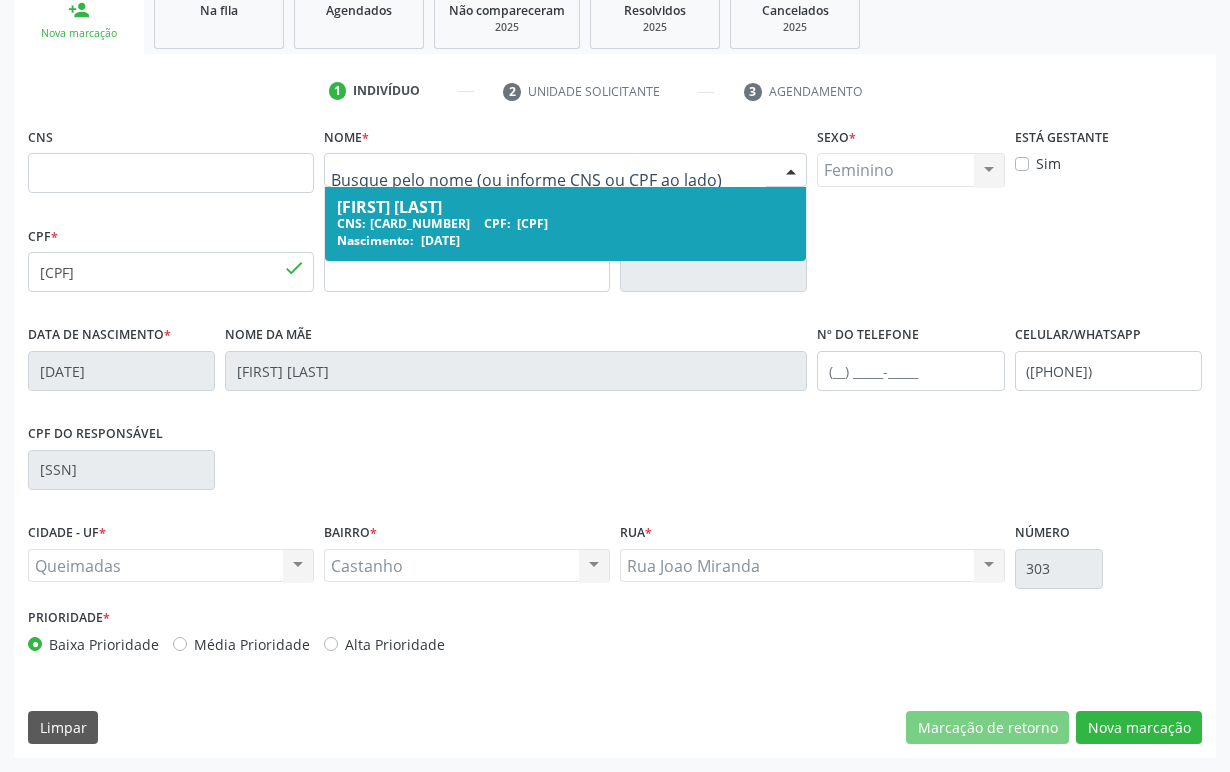 click at bounding box center (548, 180) 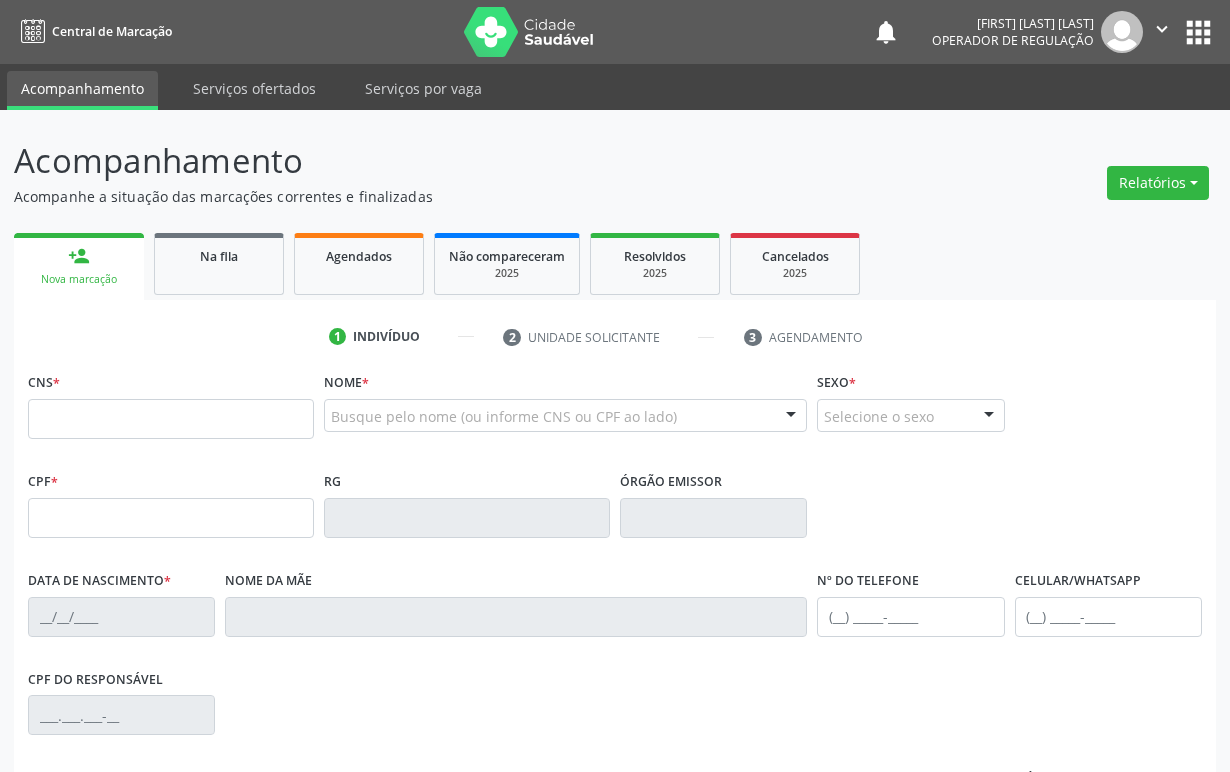 scroll, scrollTop: 0, scrollLeft: 0, axis: both 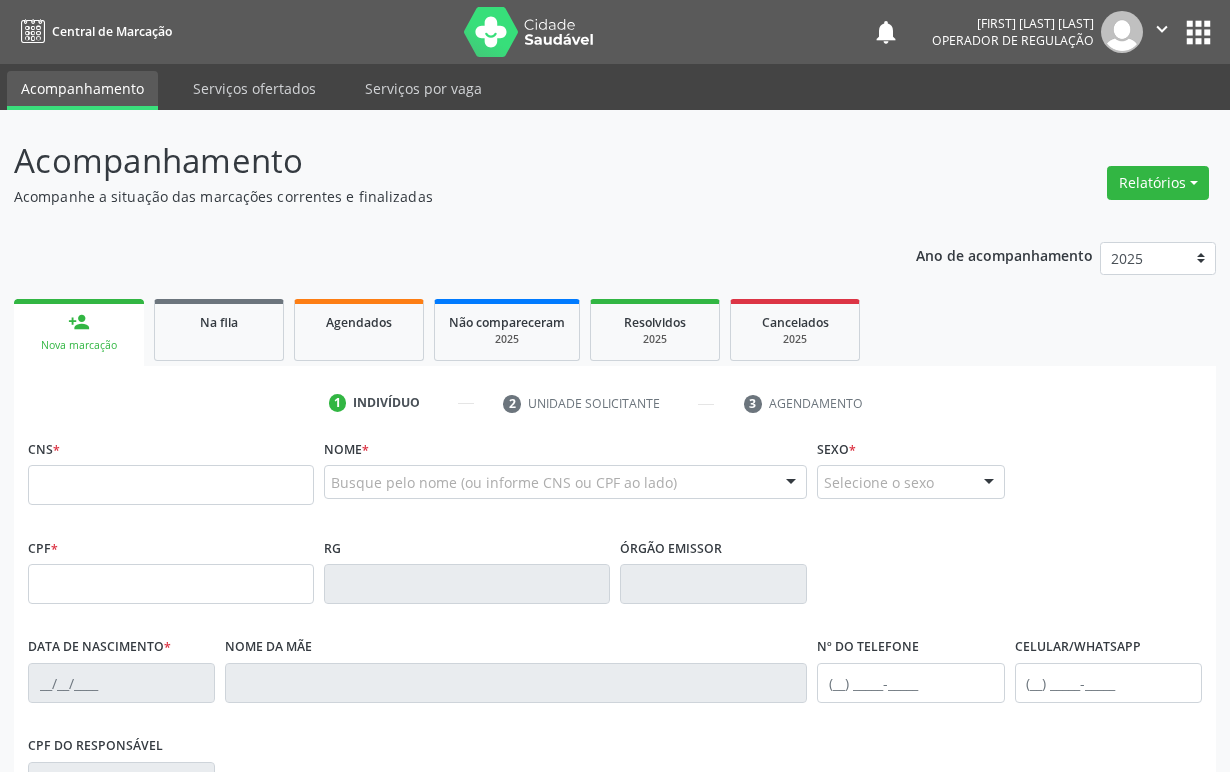 type 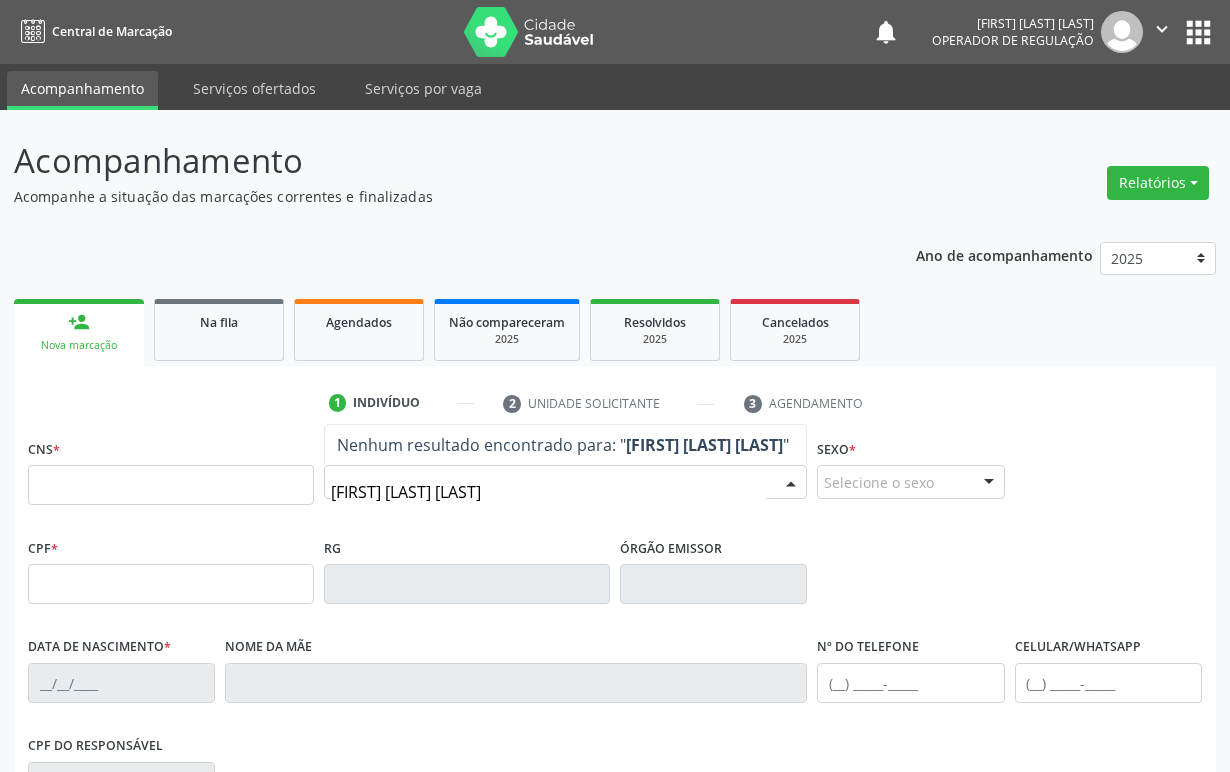 click on "MANOEL FERREIRA PACHU" at bounding box center (548, 492) 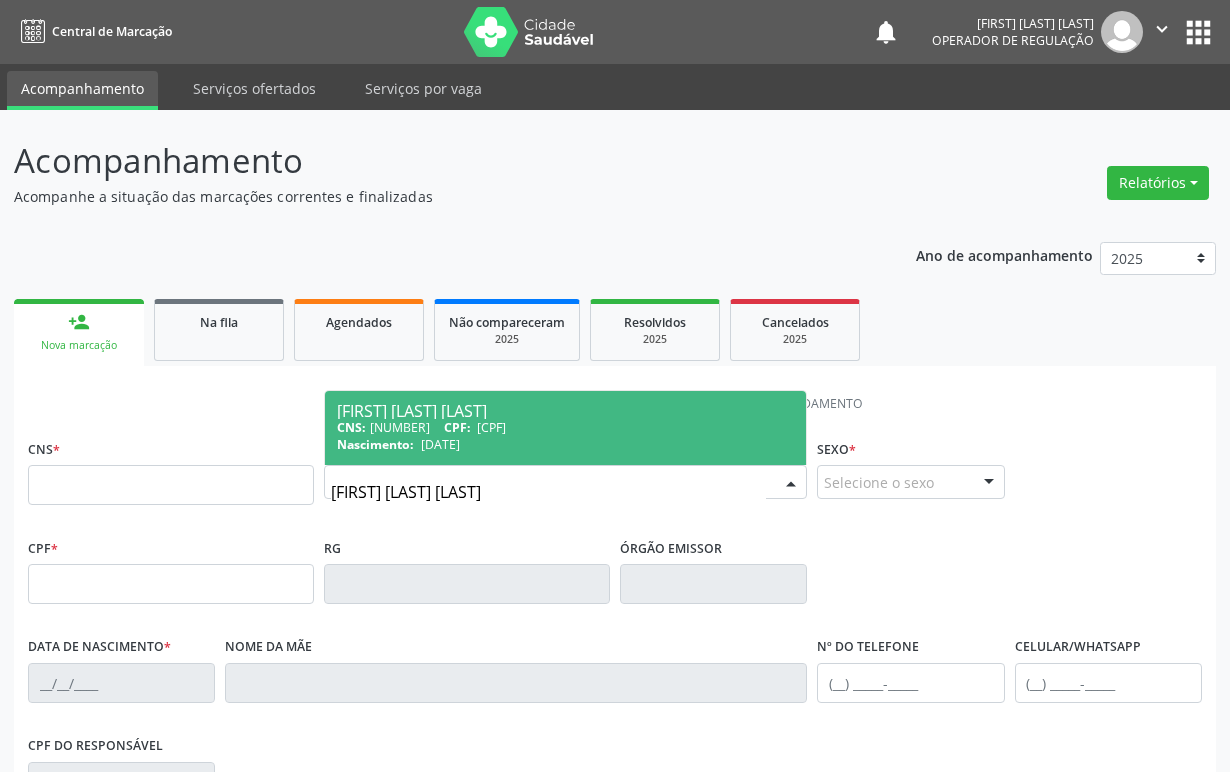 click on "Nascimento:
30/01/1943" at bounding box center [565, 444] 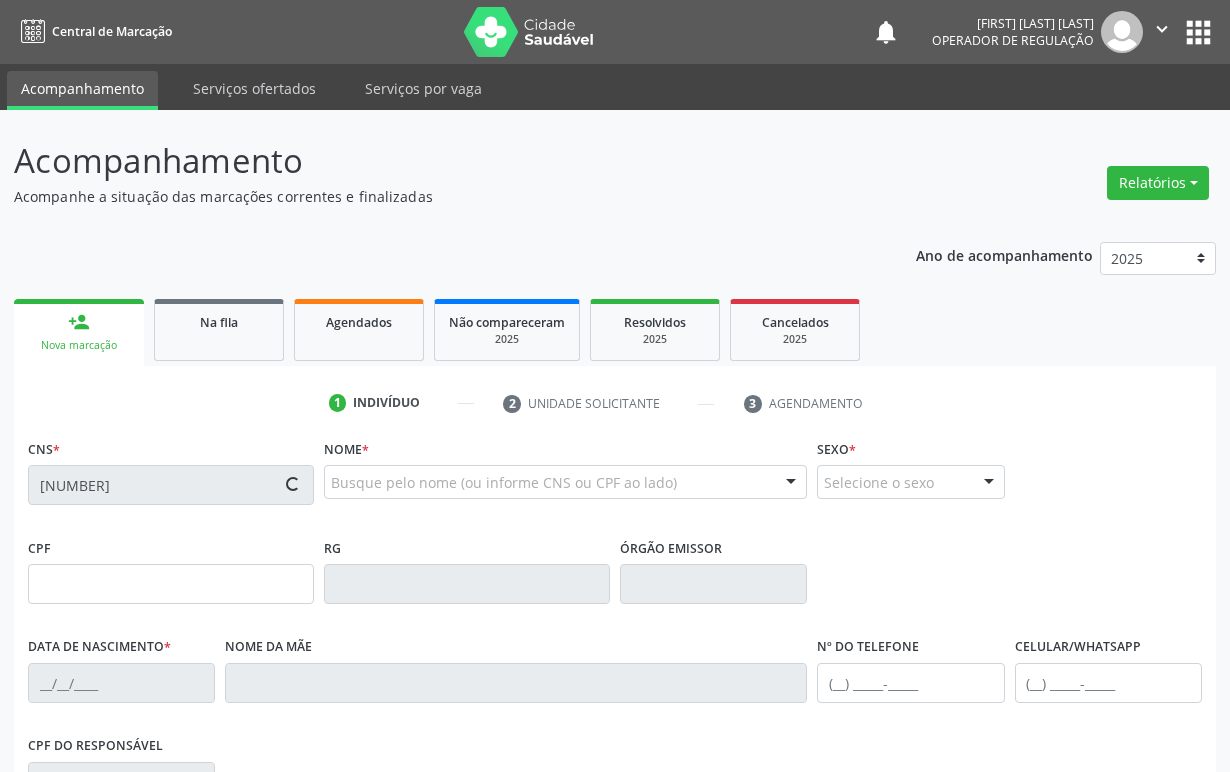 scroll, scrollTop: 312, scrollLeft: 0, axis: vertical 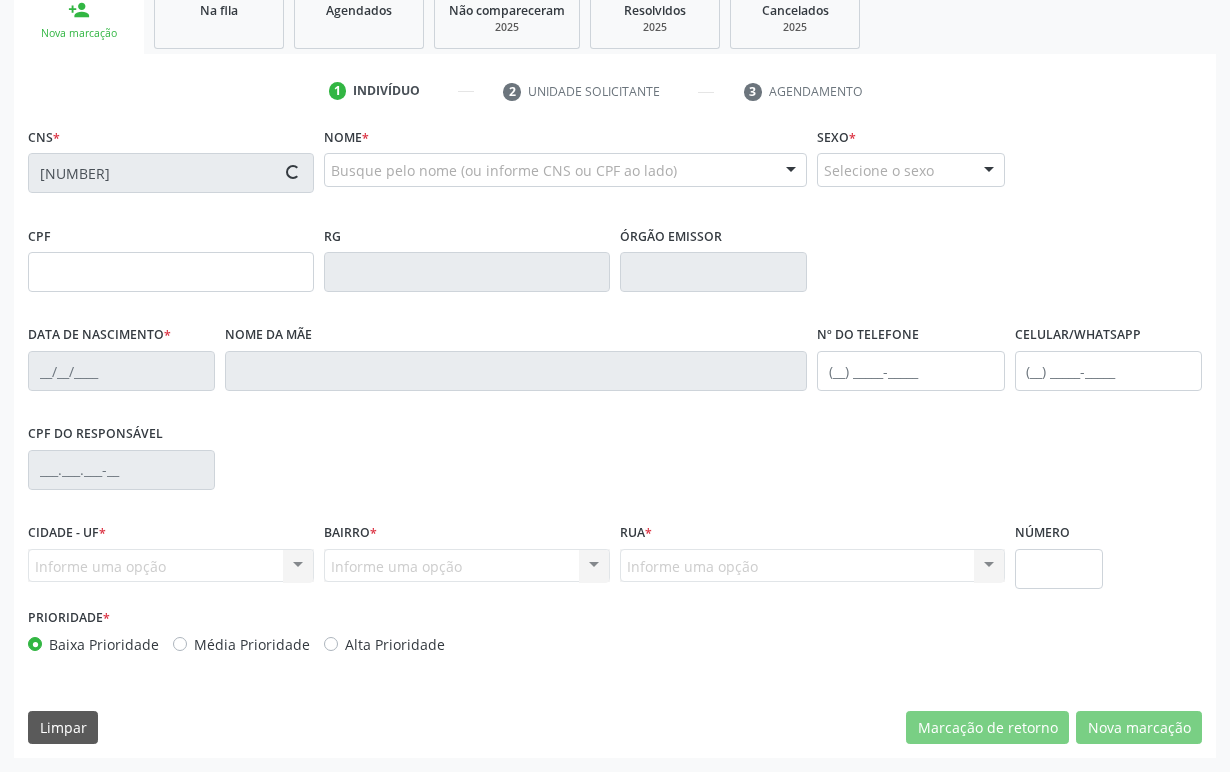 type on "675.737.207-00" 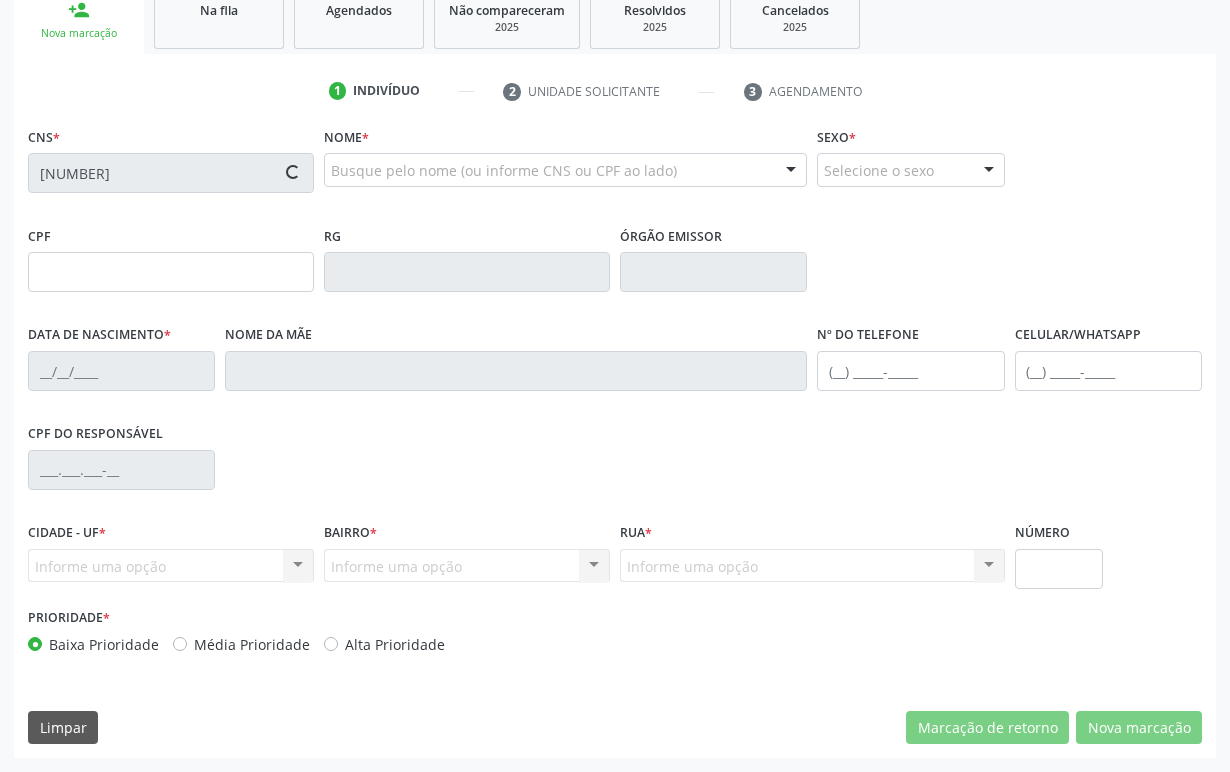 type on "[DATE]" 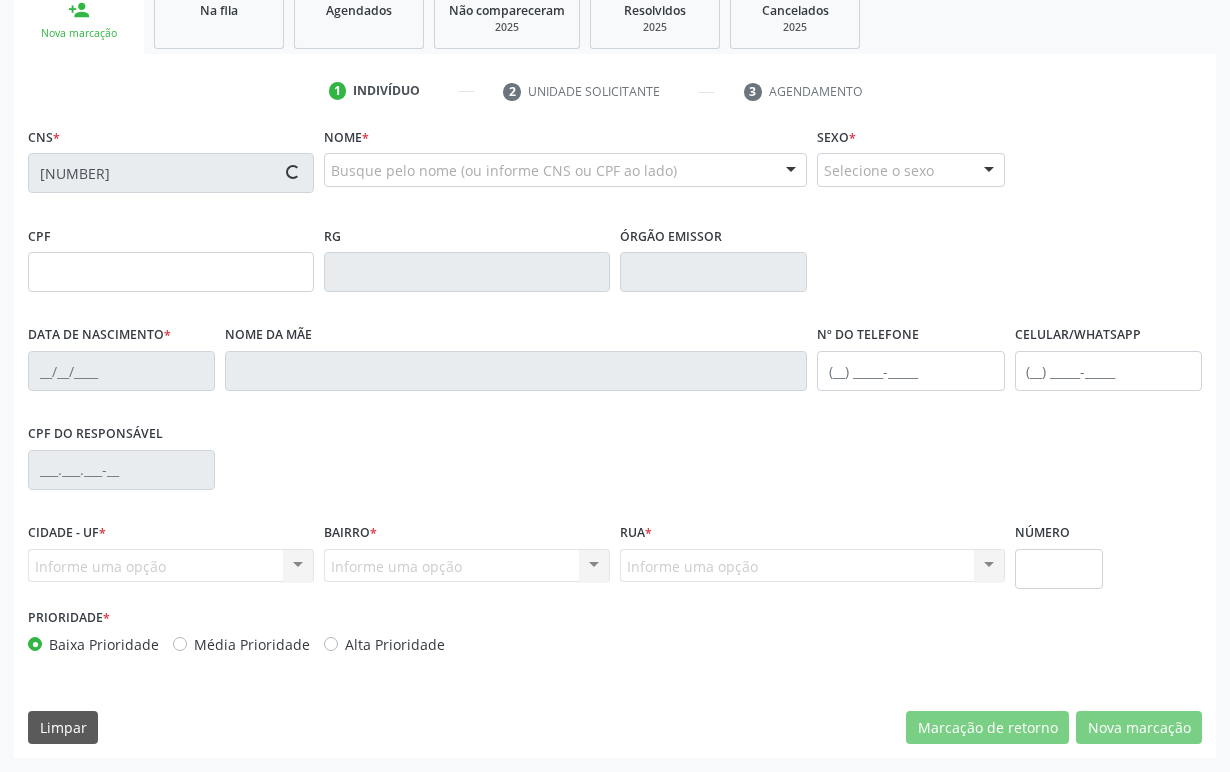 type on "303" 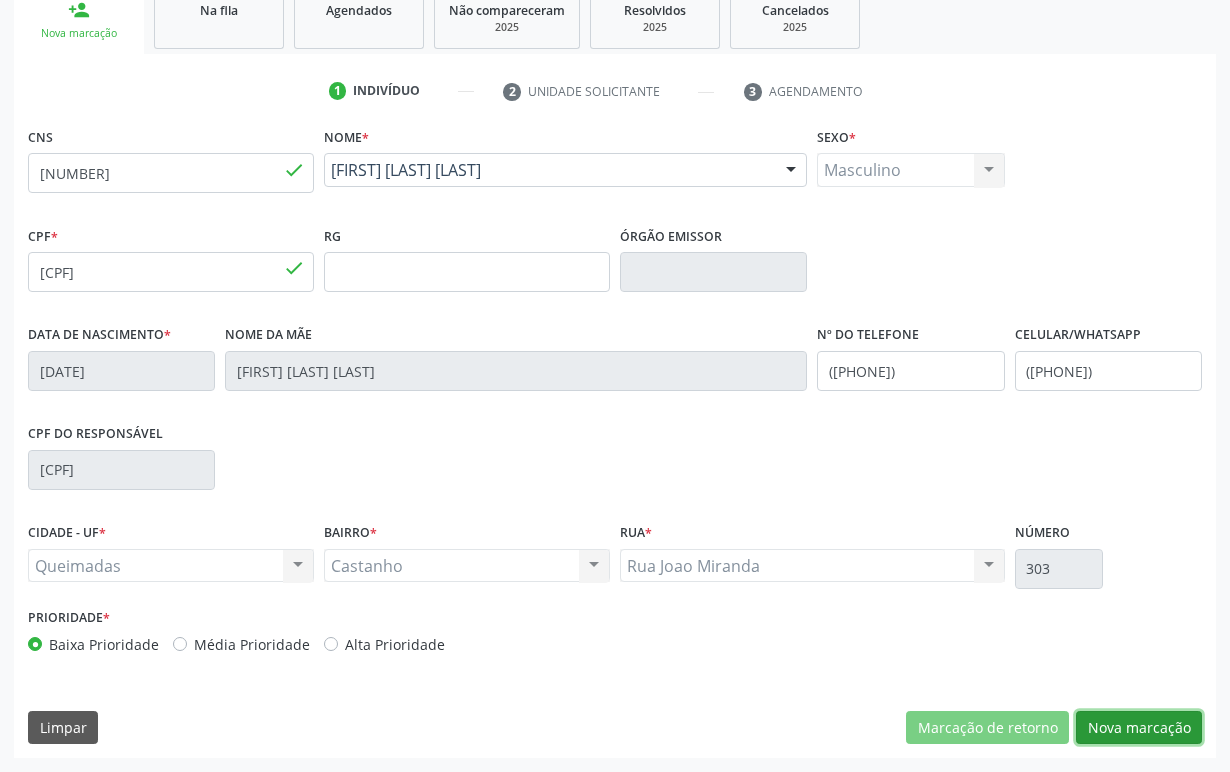 click on "Nova marcação" at bounding box center (1139, 728) 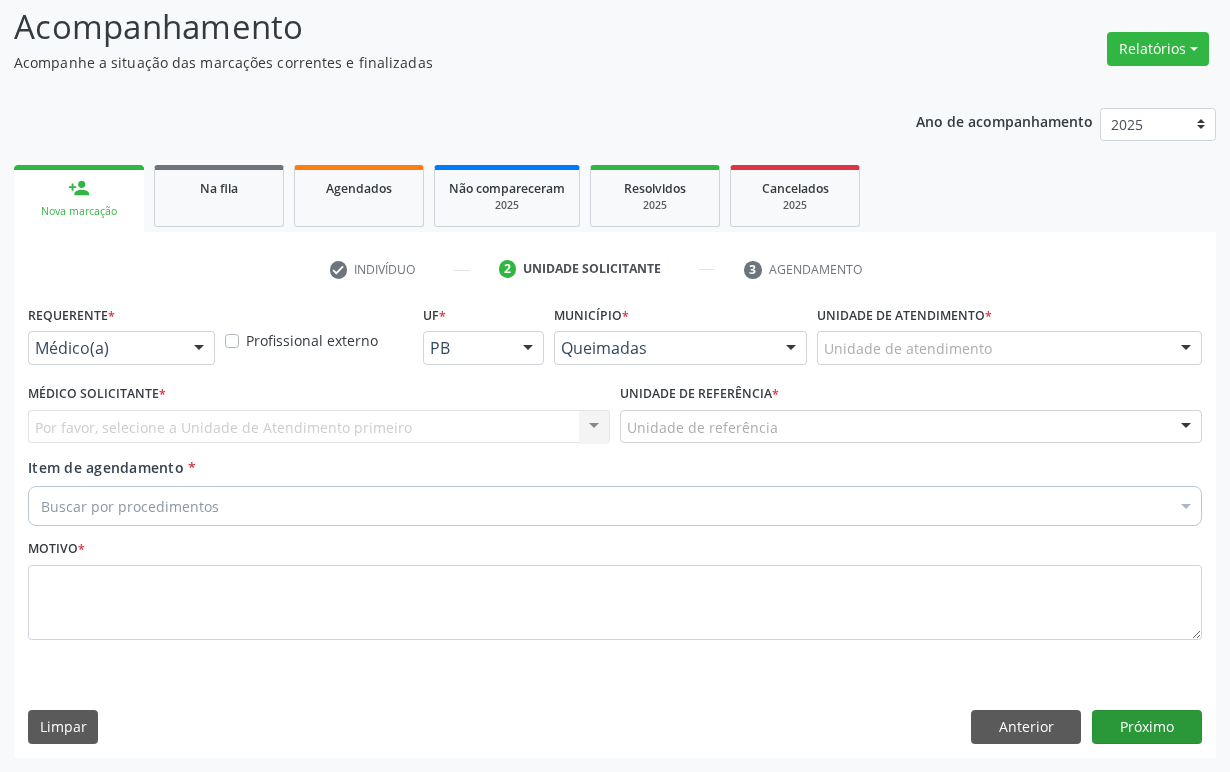 scroll, scrollTop: 134, scrollLeft: 0, axis: vertical 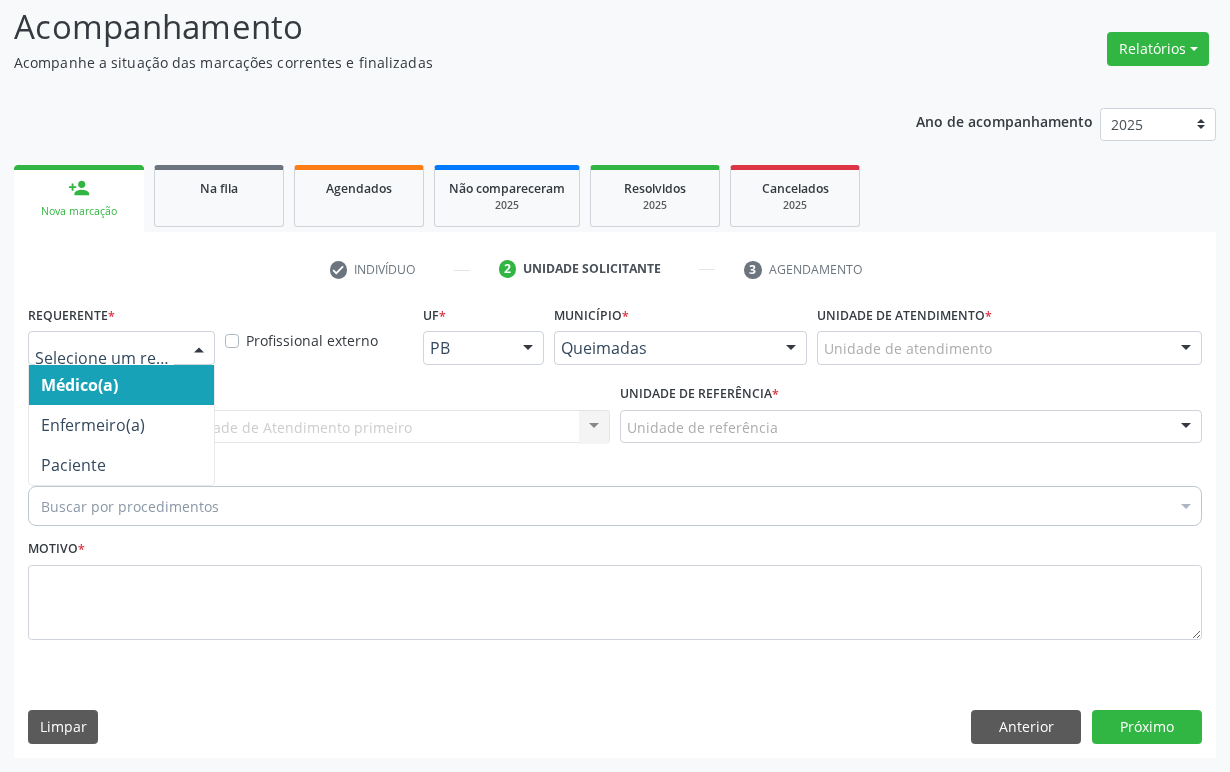 drag, startPoint x: 61, startPoint y: 345, endPoint x: 93, endPoint y: 430, distance: 90.824005 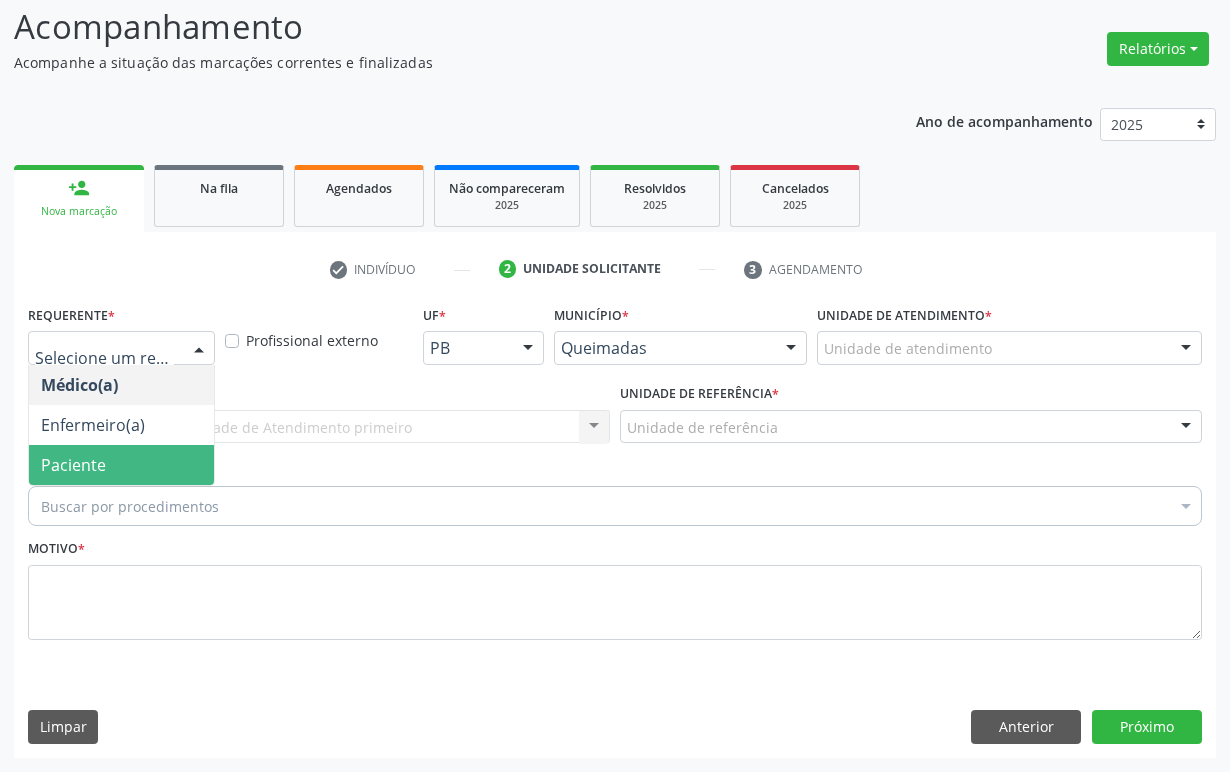 click on "Paciente" at bounding box center [121, 465] 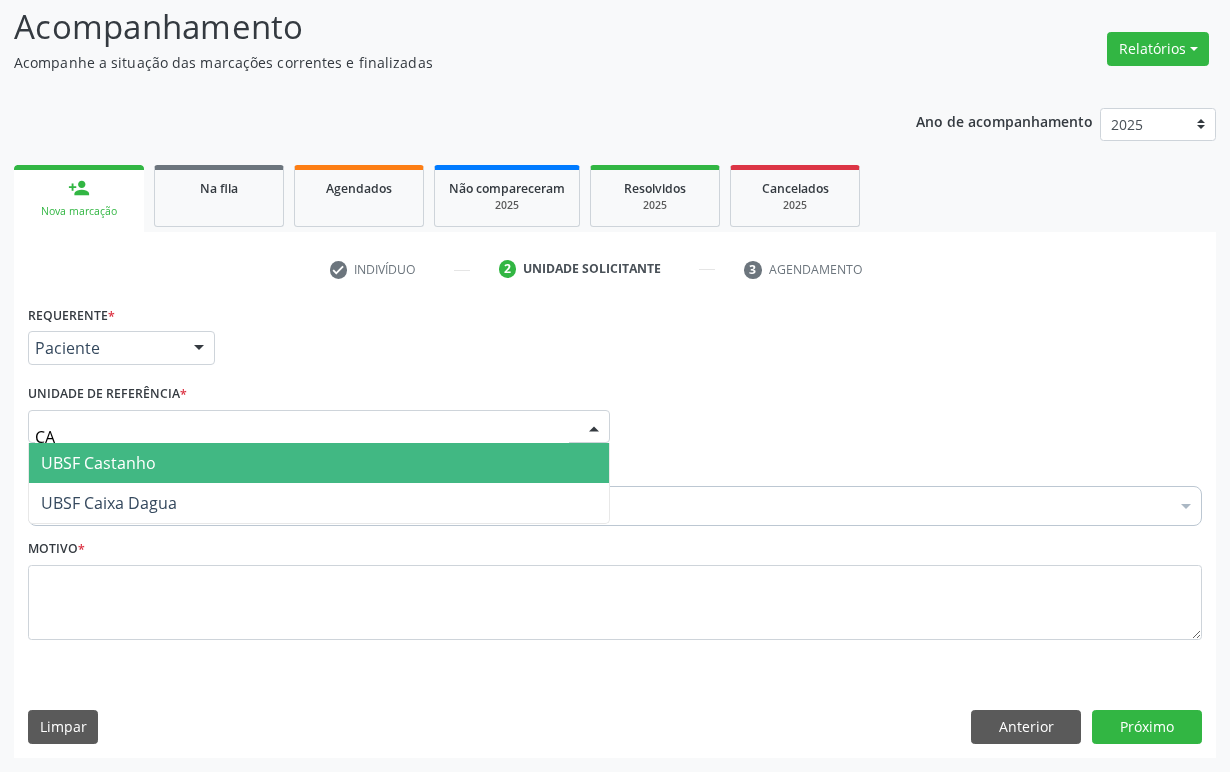 type on "CAS" 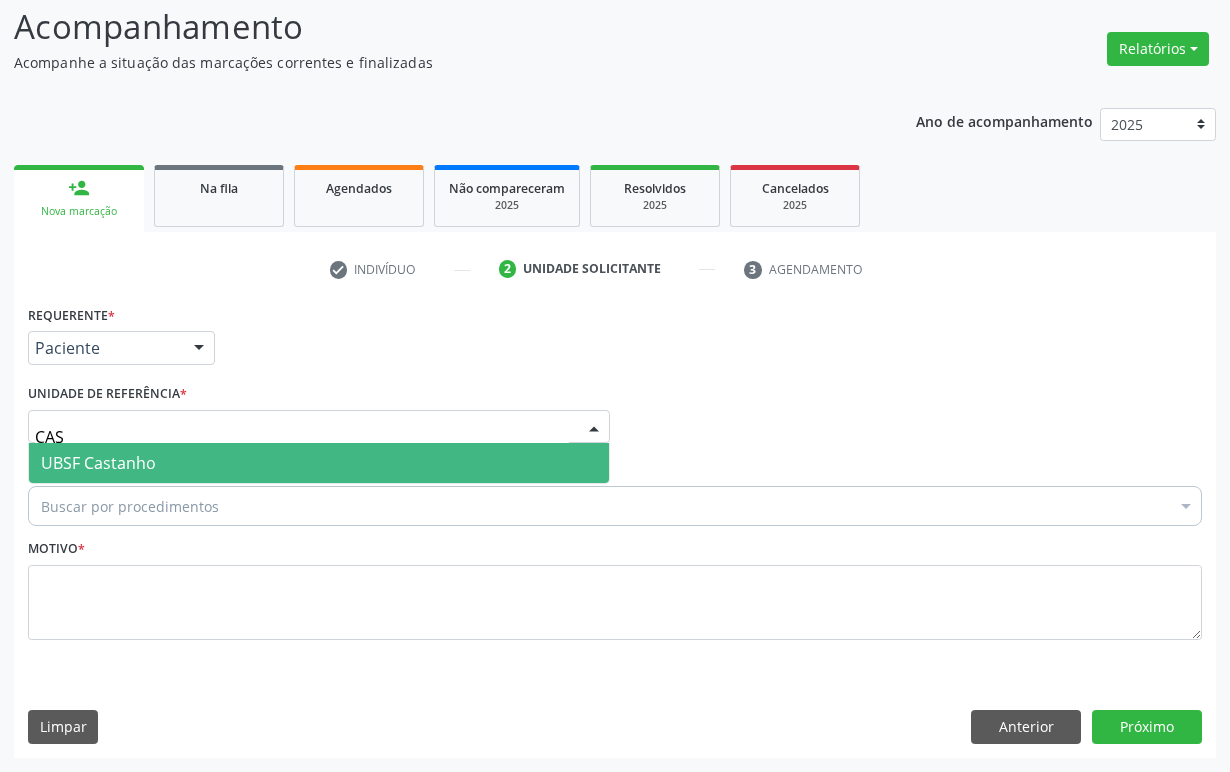 click on "UBSF Castanho" at bounding box center (319, 463) 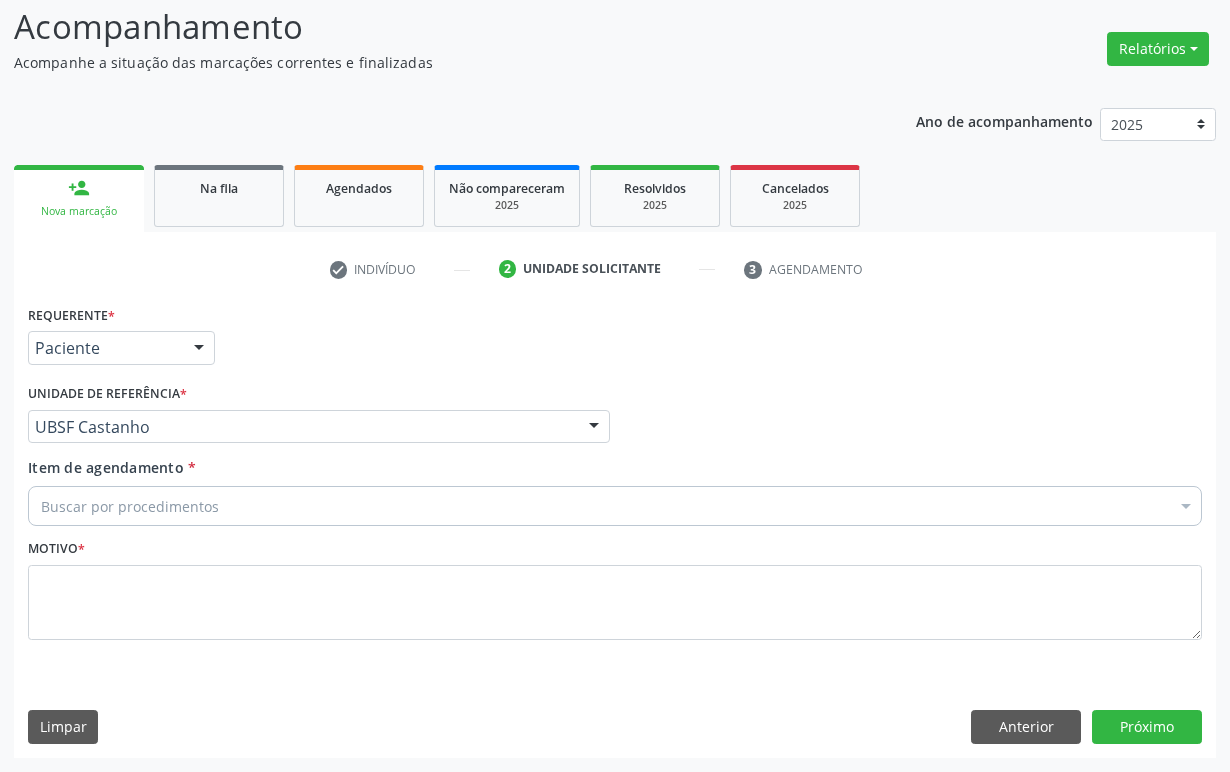 paste on "[CREDIT_CARD]" 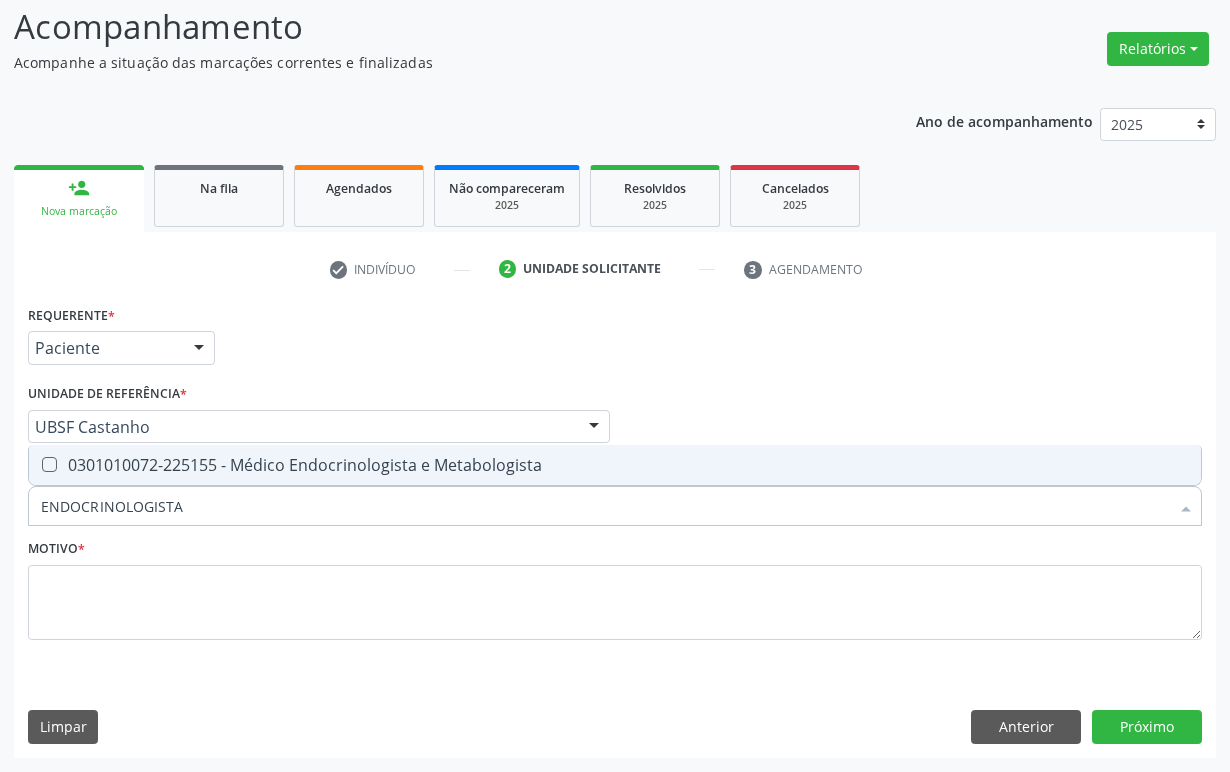 drag, startPoint x: 181, startPoint y: 464, endPoint x: 333, endPoint y: 453, distance: 152.3975 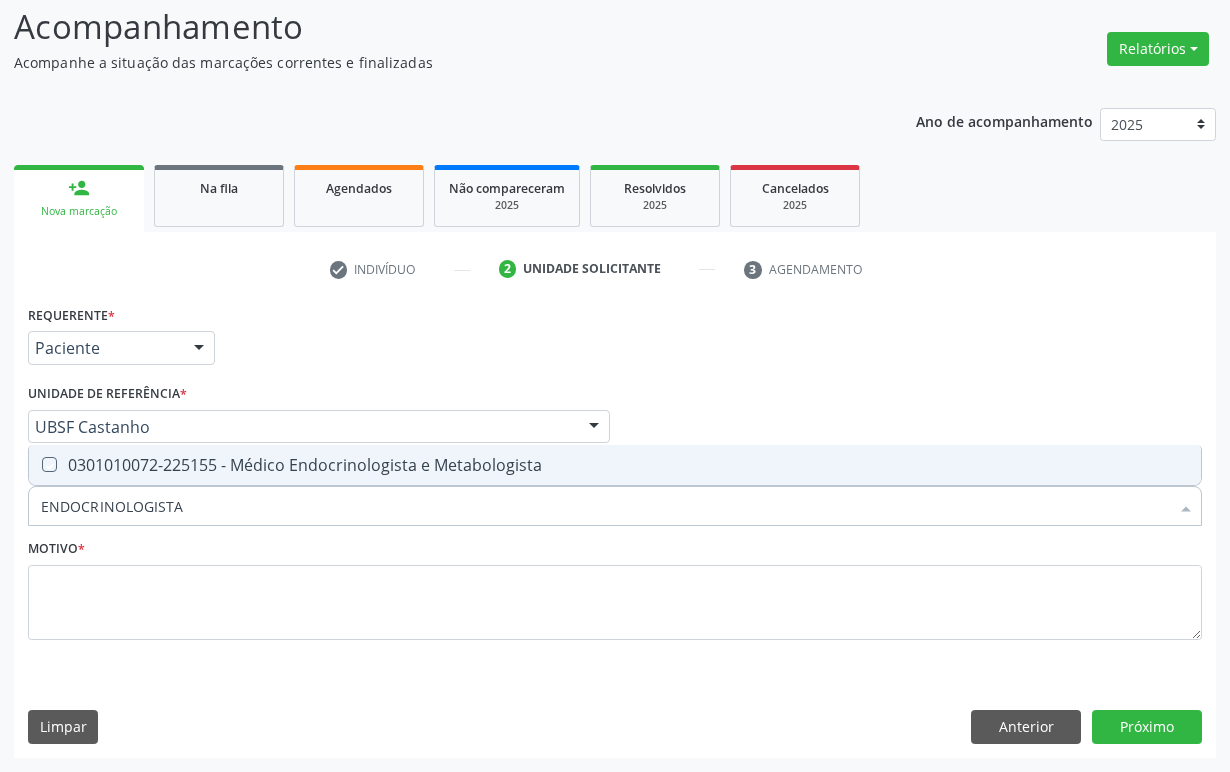 checkbox on "true" 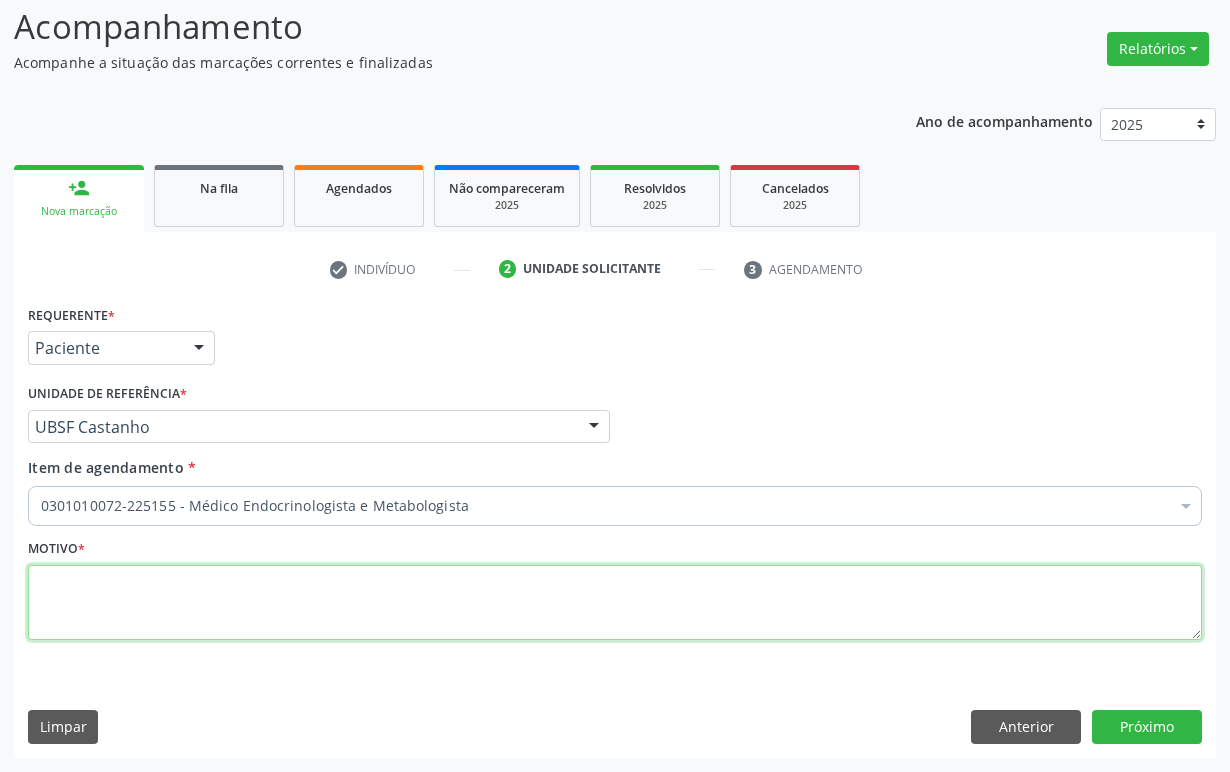 click at bounding box center [615, 603] 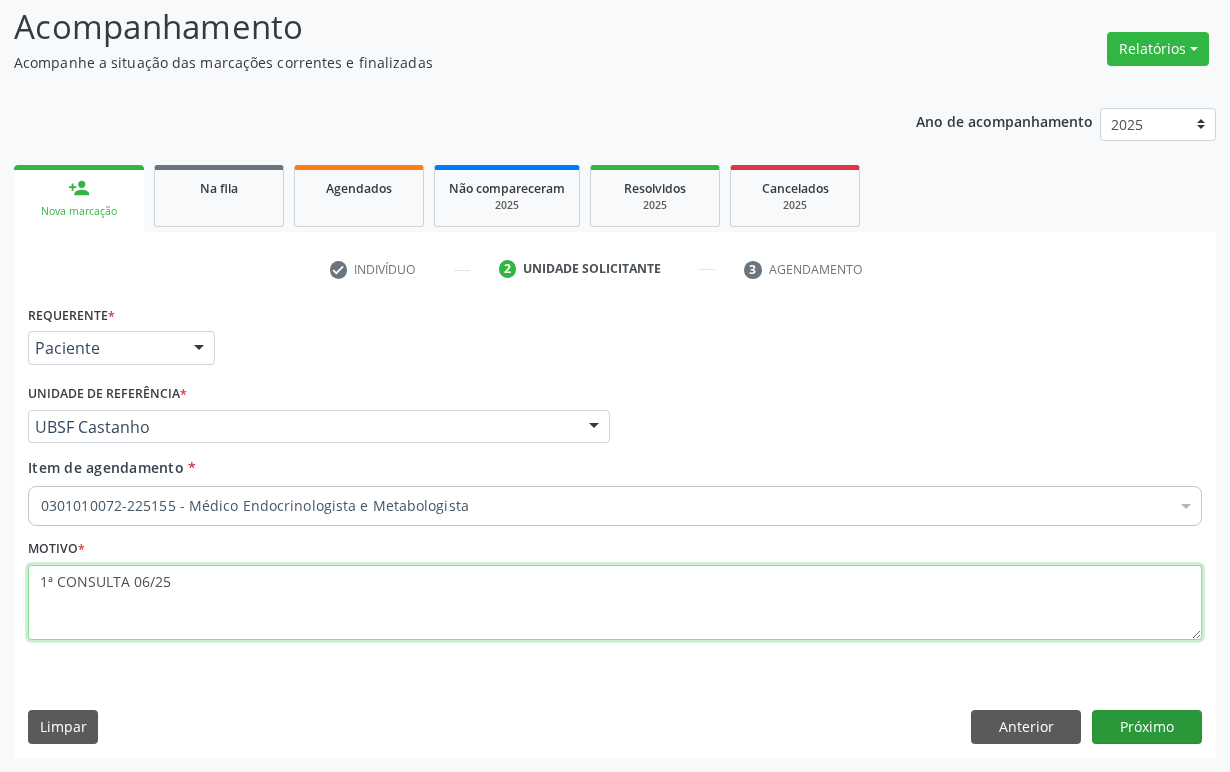 type on "1ª CONSULTA 06/25" 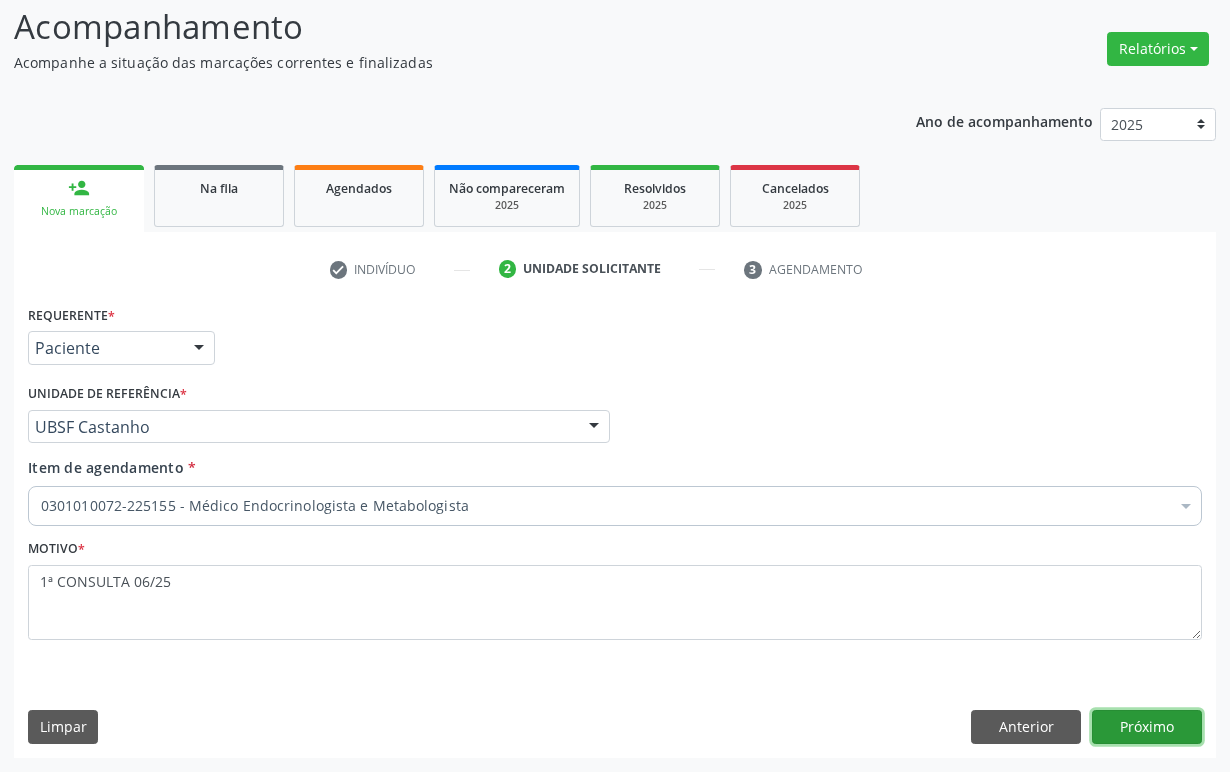 click on "Próximo" at bounding box center (1147, 727) 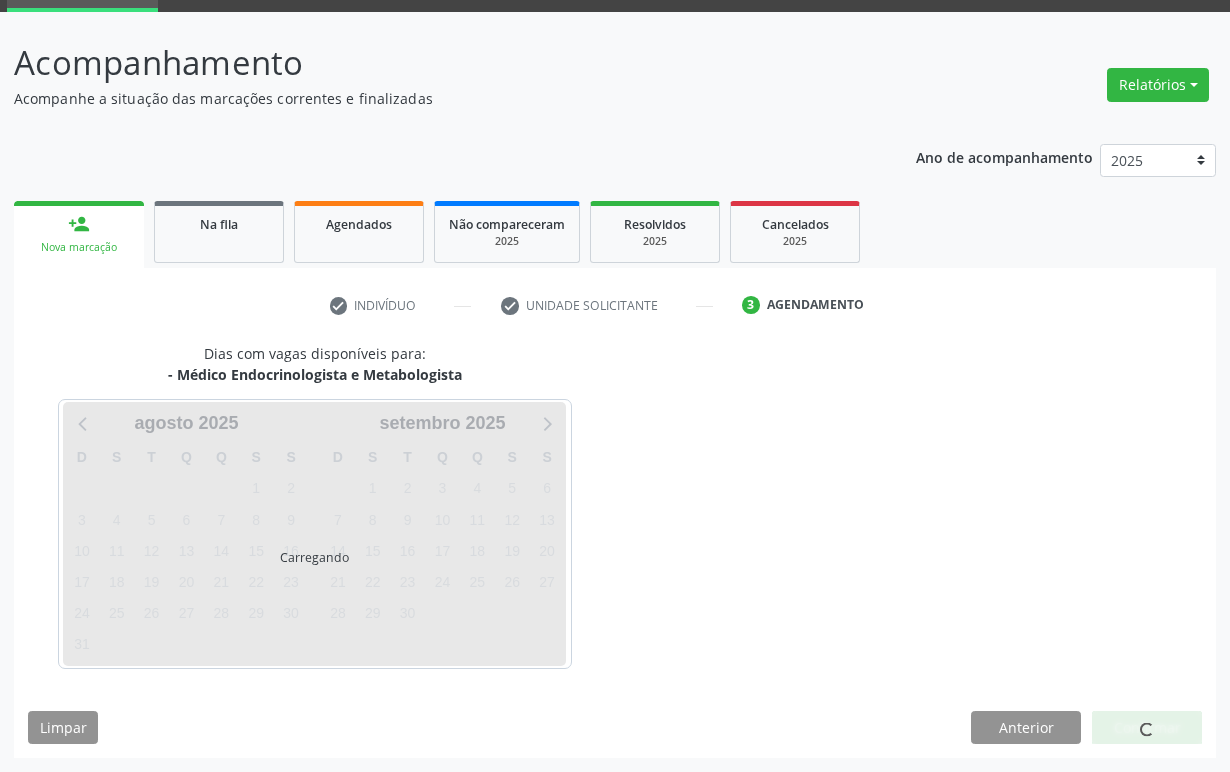 scroll, scrollTop: 134, scrollLeft: 0, axis: vertical 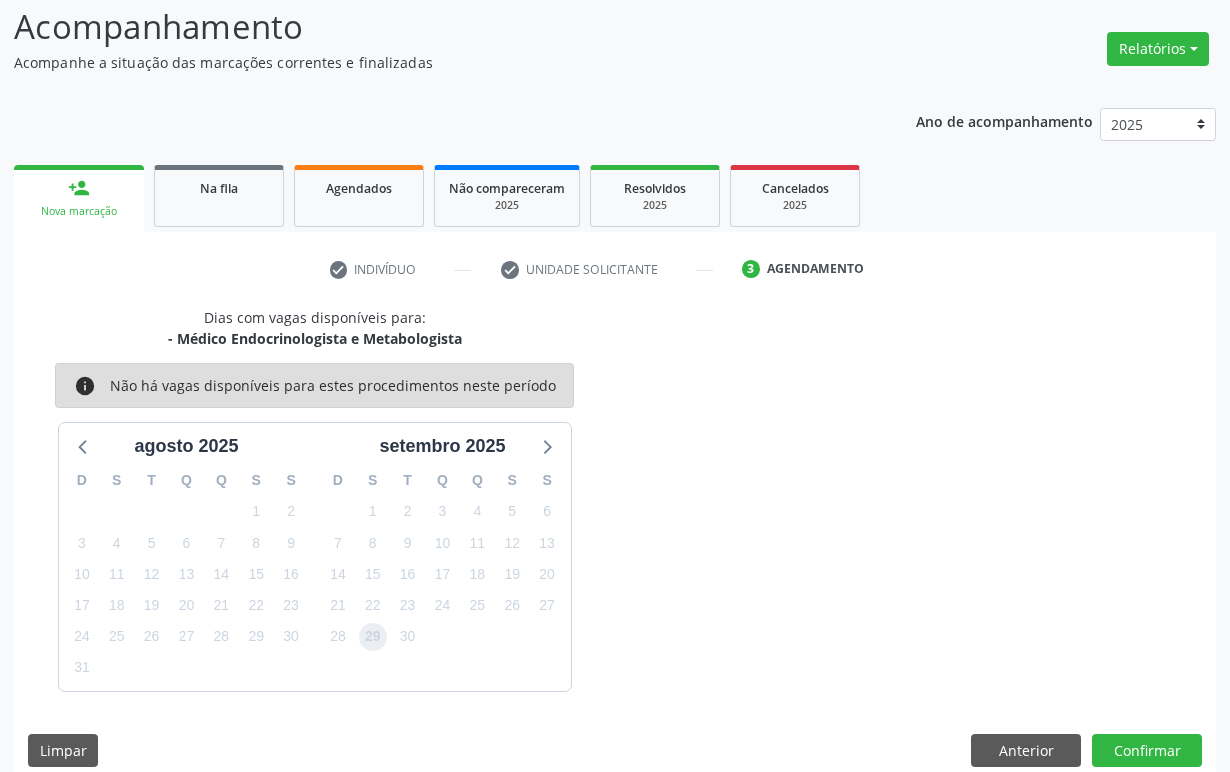 click on "29" at bounding box center (373, 637) 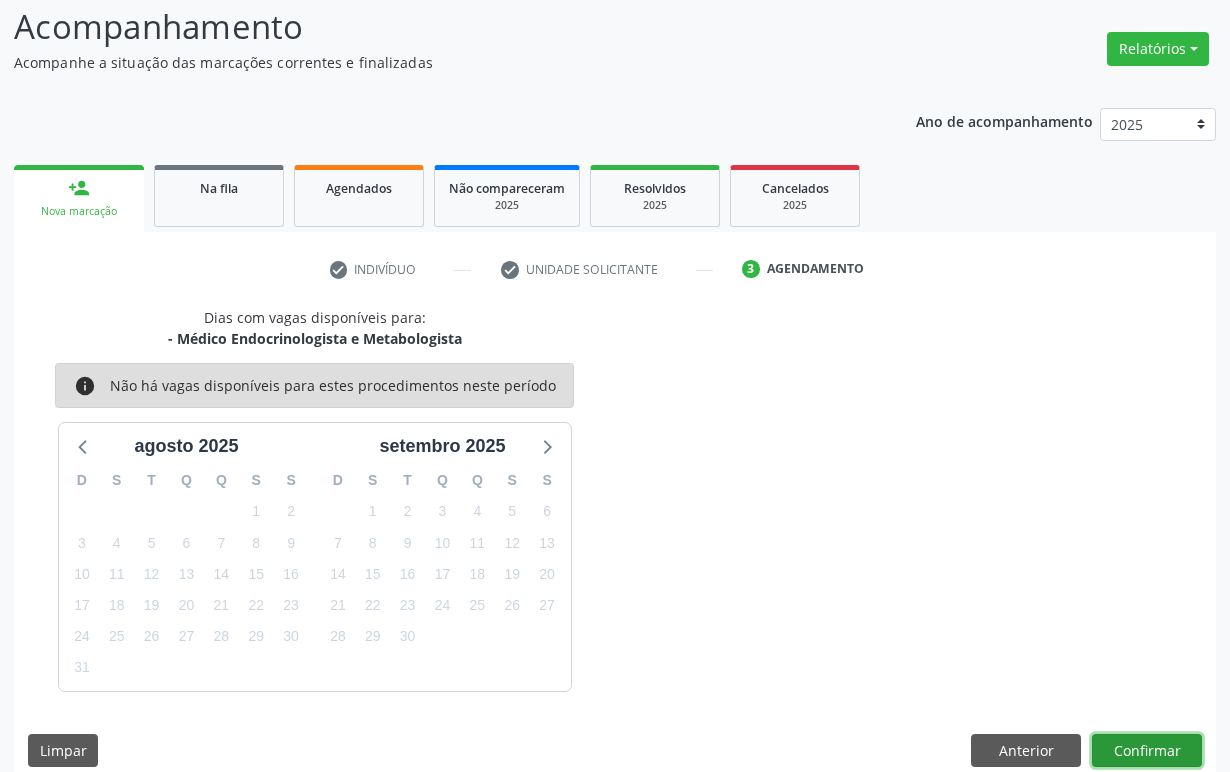 click on "Confirmar" at bounding box center [1147, 751] 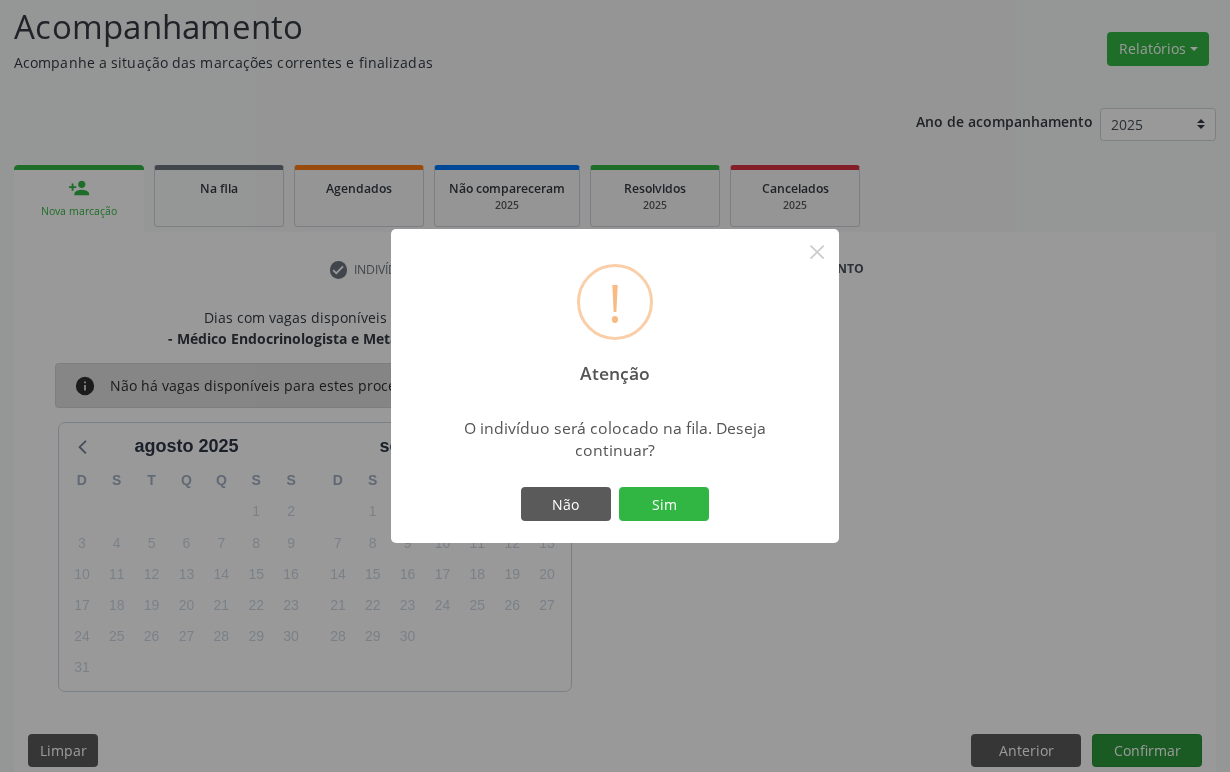 type 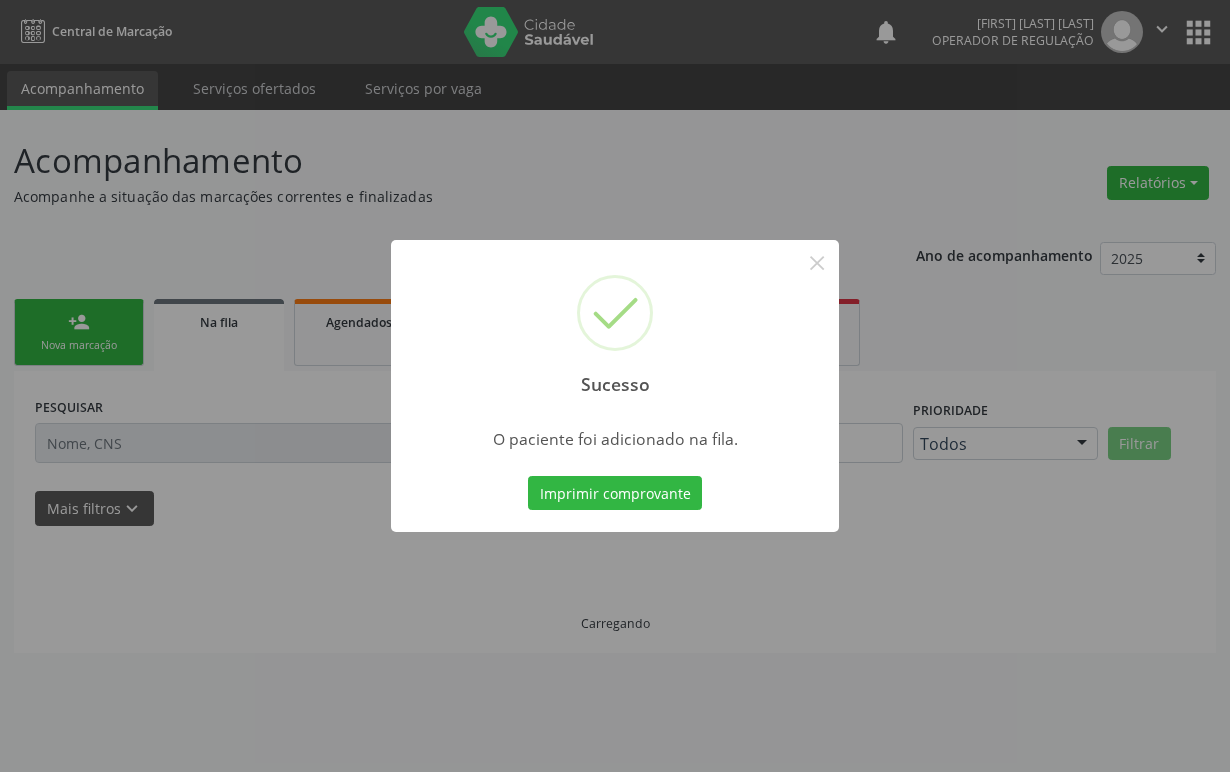 scroll, scrollTop: 0, scrollLeft: 0, axis: both 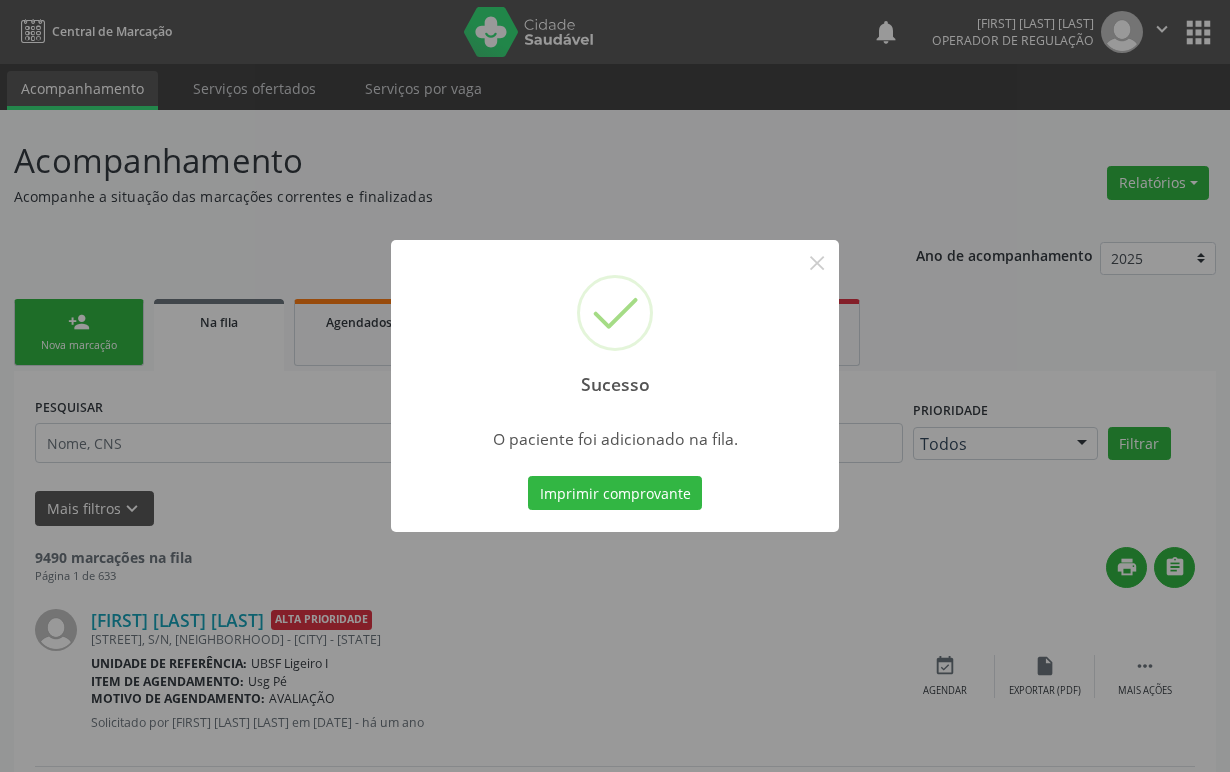 type 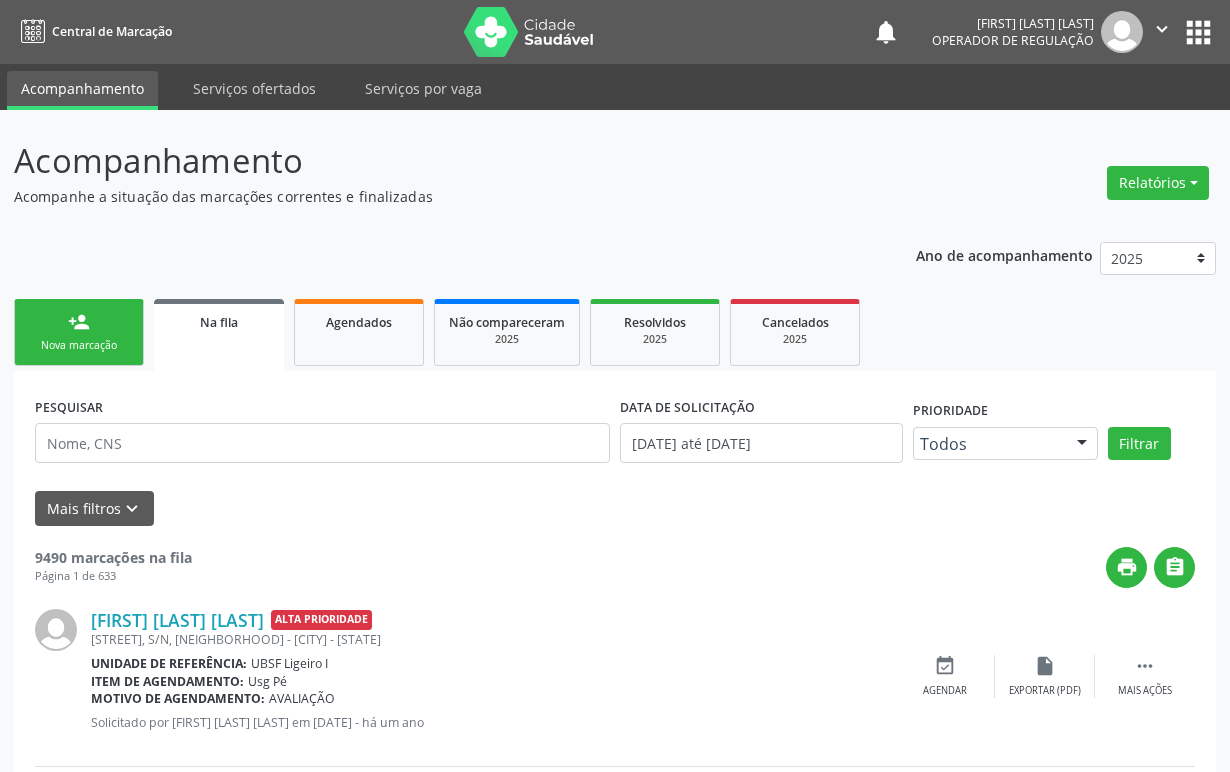 click on "person_add
Nova marcação" at bounding box center [79, 332] 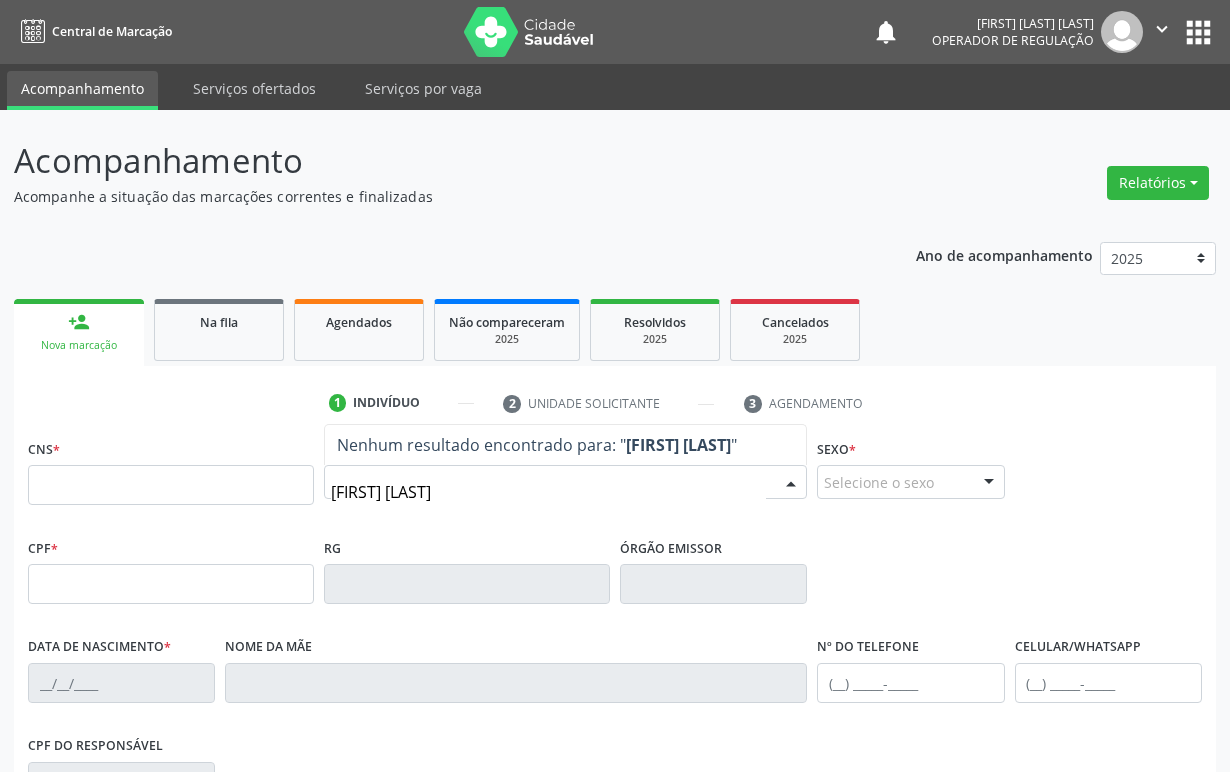 type on "SAYONARA MOREIRA" 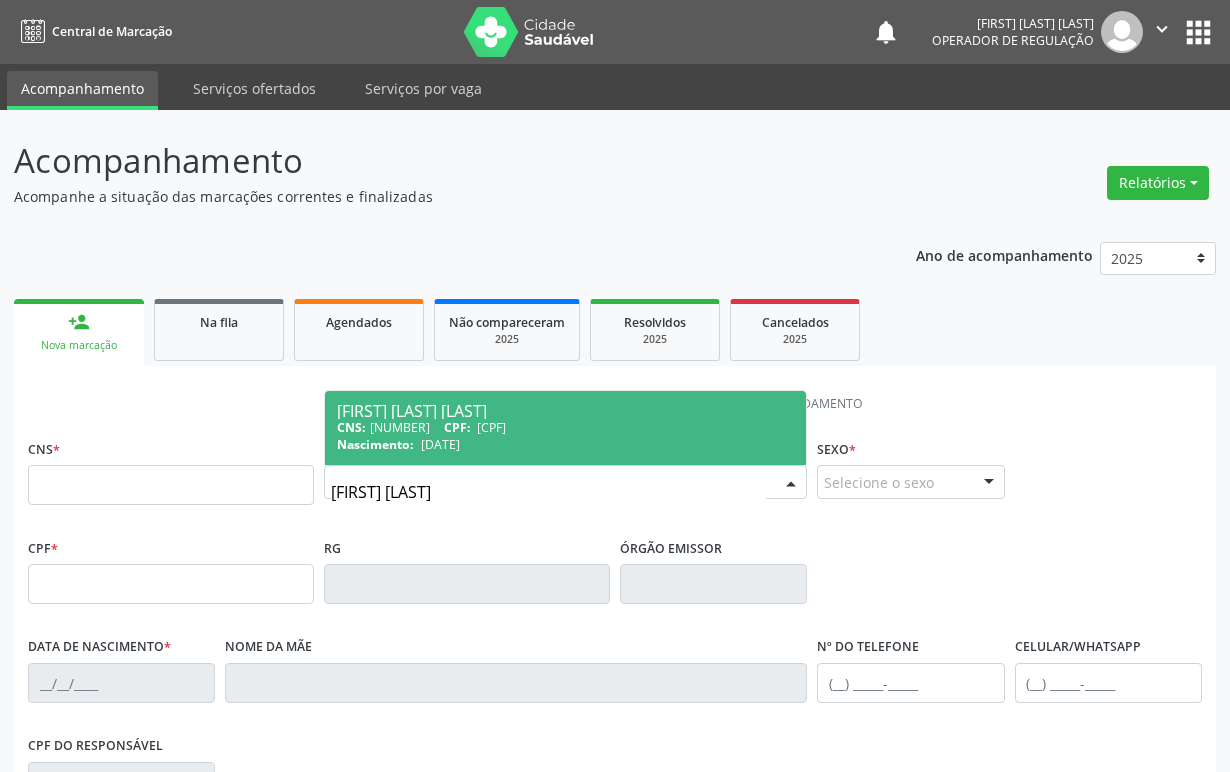 click on "CNS:
704 5006 8330 1120
CPF:
011.419.044-54" at bounding box center [565, 427] 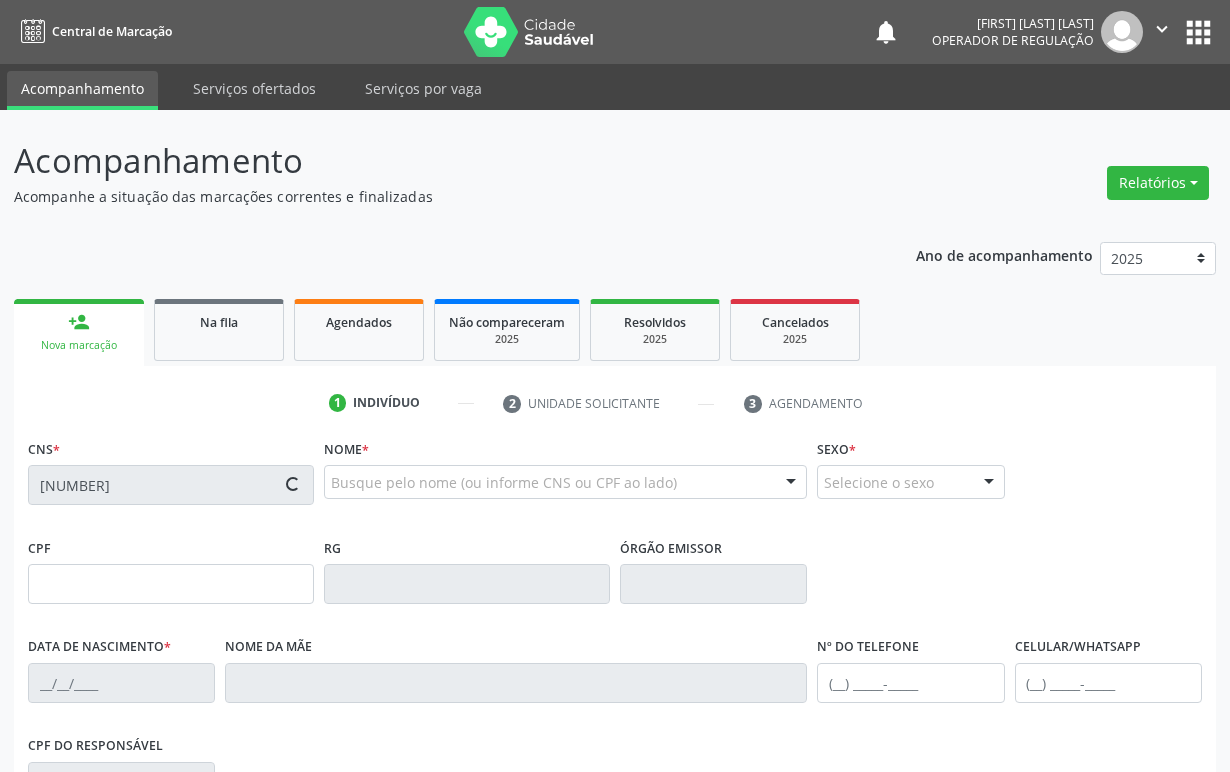type on "011.419.044-54" 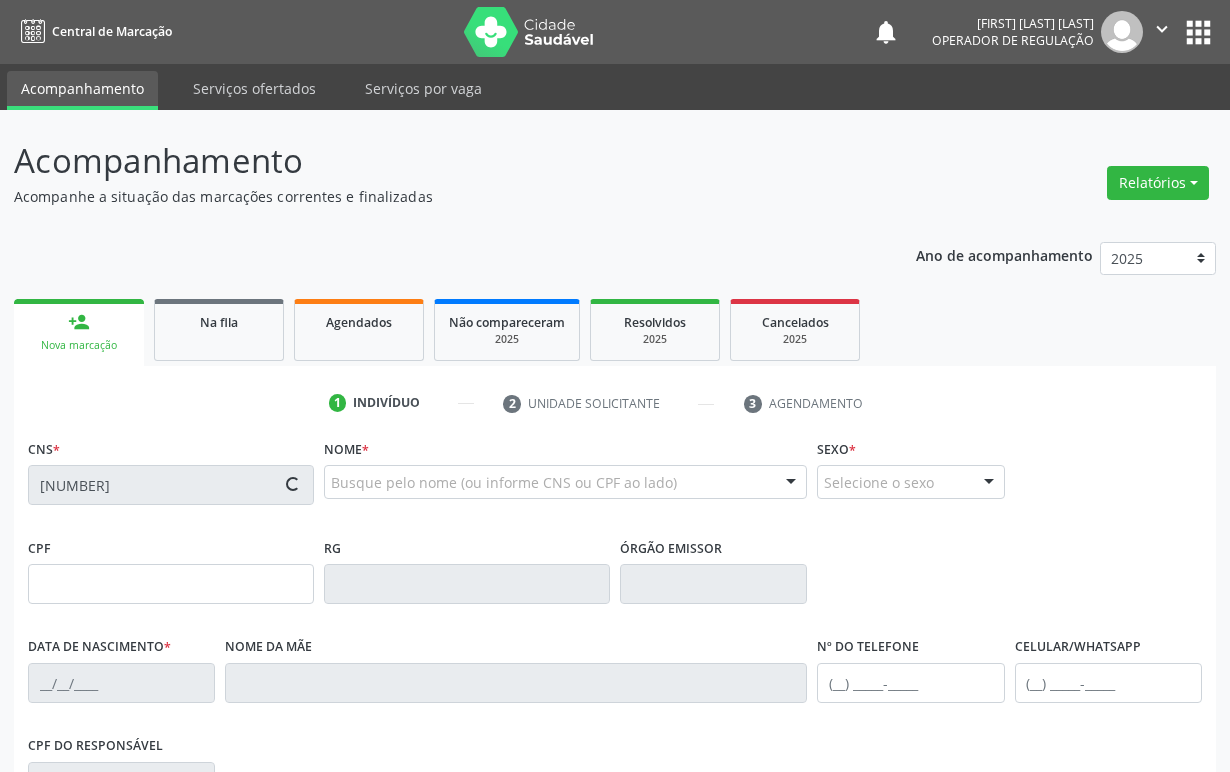 type on "05/11/1978" 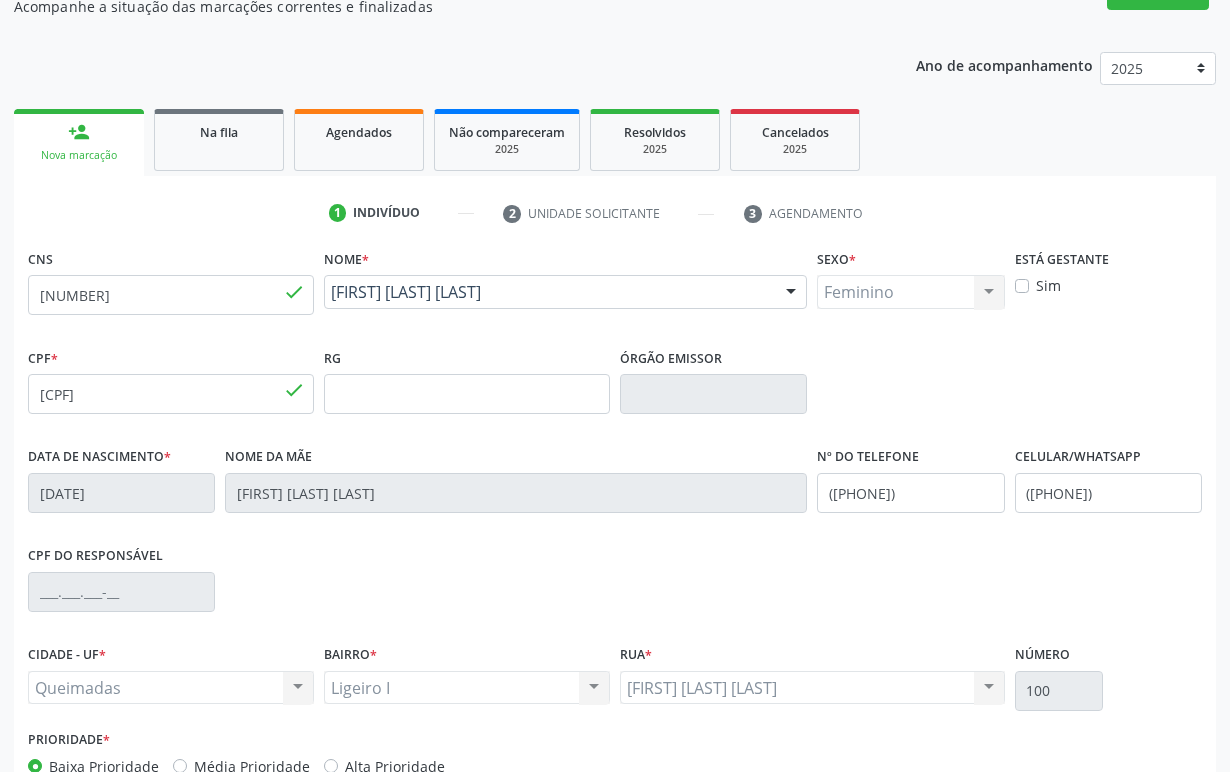 scroll, scrollTop: 312, scrollLeft: 0, axis: vertical 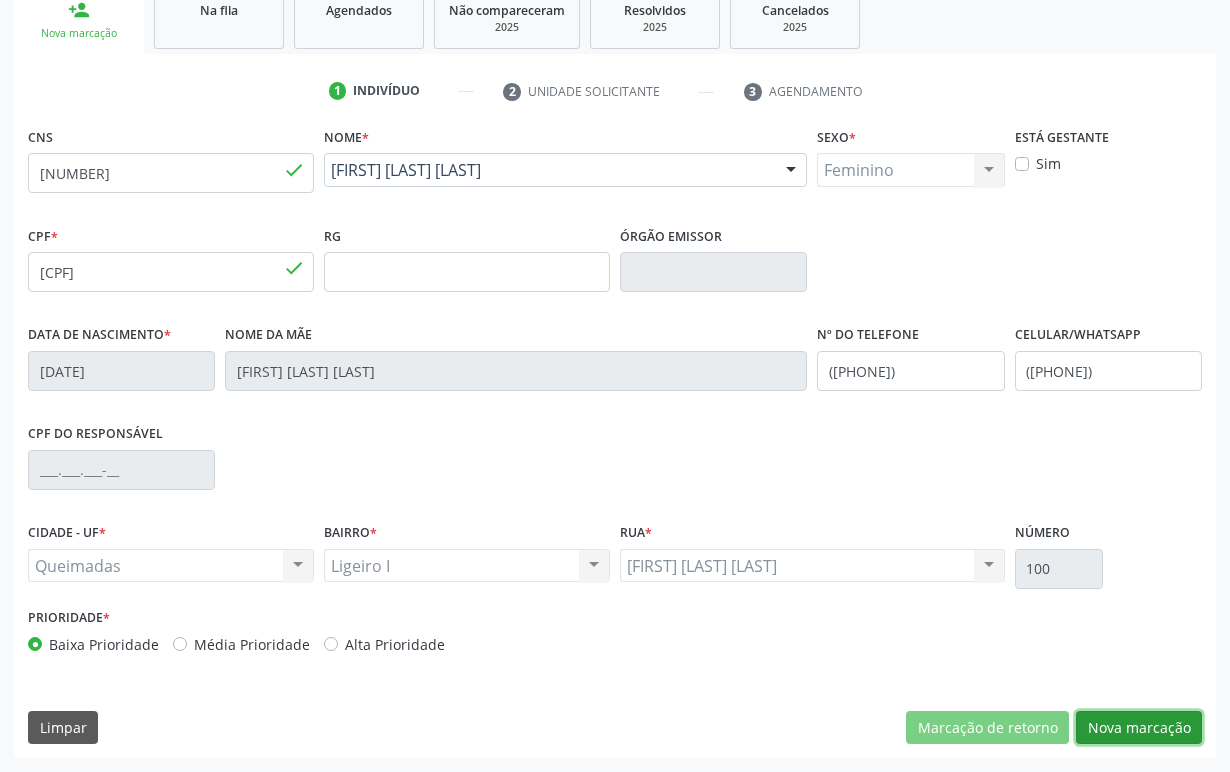click on "Nova marcação" at bounding box center (1139, 728) 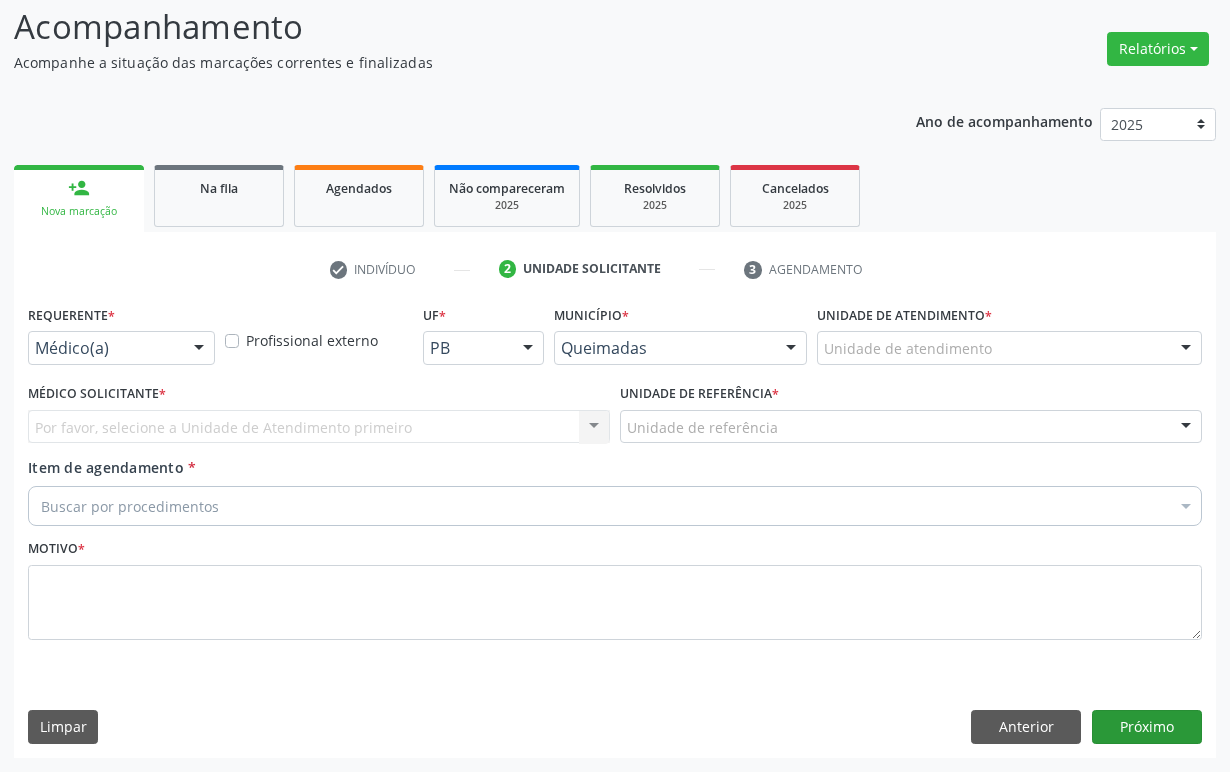 scroll, scrollTop: 134, scrollLeft: 0, axis: vertical 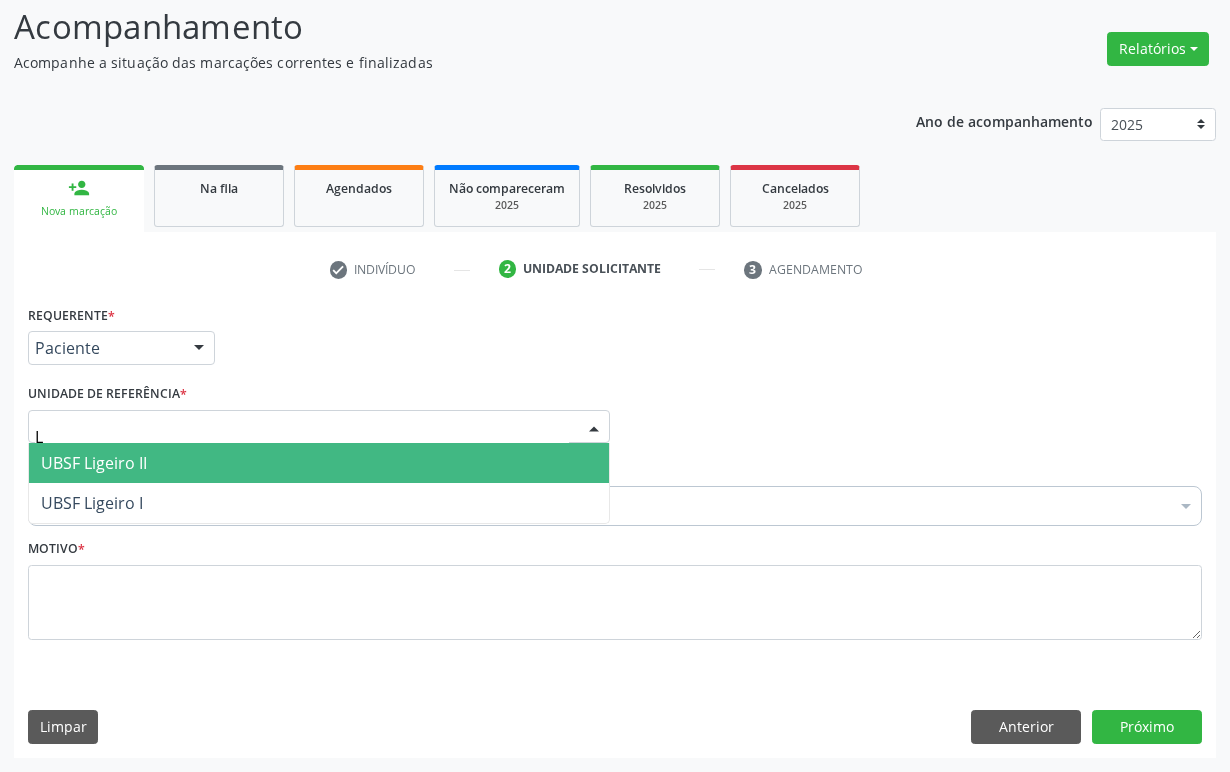 type on "[NAME]" 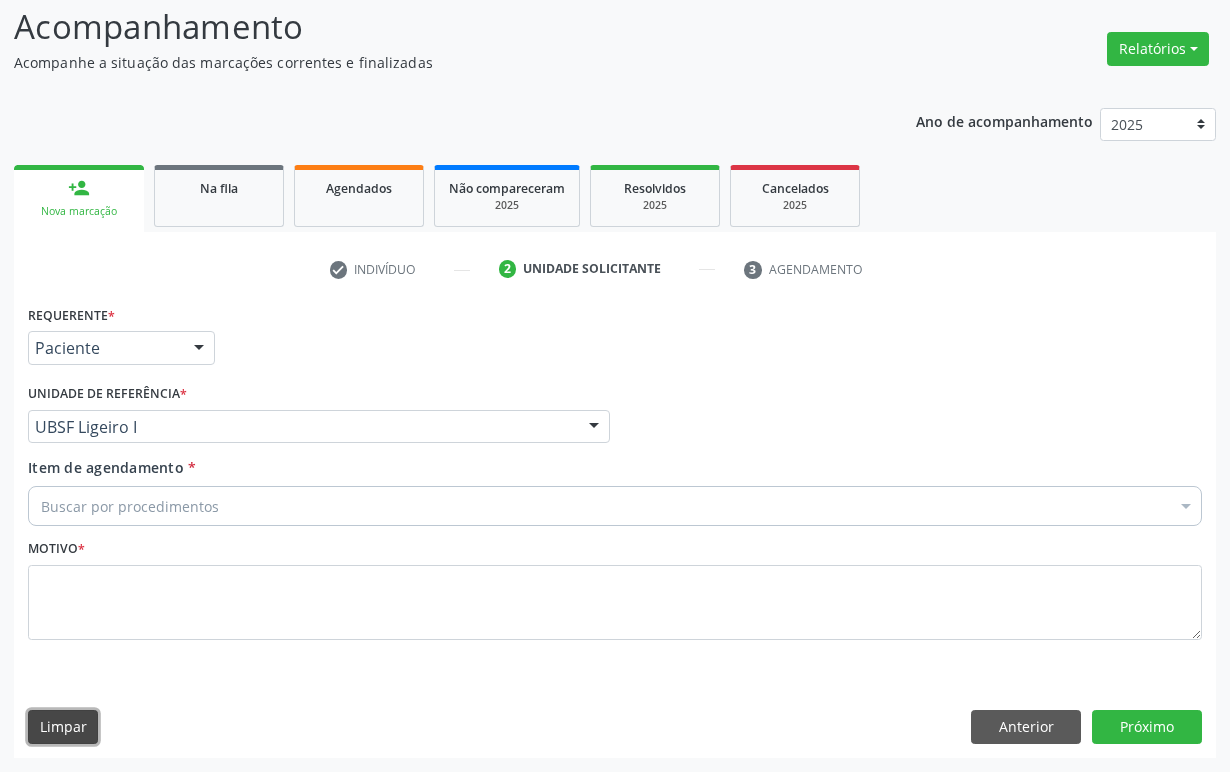 type 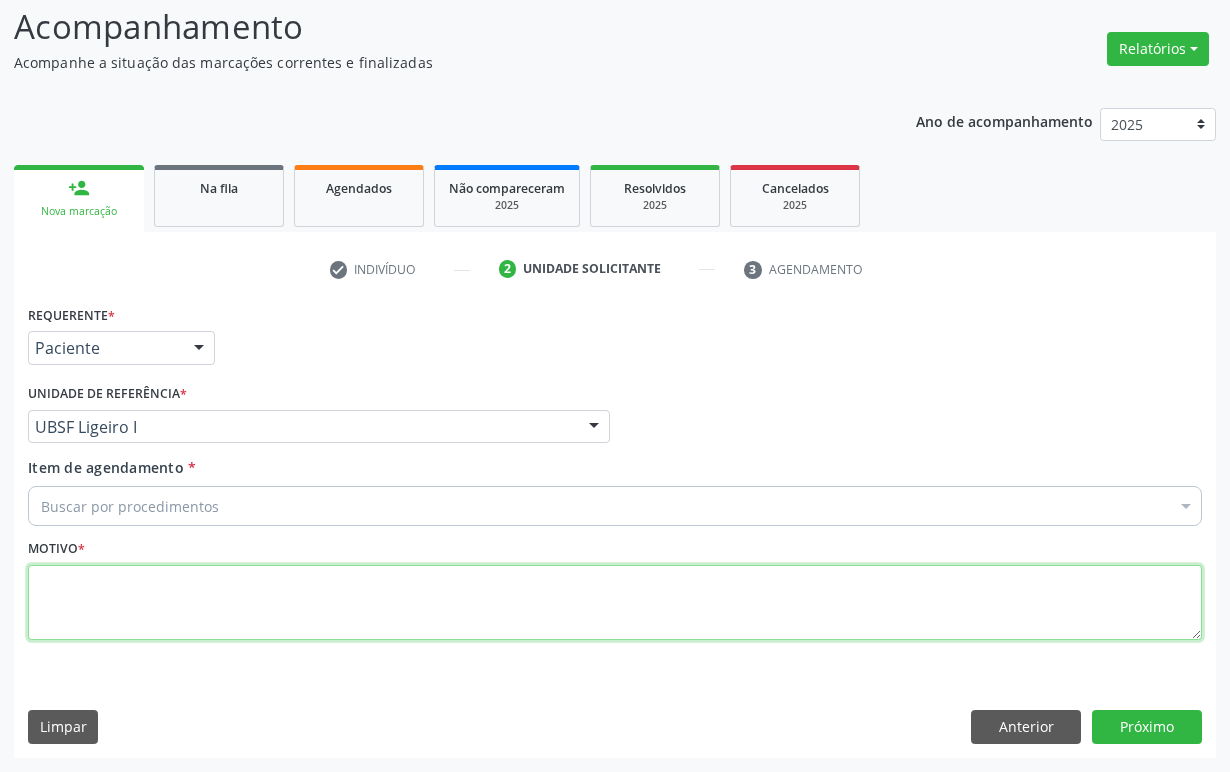 paste on "1ª CONSULTA 06/25" 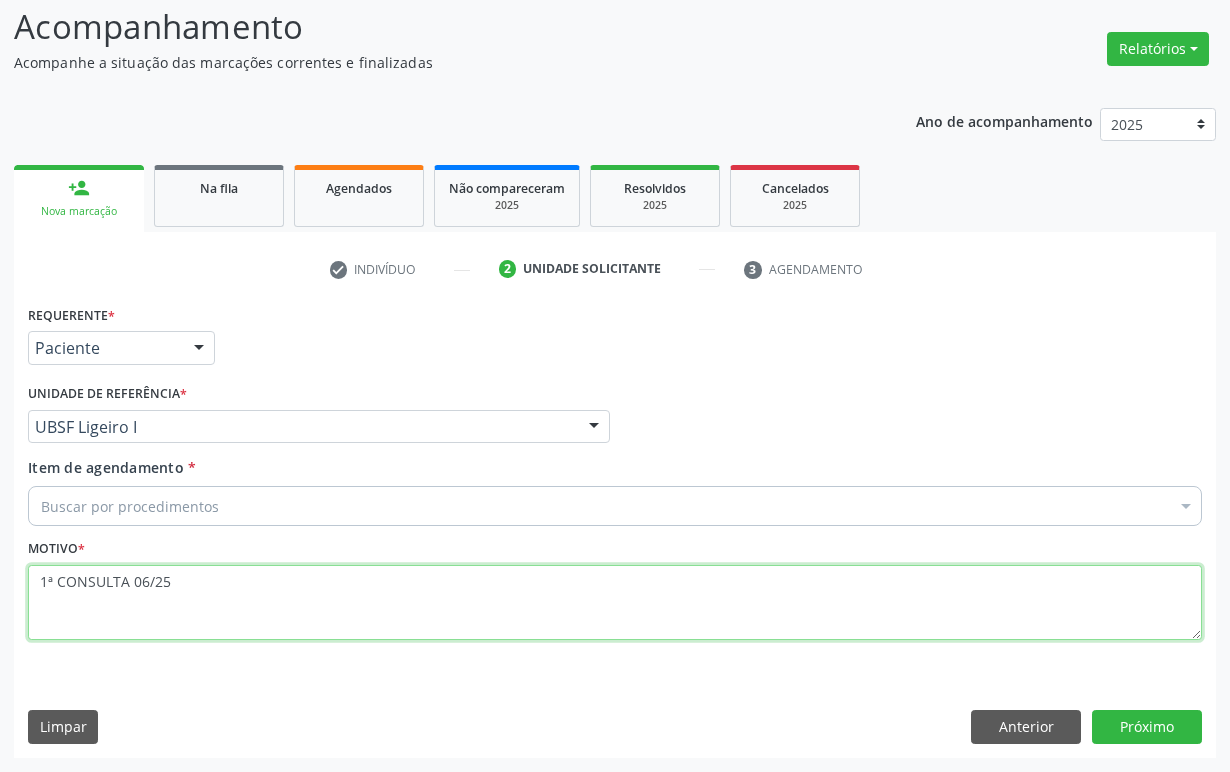 type on "1ª CONSULTA 06/25" 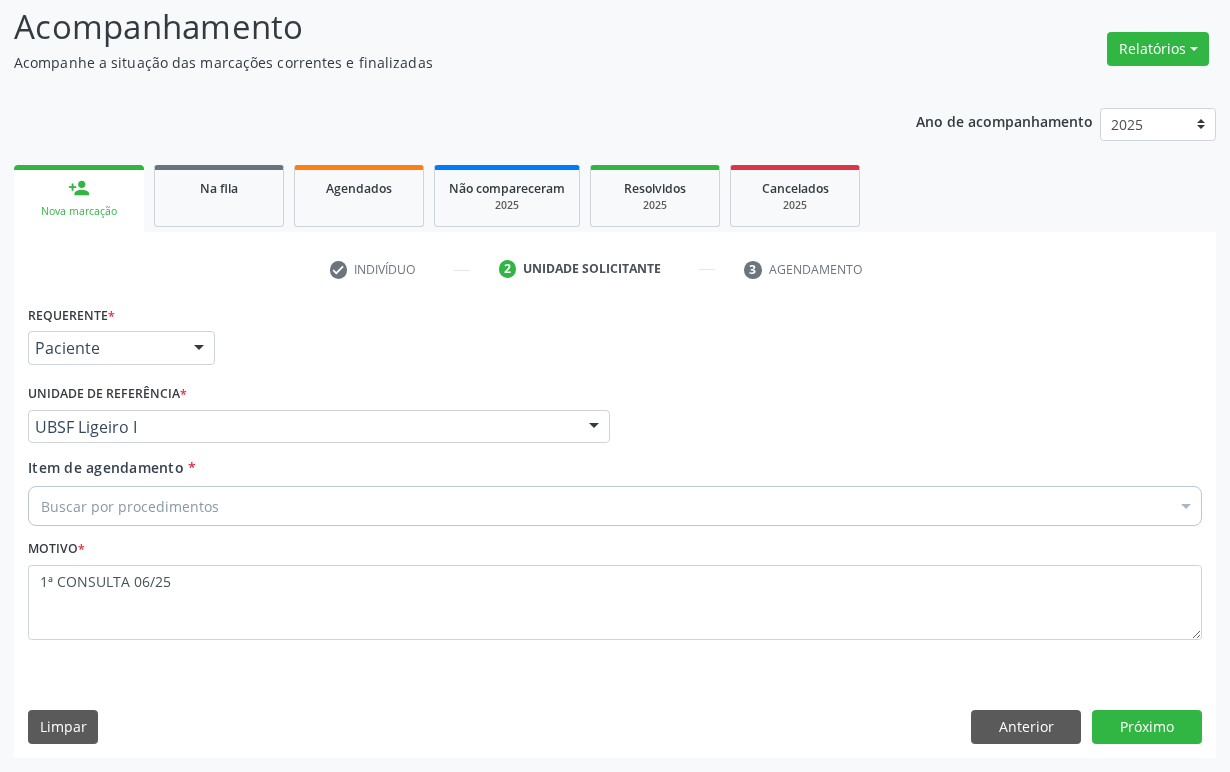 drag, startPoint x: 934, startPoint y: 493, endPoint x: 828, endPoint y: 494, distance: 106.004715 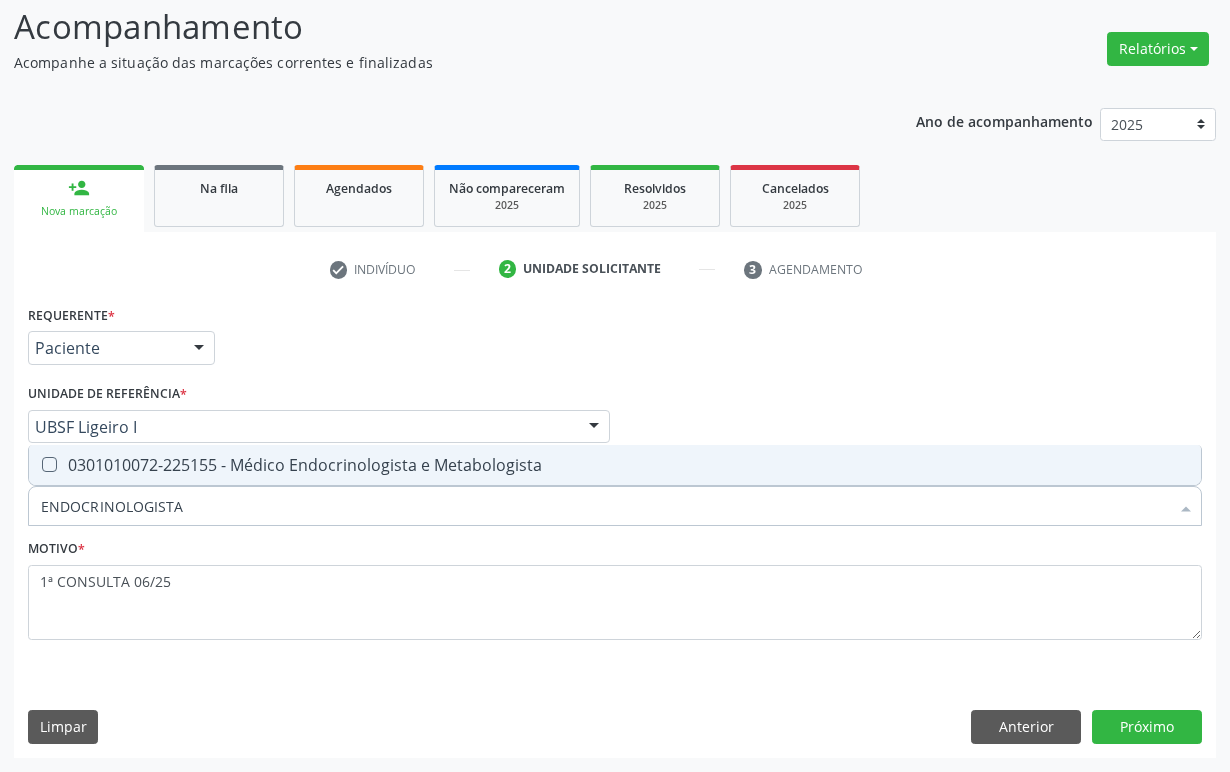 click on "0301010072-225155 - Médico Endocrinologista e Metabologista" at bounding box center (615, 465) 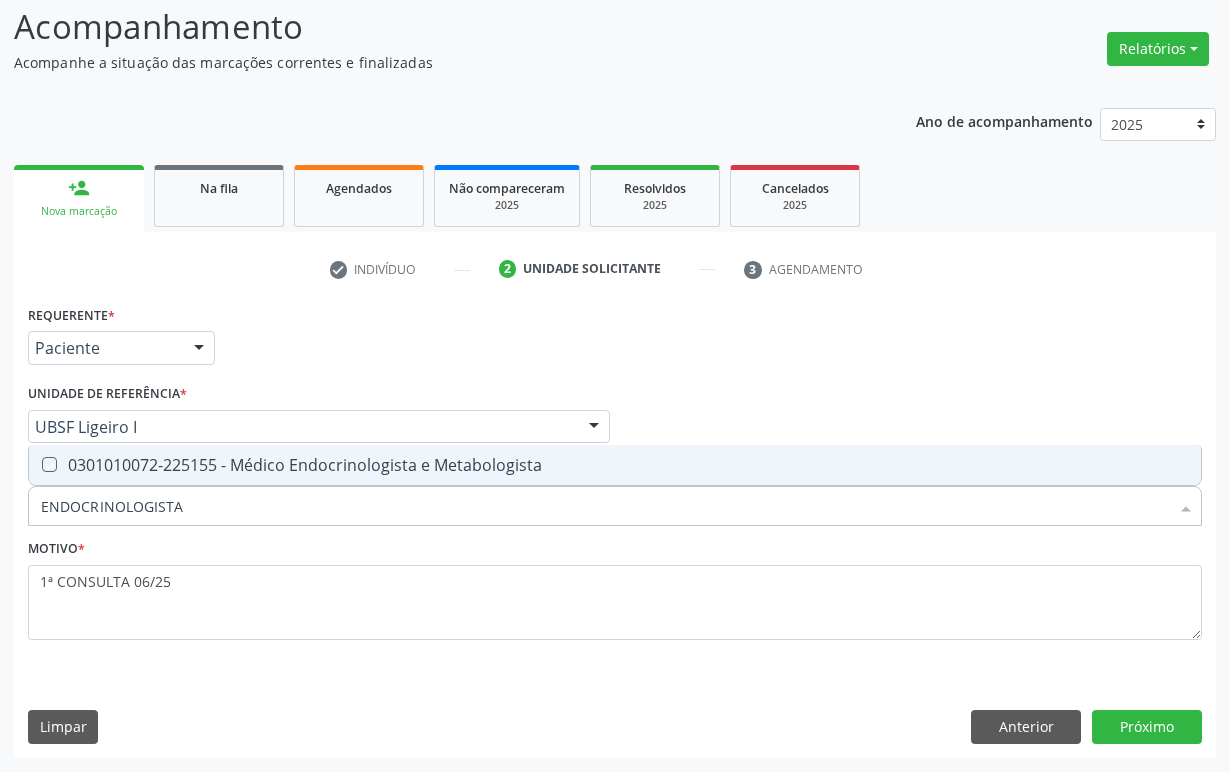 checkbox on "true" 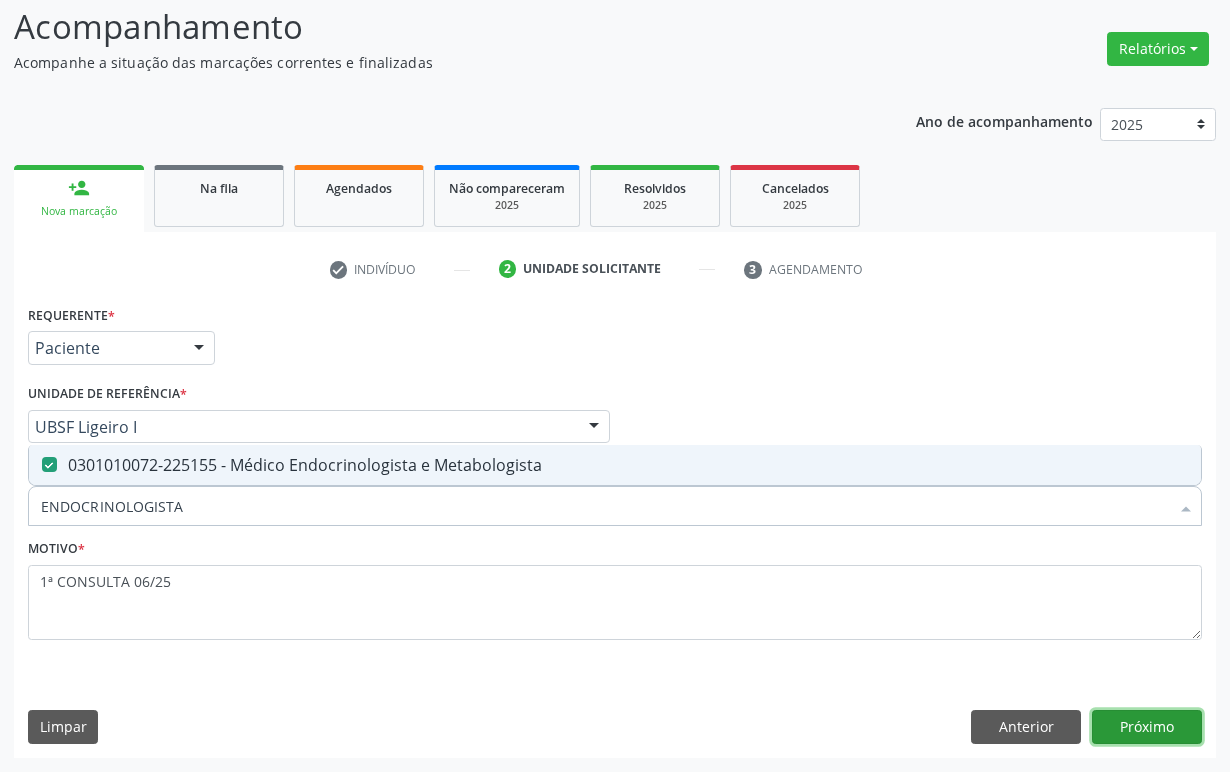 click on "Próximo" at bounding box center (1147, 727) 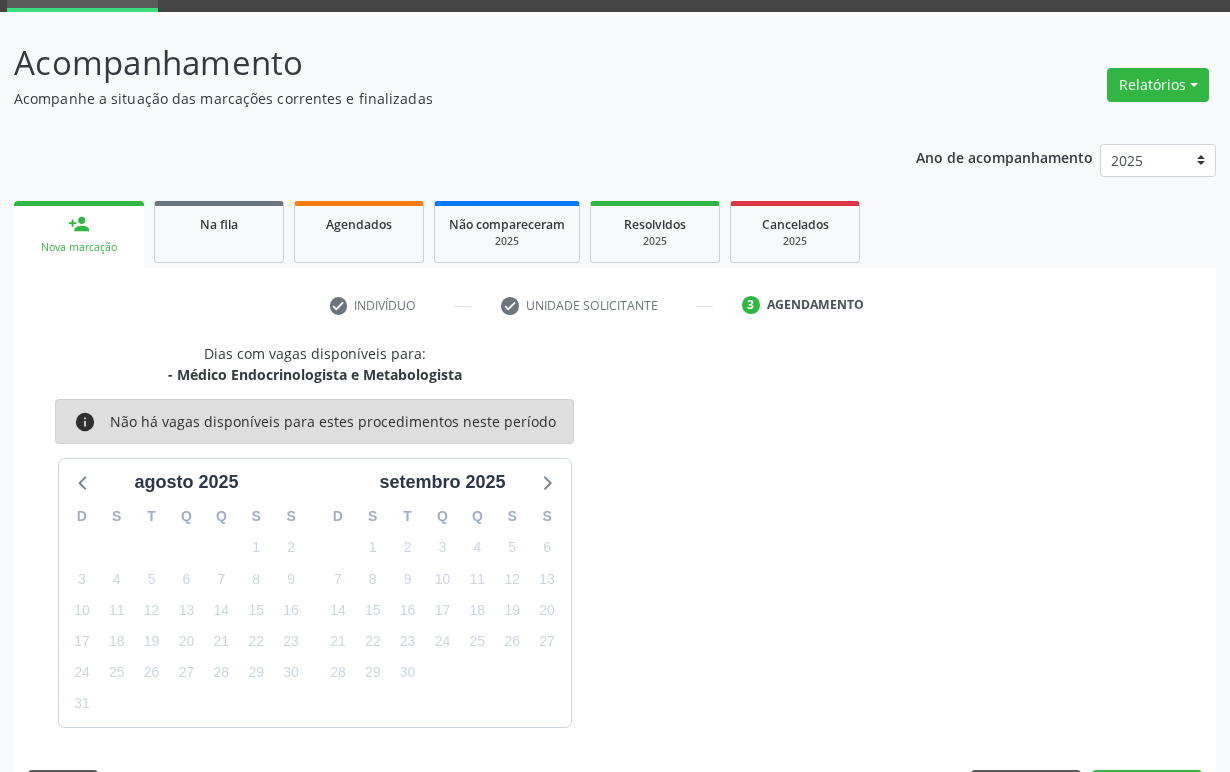 scroll, scrollTop: 134, scrollLeft: 0, axis: vertical 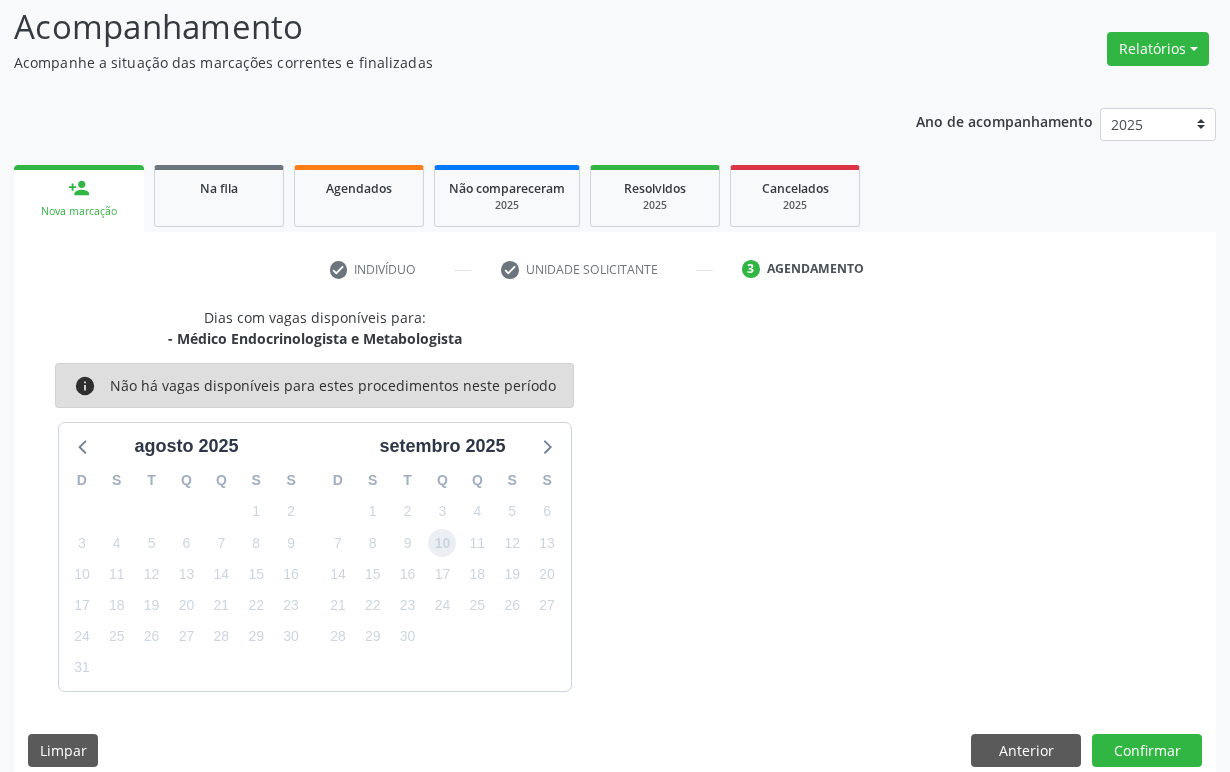 click on "10" at bounding box center (442, 543) 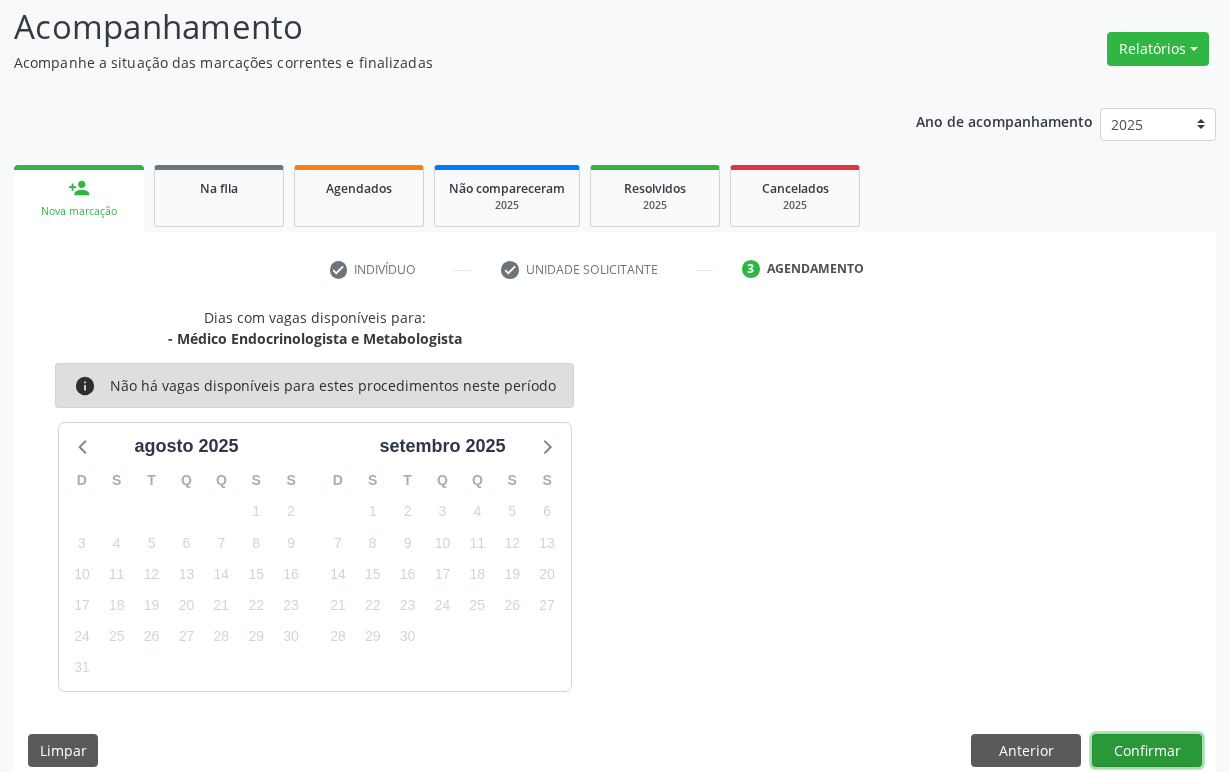 click on "Confirmar" at bounding box center [1147, 751] 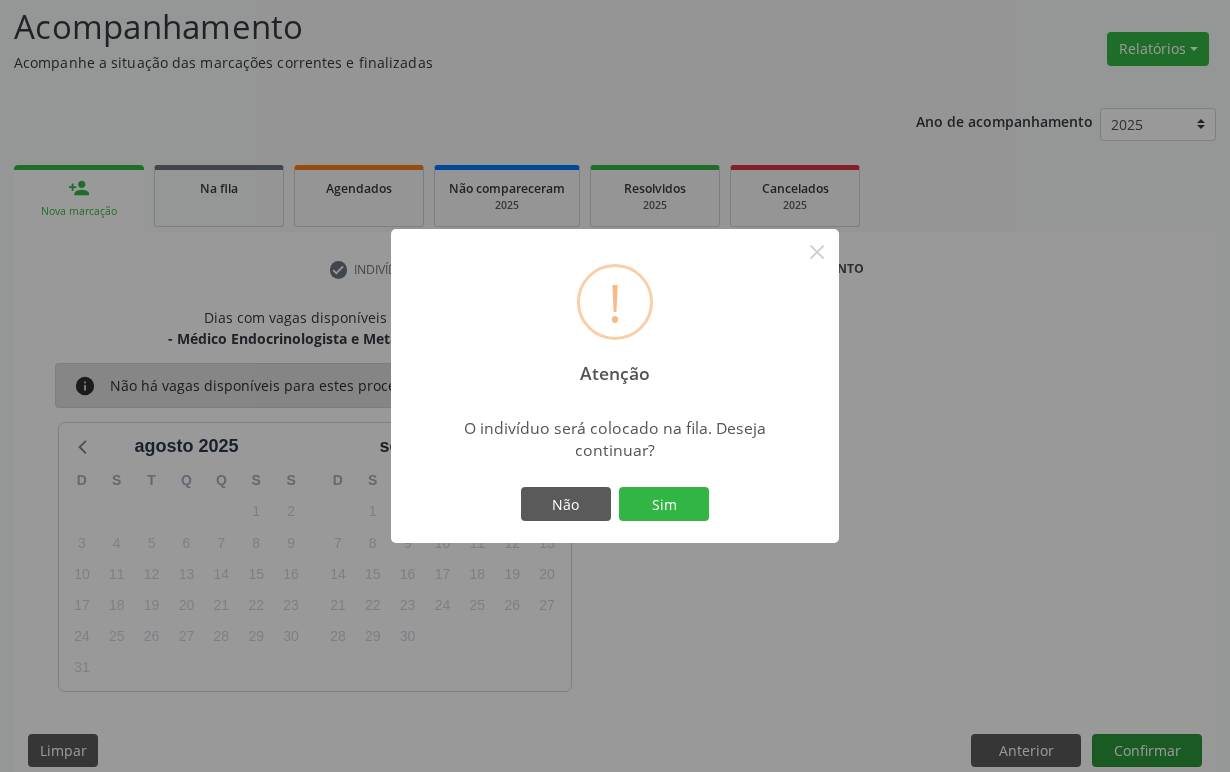 type 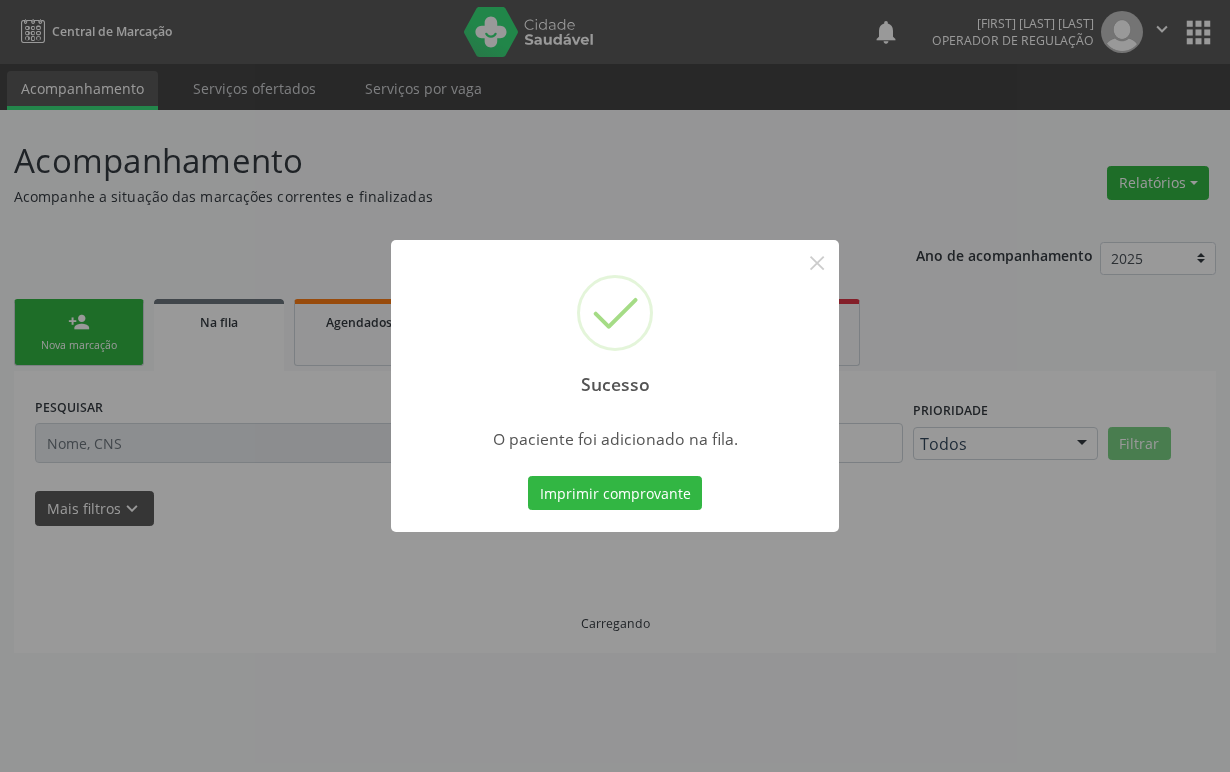 scroll, scrollTop: 0, scrollLeft: 0, axis: both 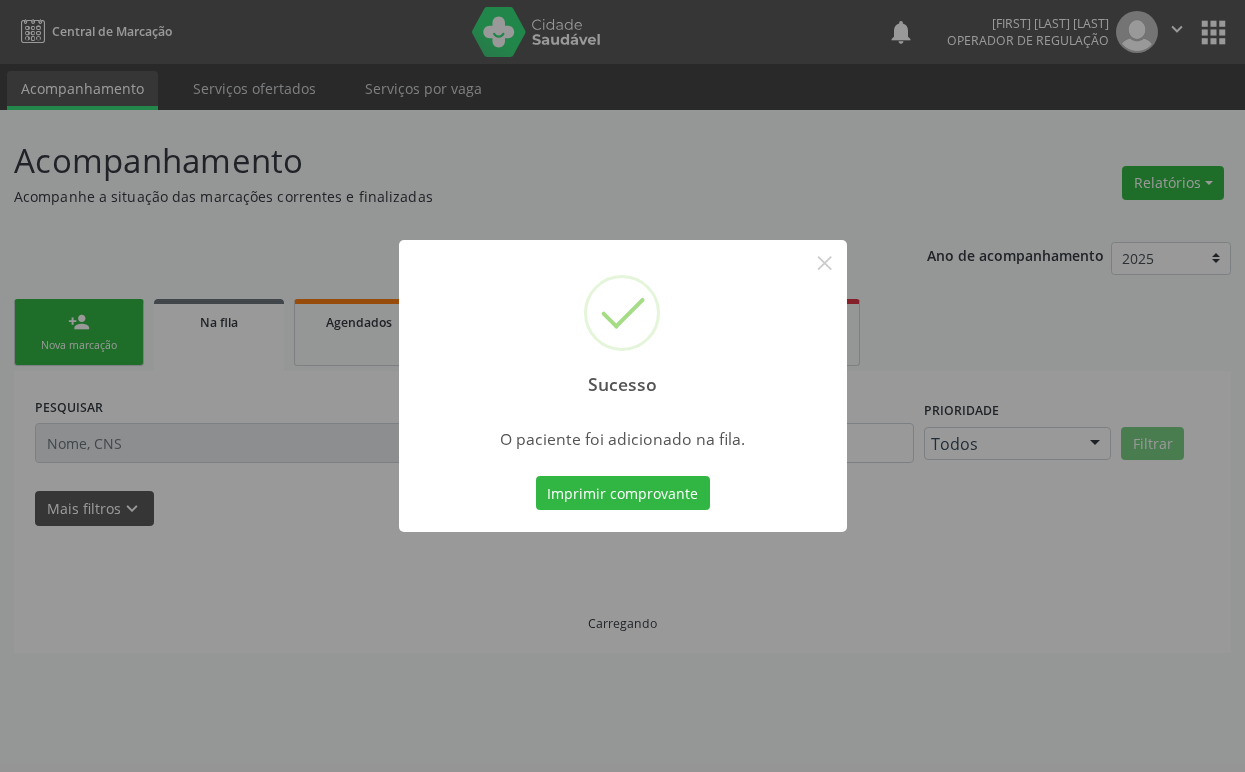 type 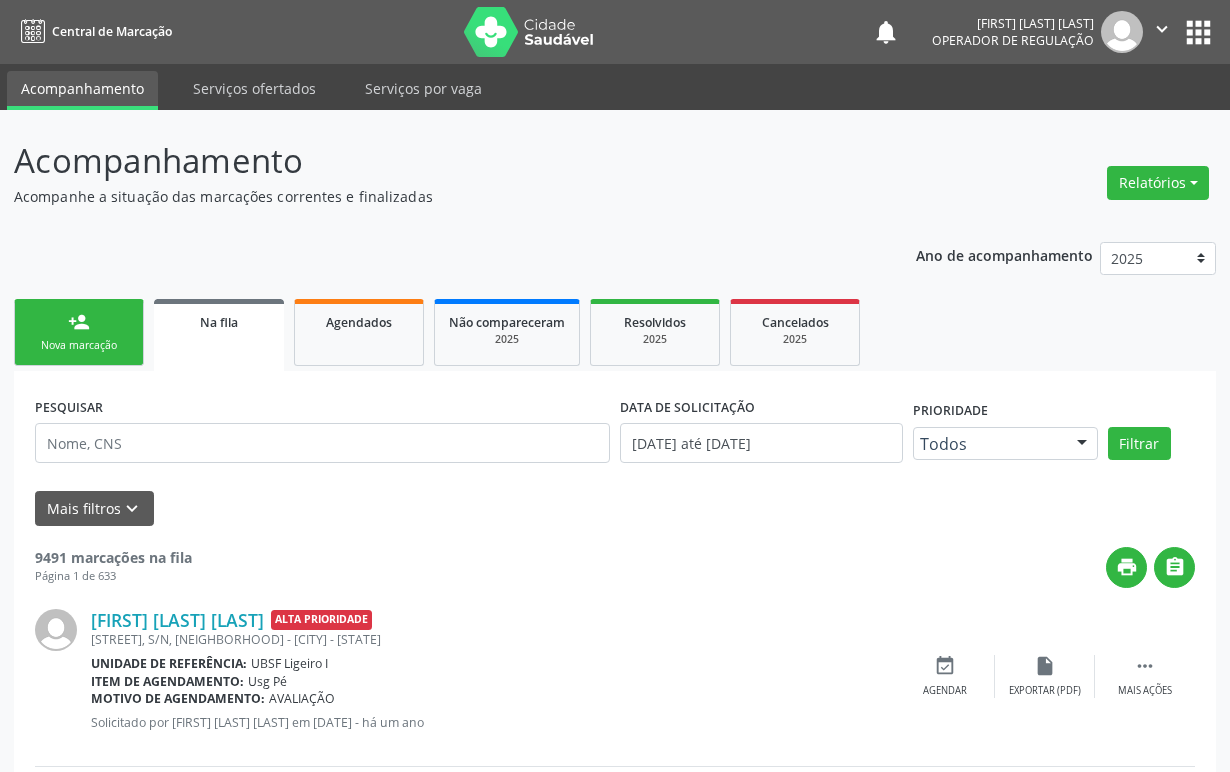 click on "Nova marcação" at bounding box center (79, 345) 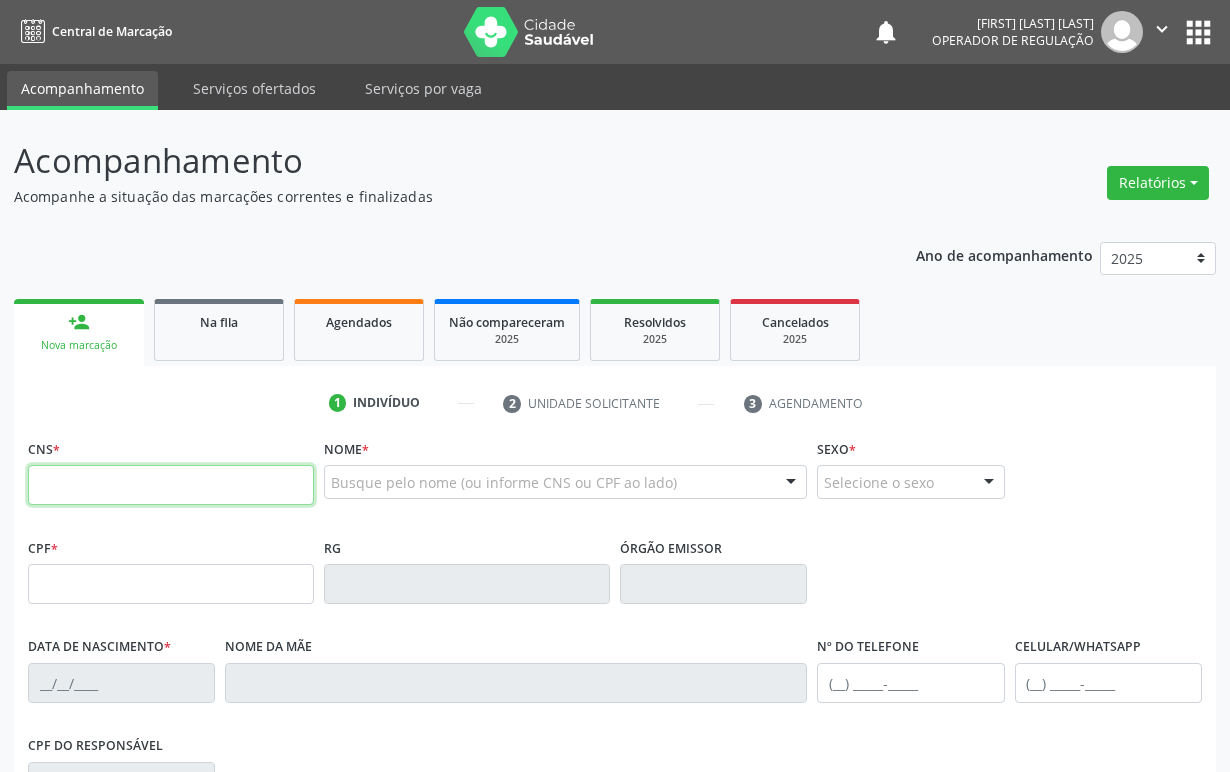 click at bounding box center (171, 485) 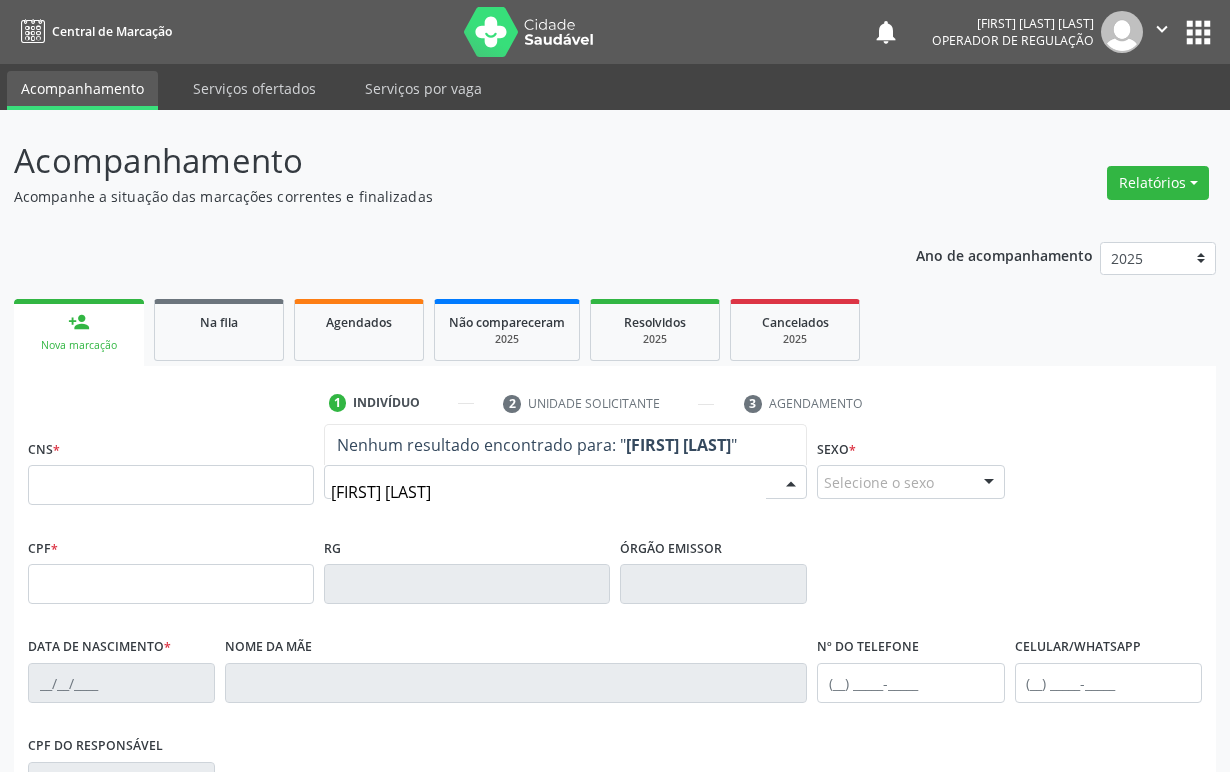 type on "ROSILDO REGIS NOGUEIRA" 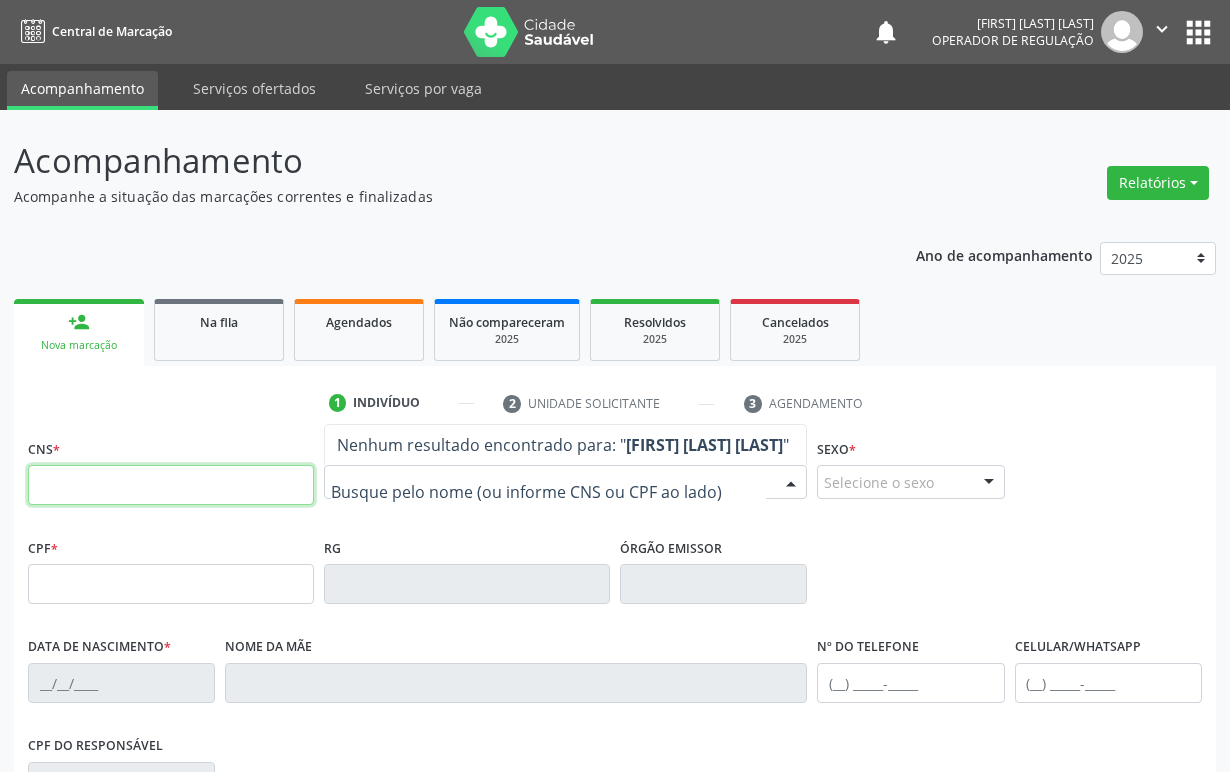 click at bounding box center (171, 485) 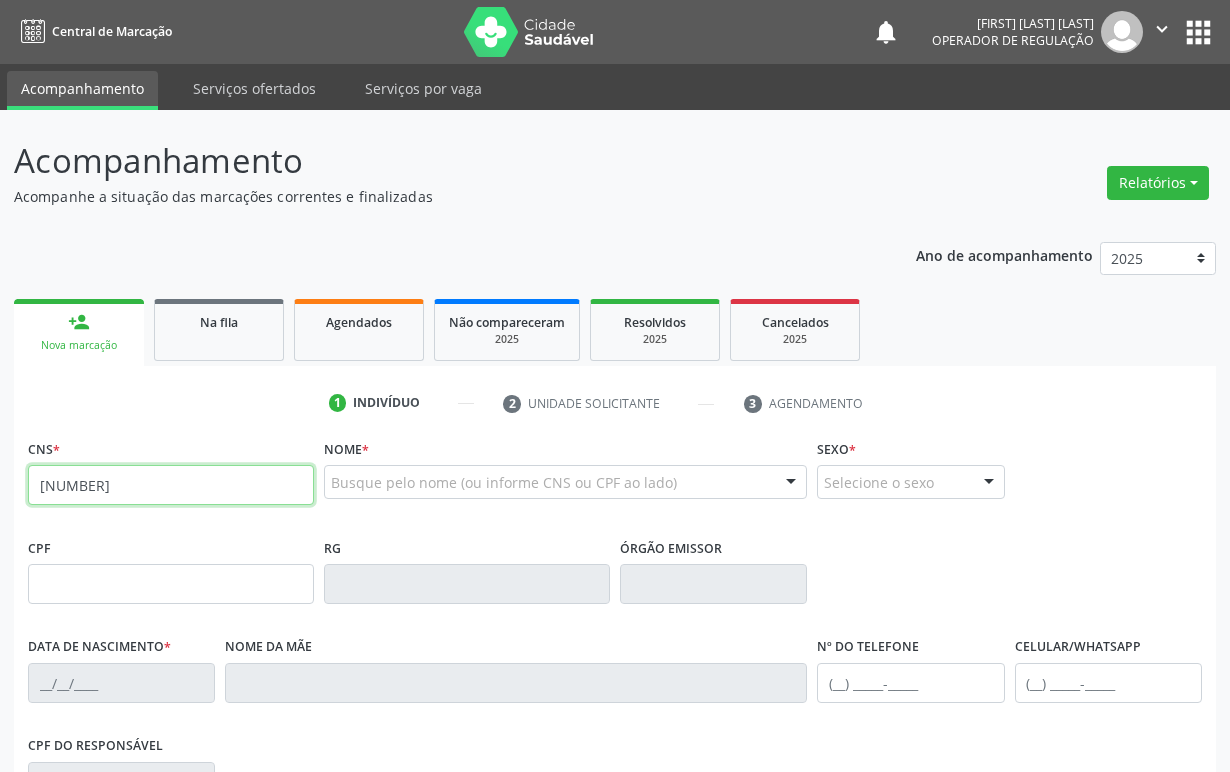 type on "700 4089 8086 6241" 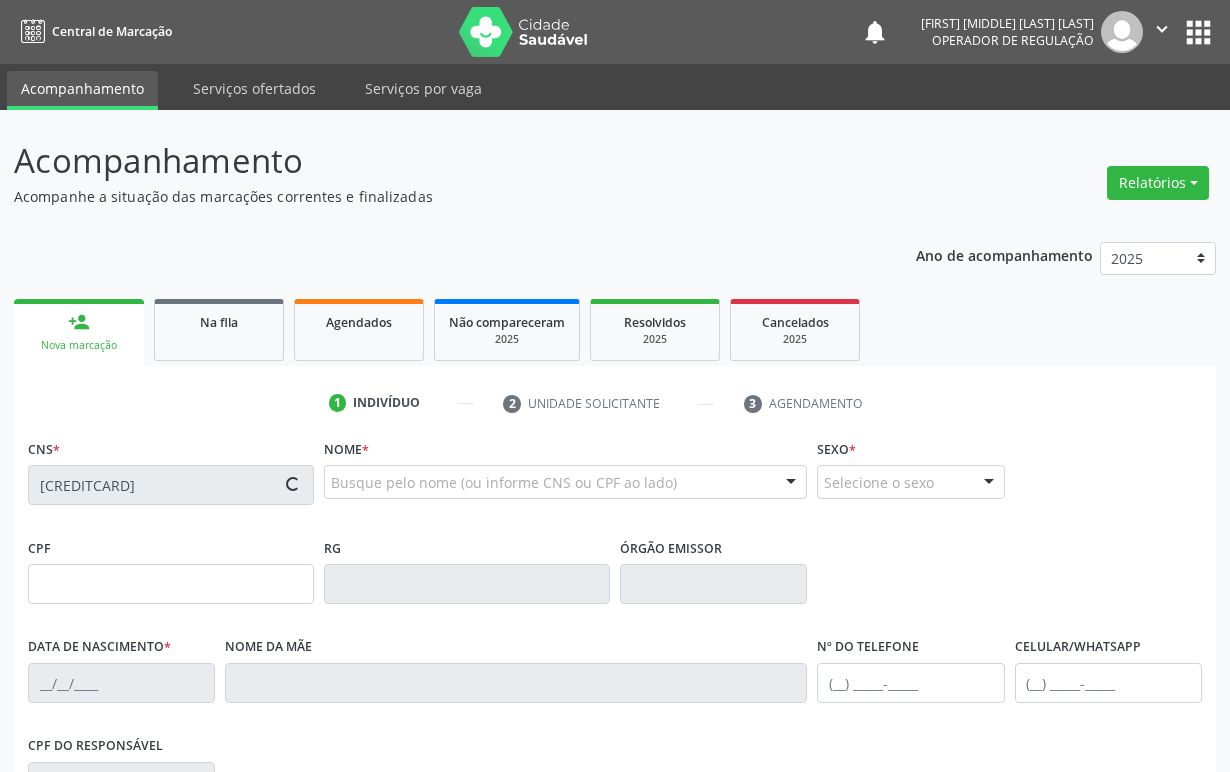 scroll, scrollTop: 0, scrollLeft: 0, axis: both 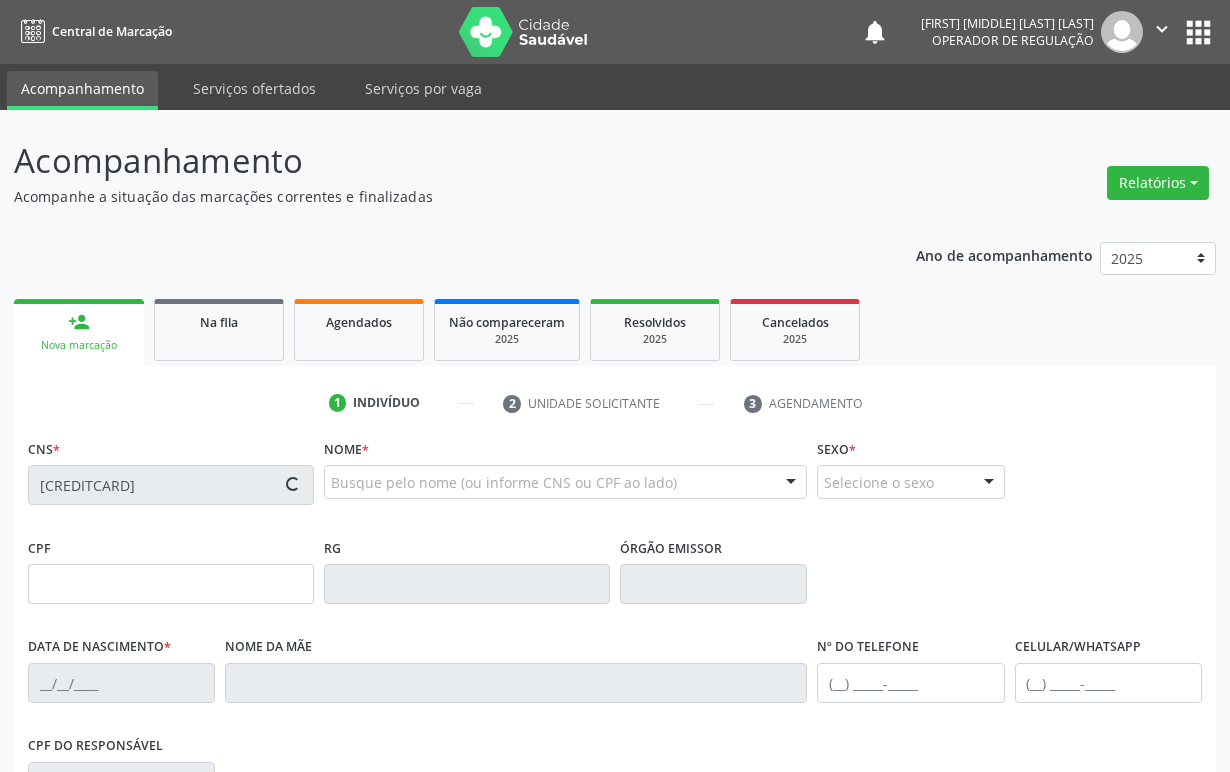 type on "[PHONE]" 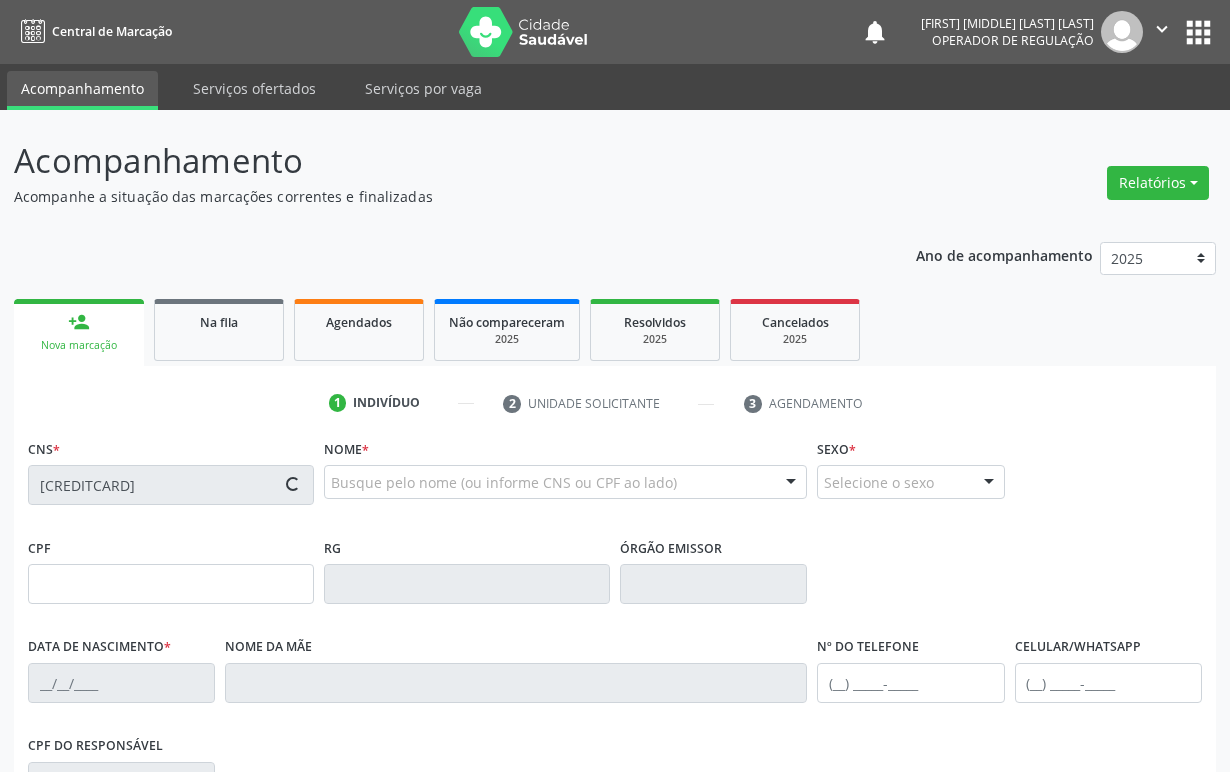 type on "28" 